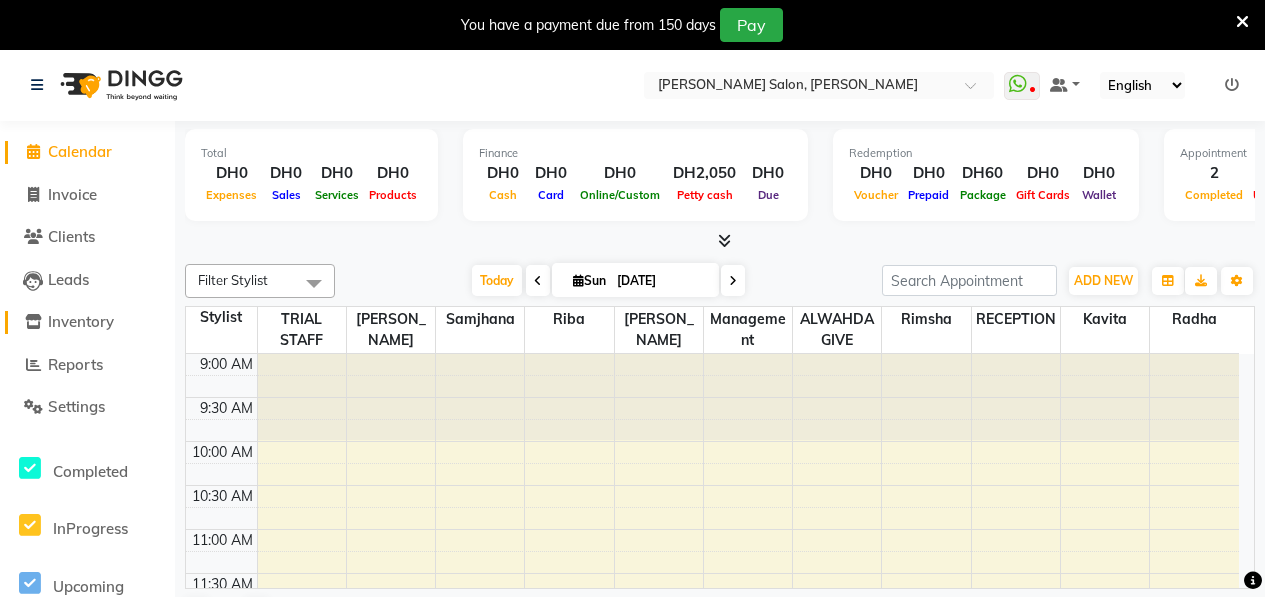 scroll, scrollTop: 49, scrollLeft: 0, axis: vertical 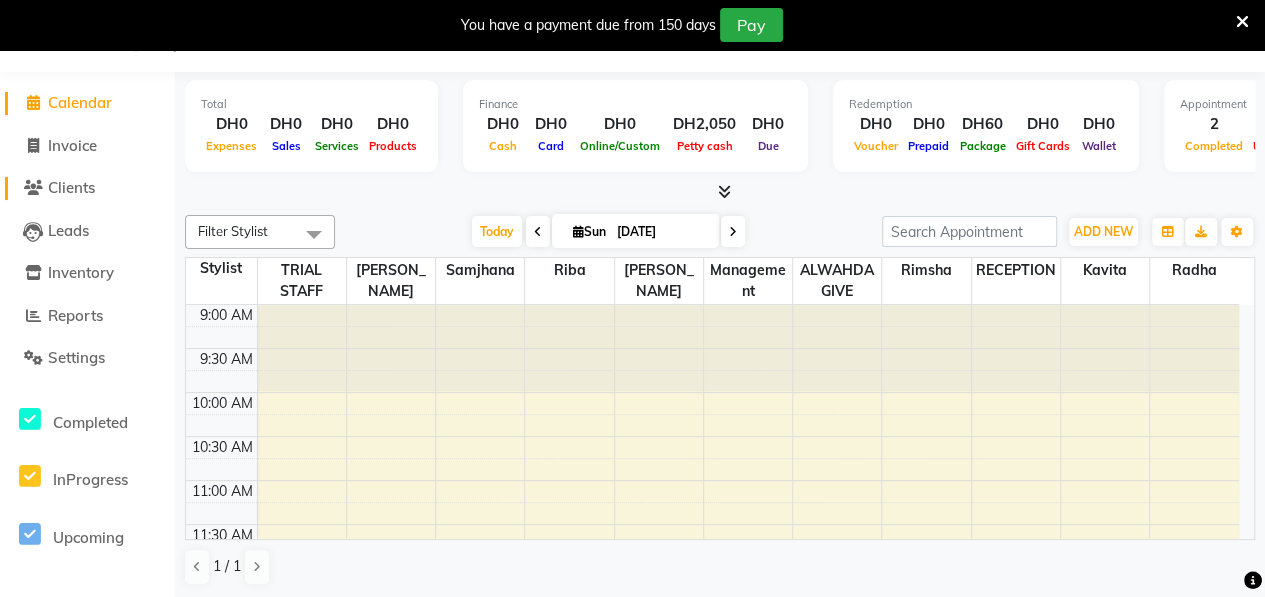 click on "Clients" 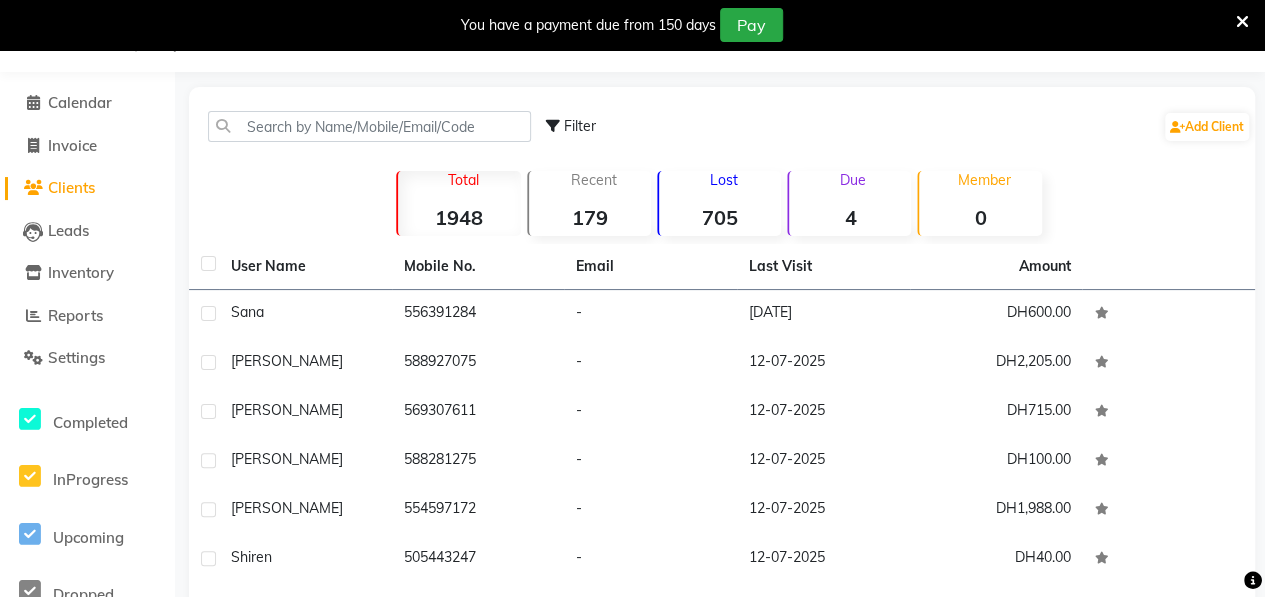 click on "Lost  705" 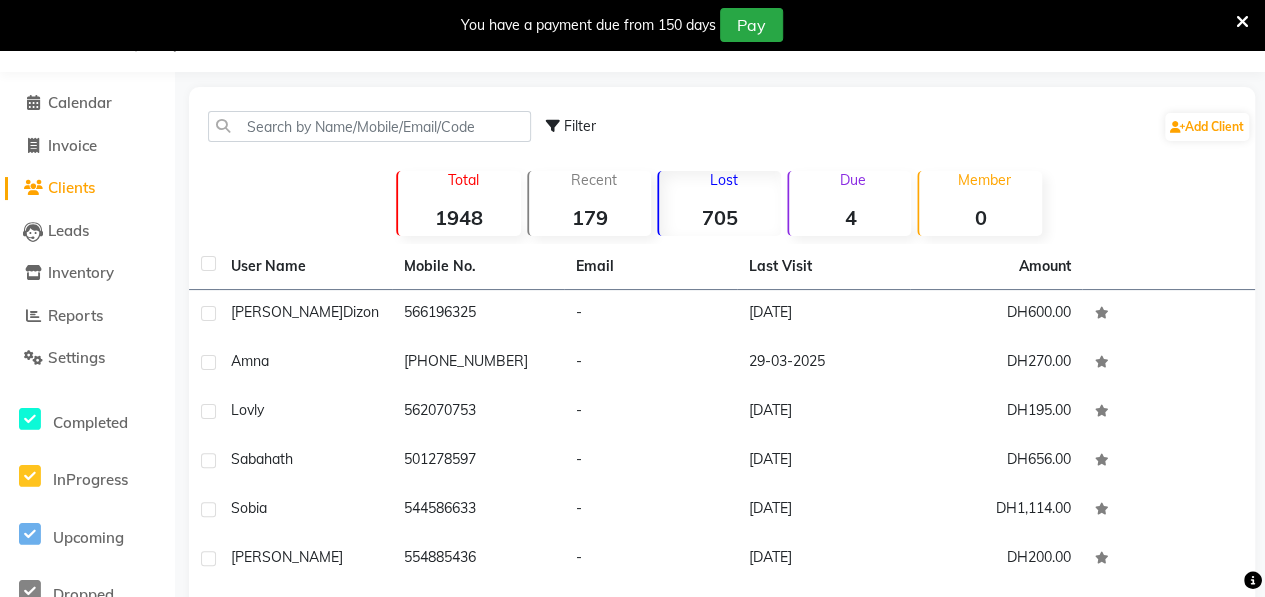 scroll, scrollTop: 317, scrollLeft: 0, axis: vertical 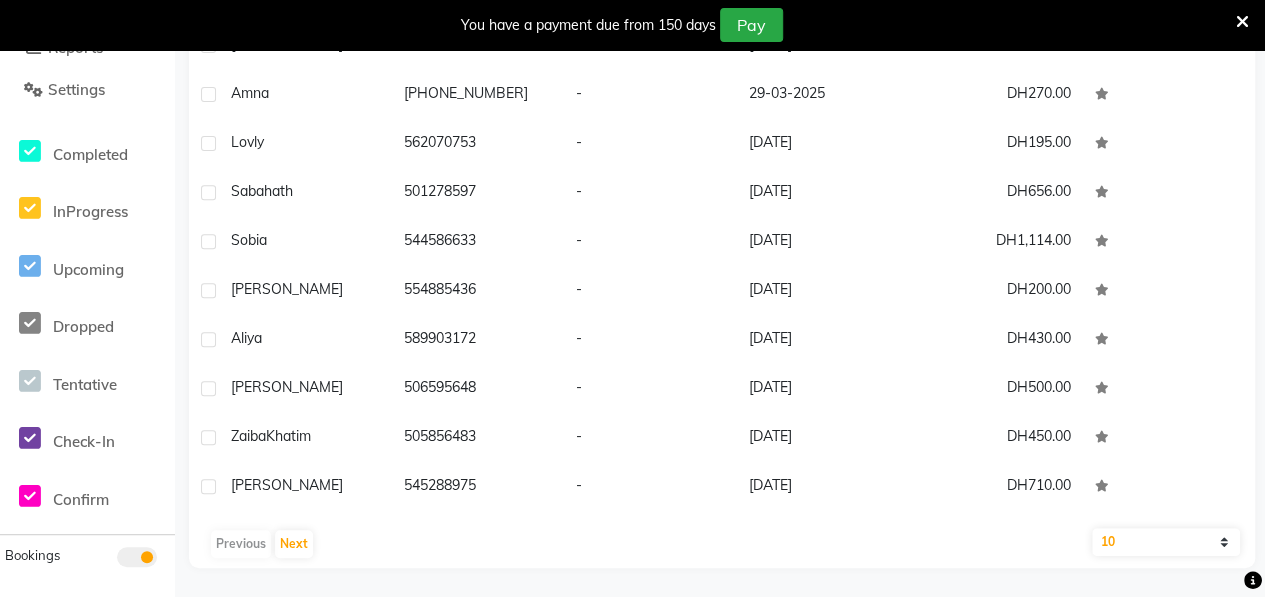 click on "10   50   100" 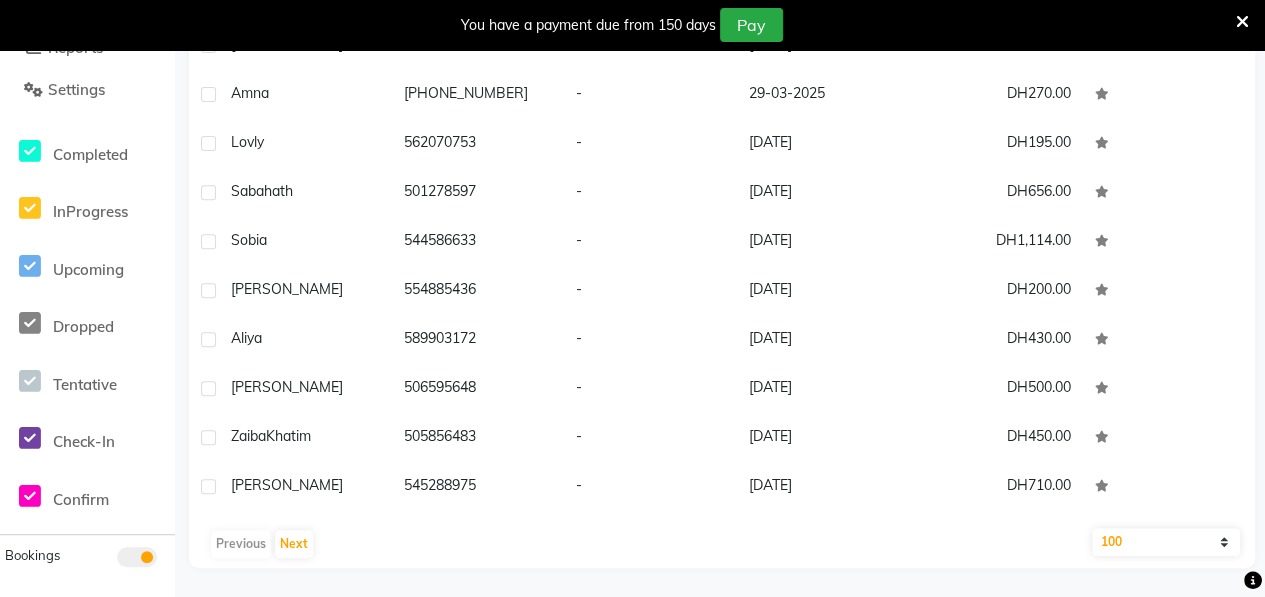 click on "10   50   100" 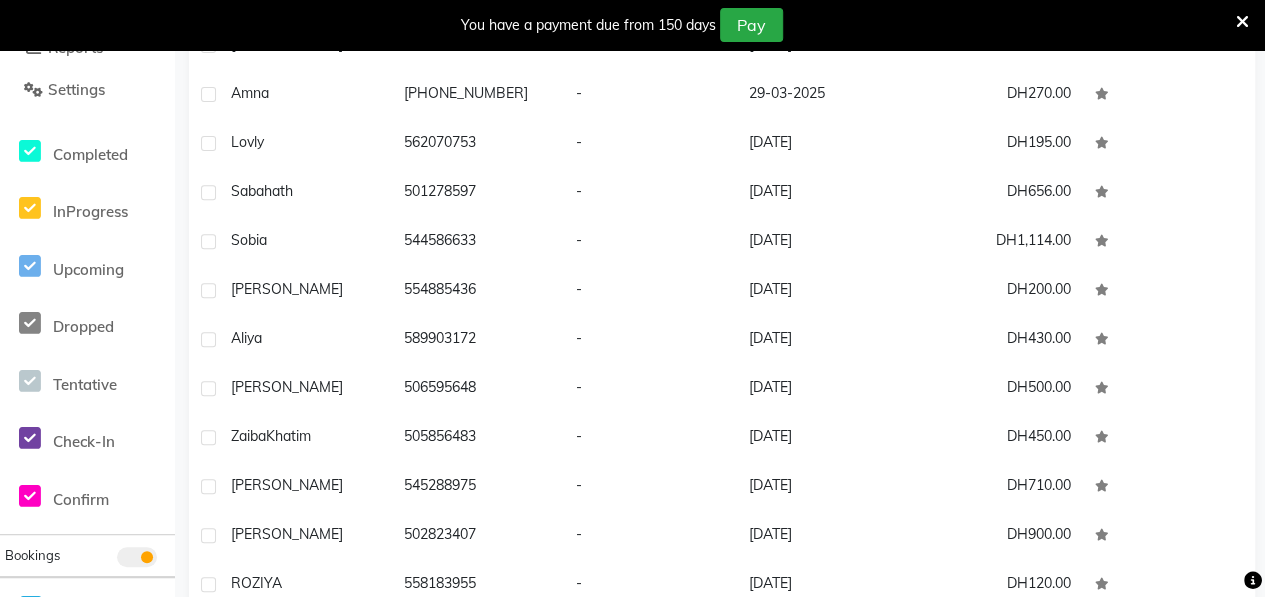click on "[PERSON_NAME]   566196325   -   [DATE]   DH600.00  Amna    [PHONE_NUMBER]   -   [DATE]   DH270.00  Lovly     562070753   -   [DATE]   DH195.00  Sabahath     501278597   -   [DATE]   DH656.00  Sobia     544586633   -   [DATE]   DH1,114.00  [PERSON_NAME]     554885436   -   [DATE]   DH200.00  Aliya     589903172   -   [DATE]   DH430.00  [PERSON_NAME]     506595648   -   [DATE]   DH500.00  [PERSON_NAME]   505856483   -   [DATE]   DH450.00  [PERSON_NAME]     545288975   -   [DATE]   DH710.00  [PERSON_NAME]     502823407   -   [DATE]   DH900.00  ROZIYA     558183955   -   [DATE]   DH120.00  NEHA     547776757   -   [DATE]   DH250.00  Ruqaiya     503567345   -   [DATE]   DH280.00  Disha     552185271   -   [DATE]   DH100.00  Yasmeen     501291670   -   [DATE]   DH1,885.00  Lincy     555606623   -   [DATE]   DH15.00  [PERSON_NAME]     542498583   -   [DATE]   DH155.00  Eman     562059613   -   [DATE]   DH50.00  Veena     543279712   -   [DATE]   DH200.00  Rasna    -  [GEOGRAPHIC_DATA]" 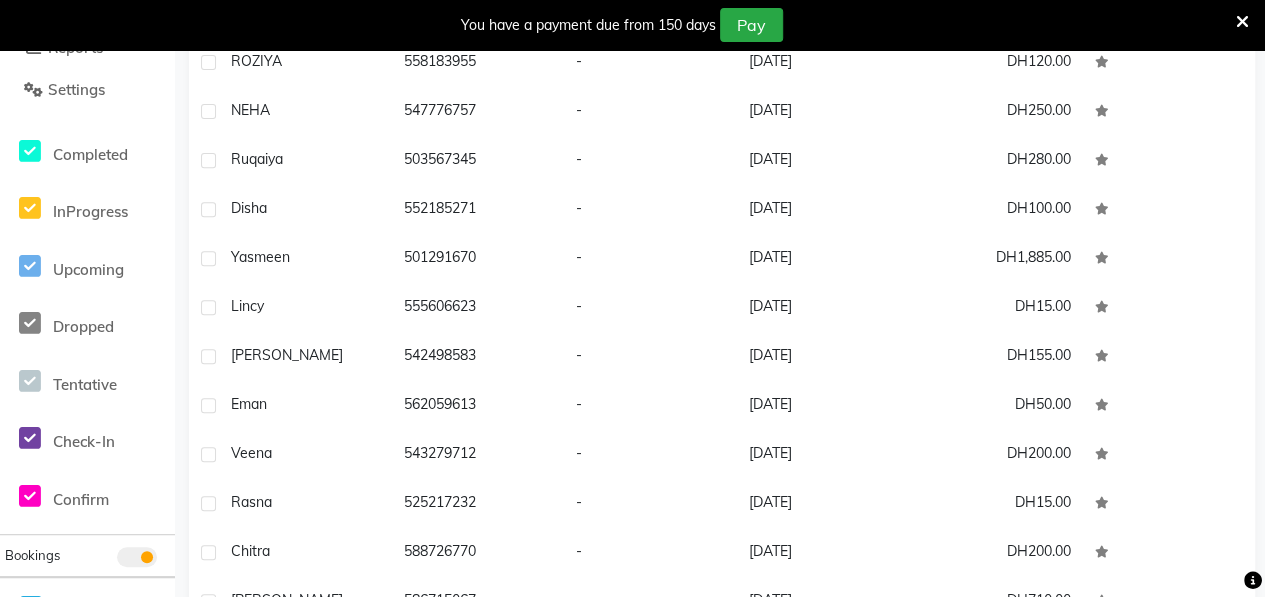 scroll, scrollTop: 424, scrollLeft: 0, axis: vertical 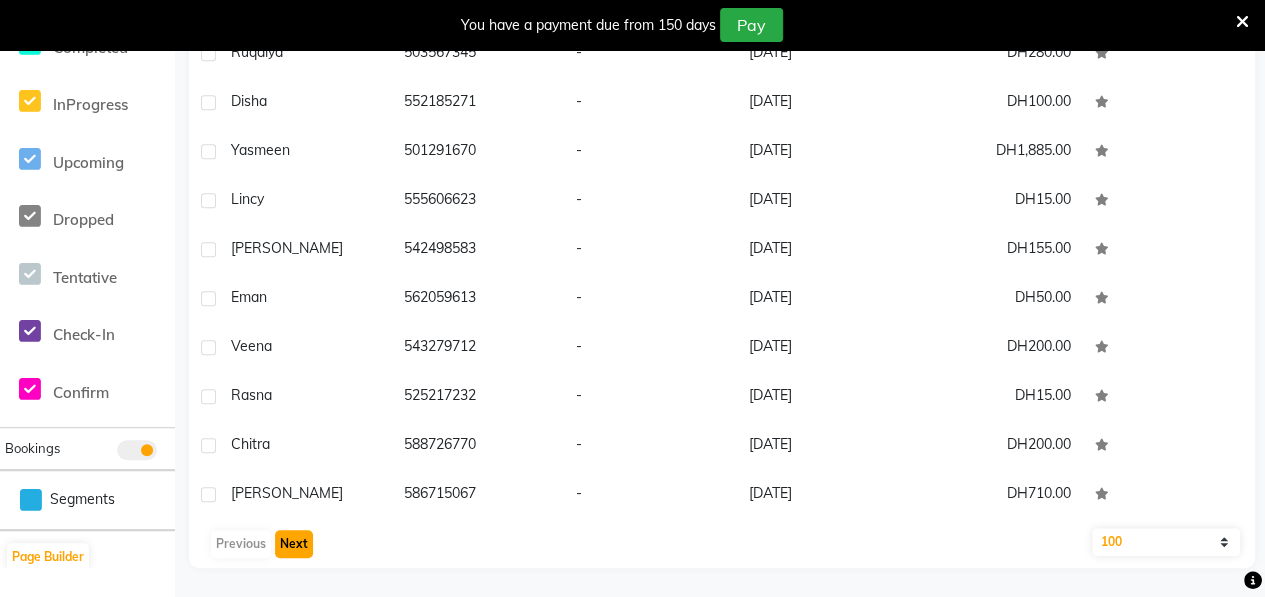 click on "Next" 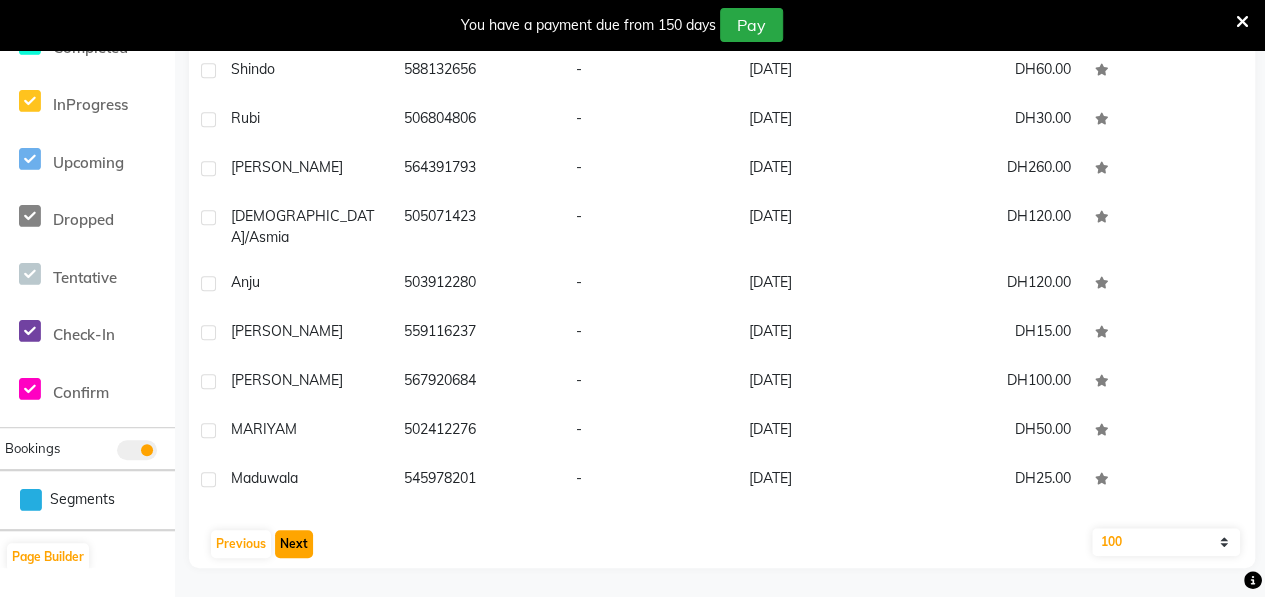 click on "Next" 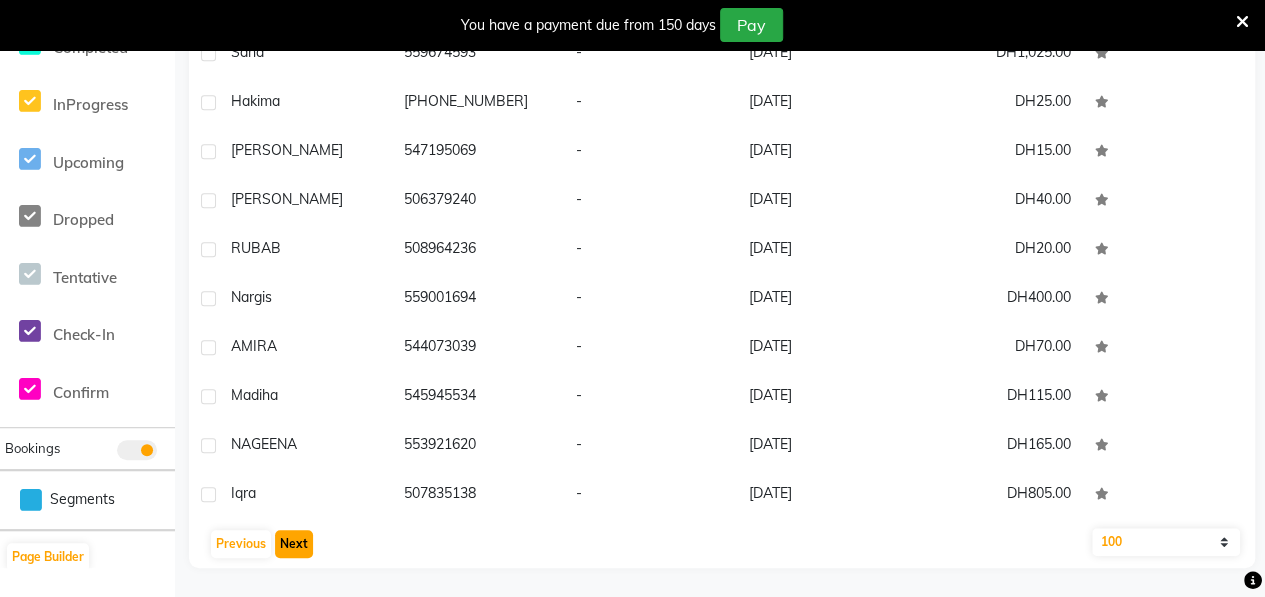 click on "Next" 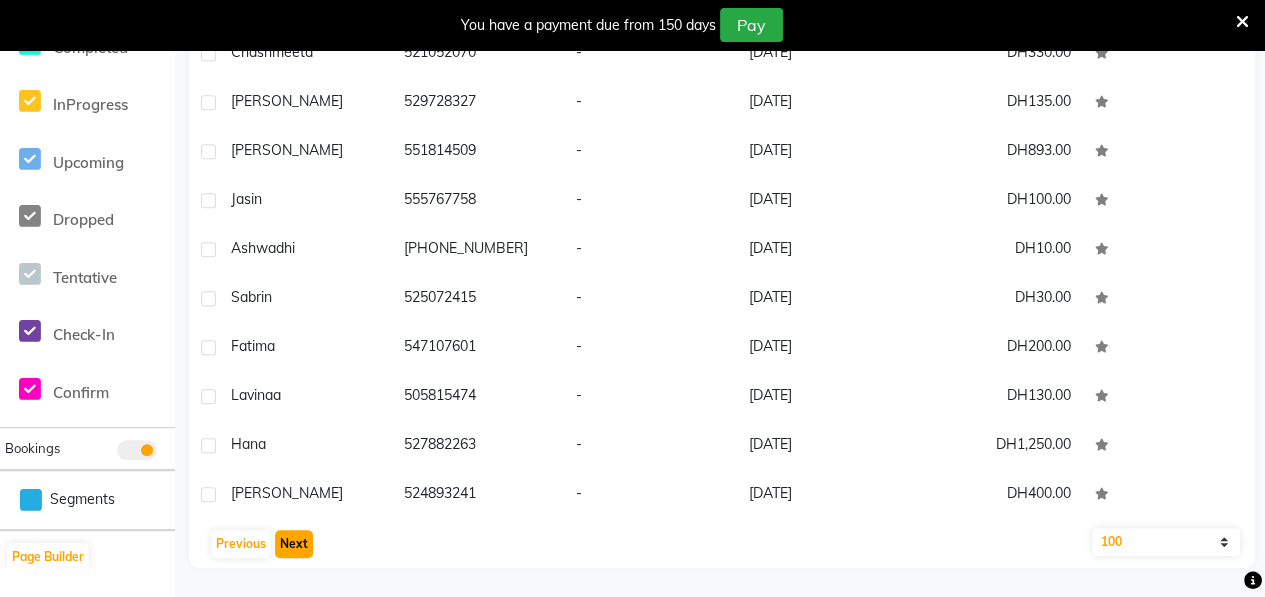 click on "Next" 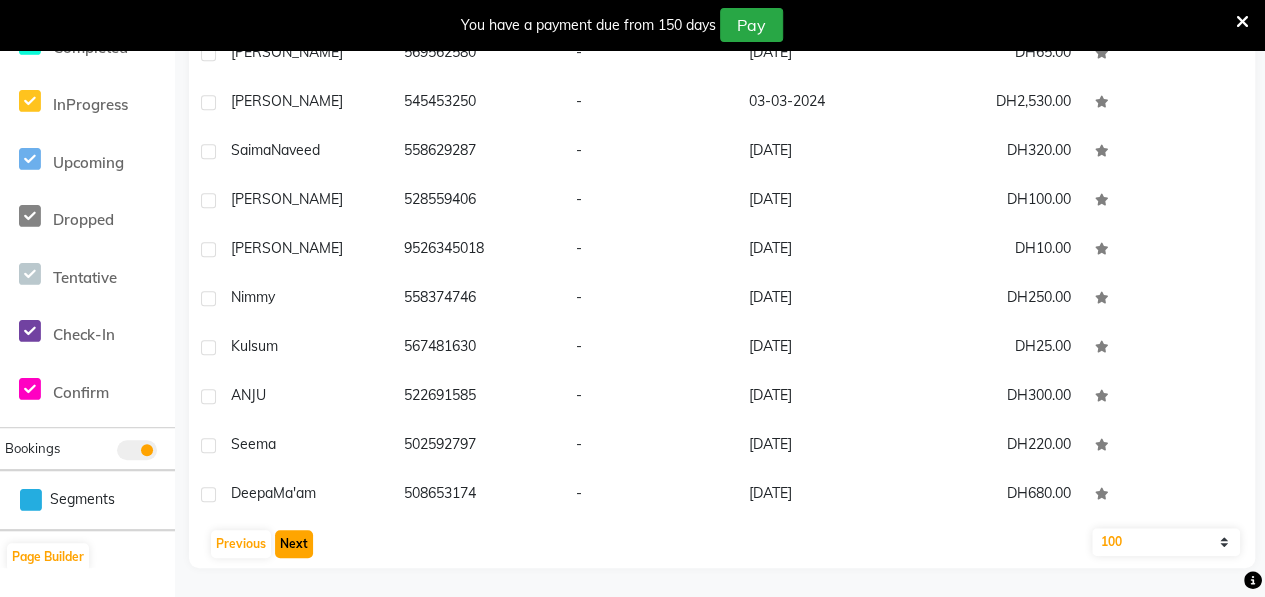 click on "Next" 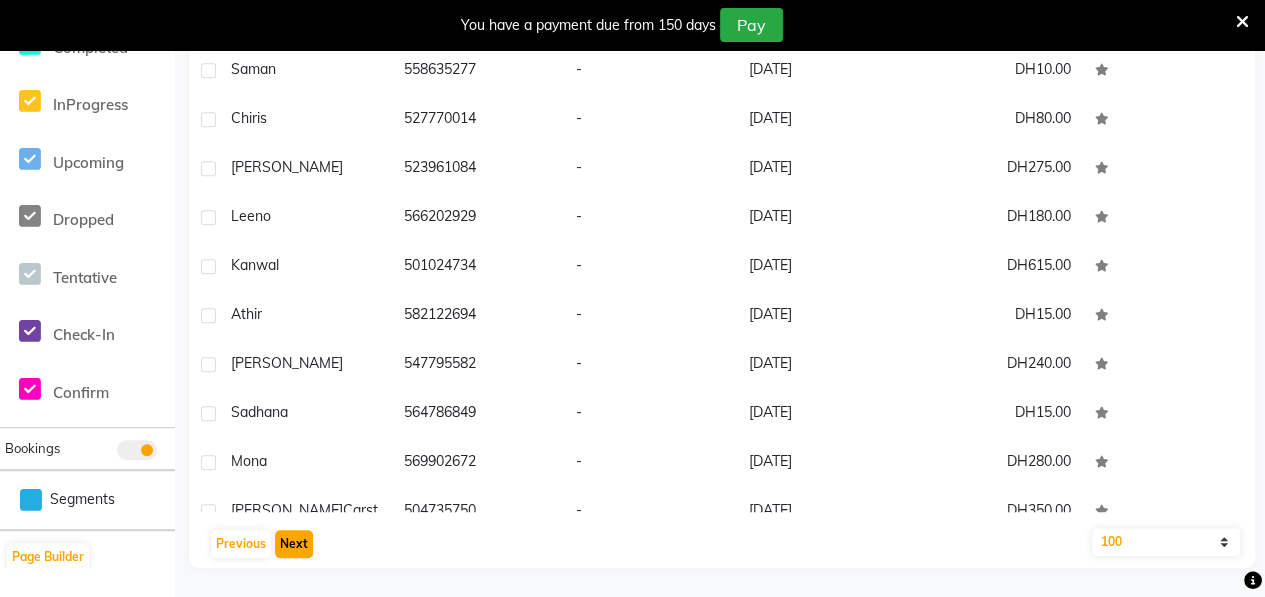 click on "Next" 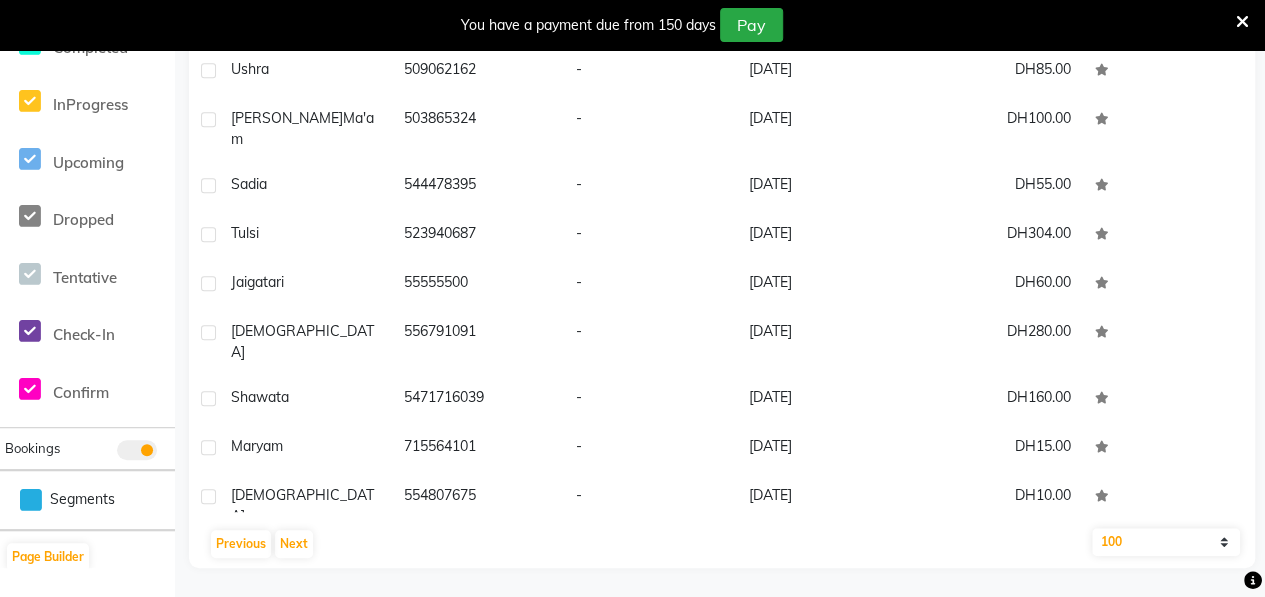 click on "10   50   100" 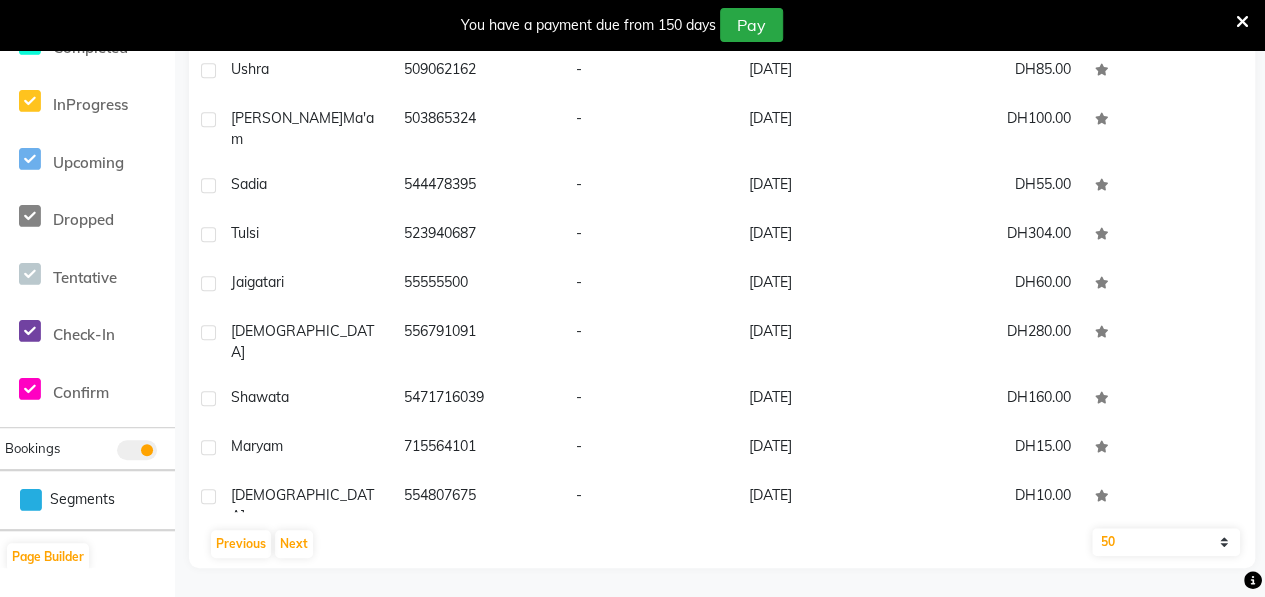 click on "10   50   100" 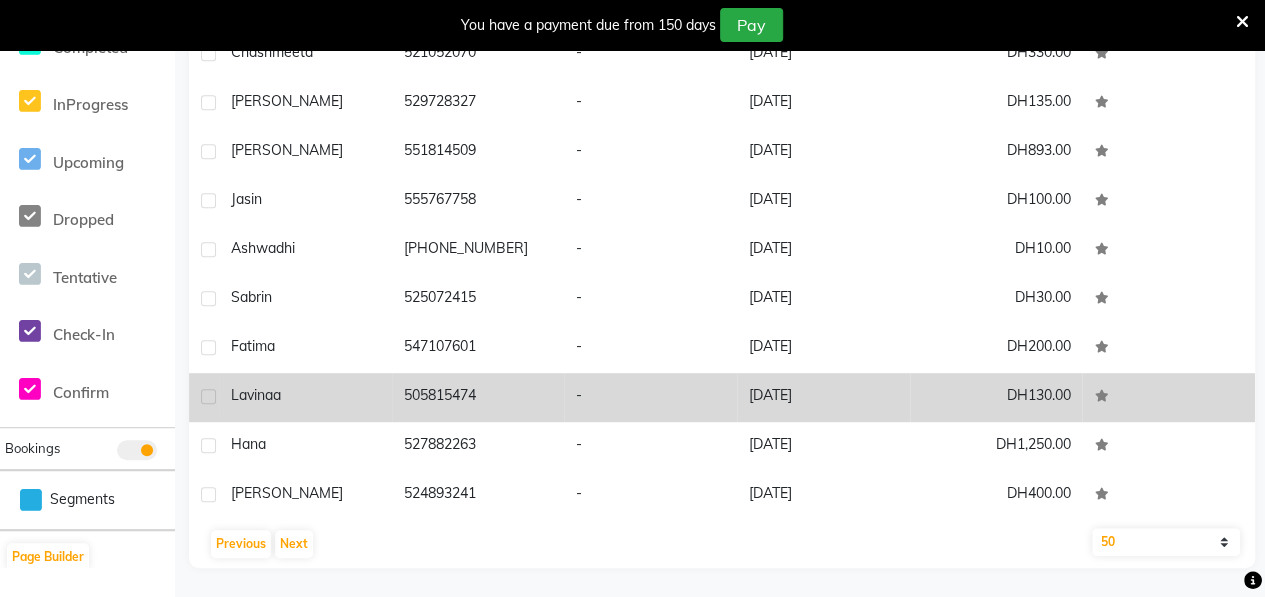 click on "Lavinaa" 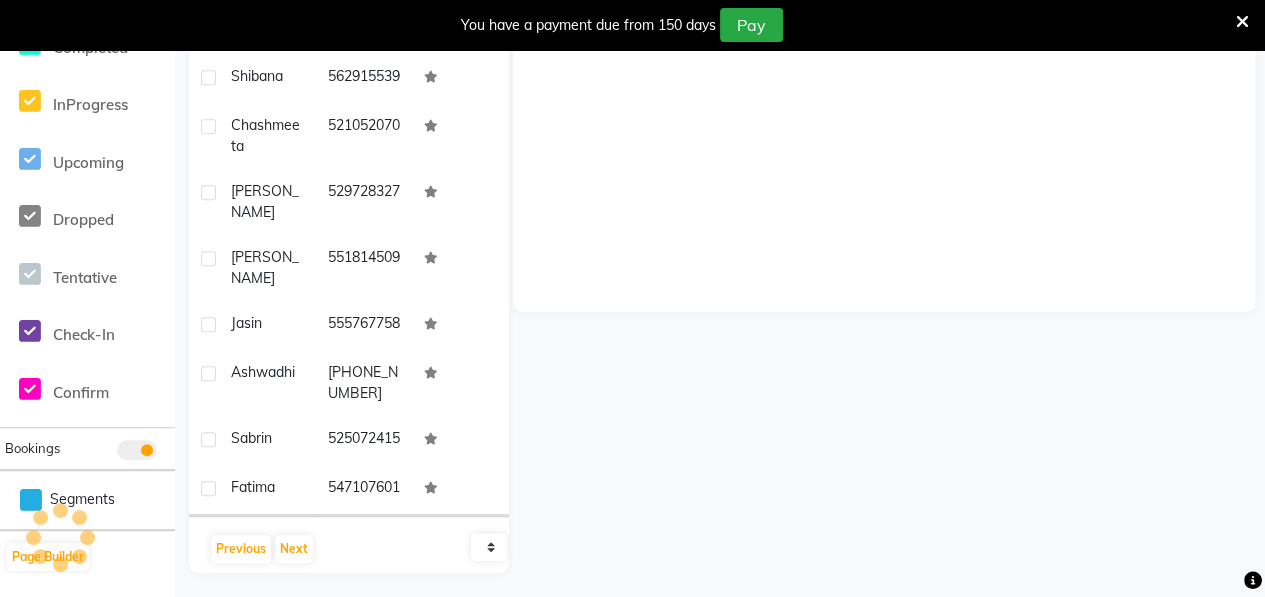 scroll, scrollTop: 714, scrollLeft: 0, axis: vertical 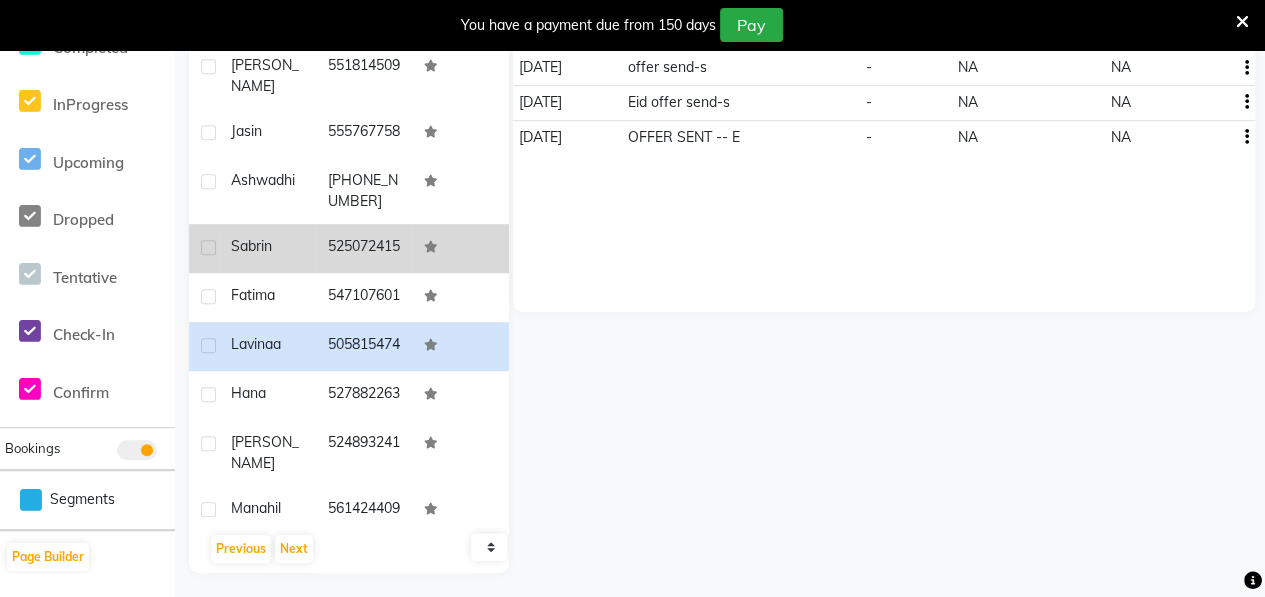 click on "Sabrin" 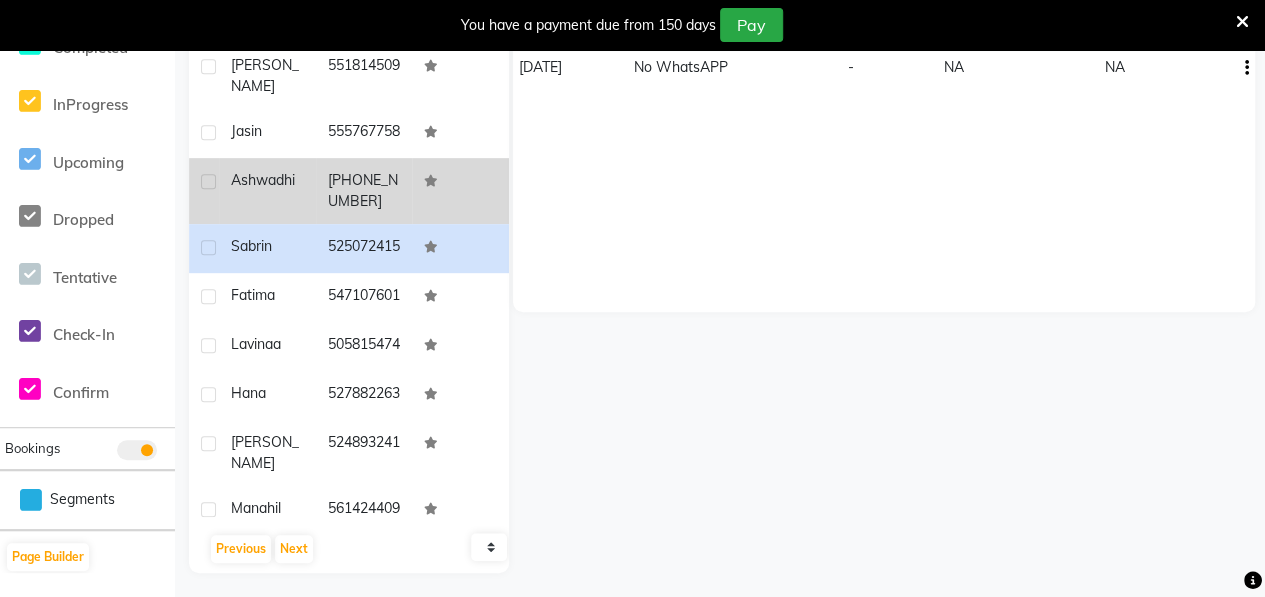 click on "Ashwadhi" 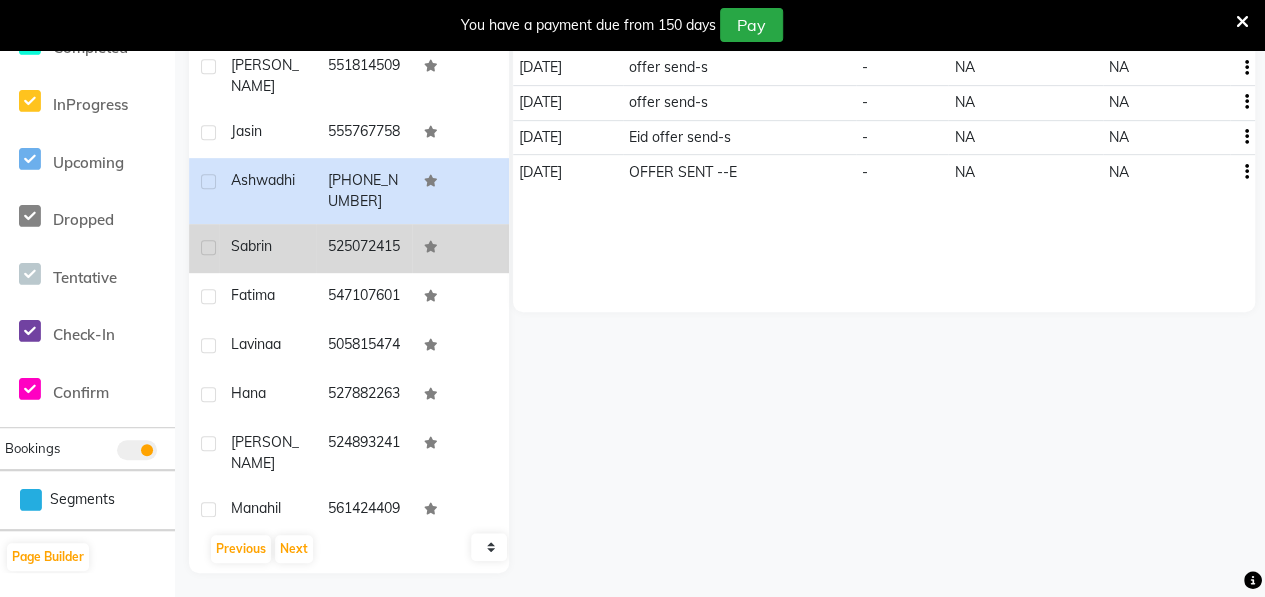 click on "Sabrin" 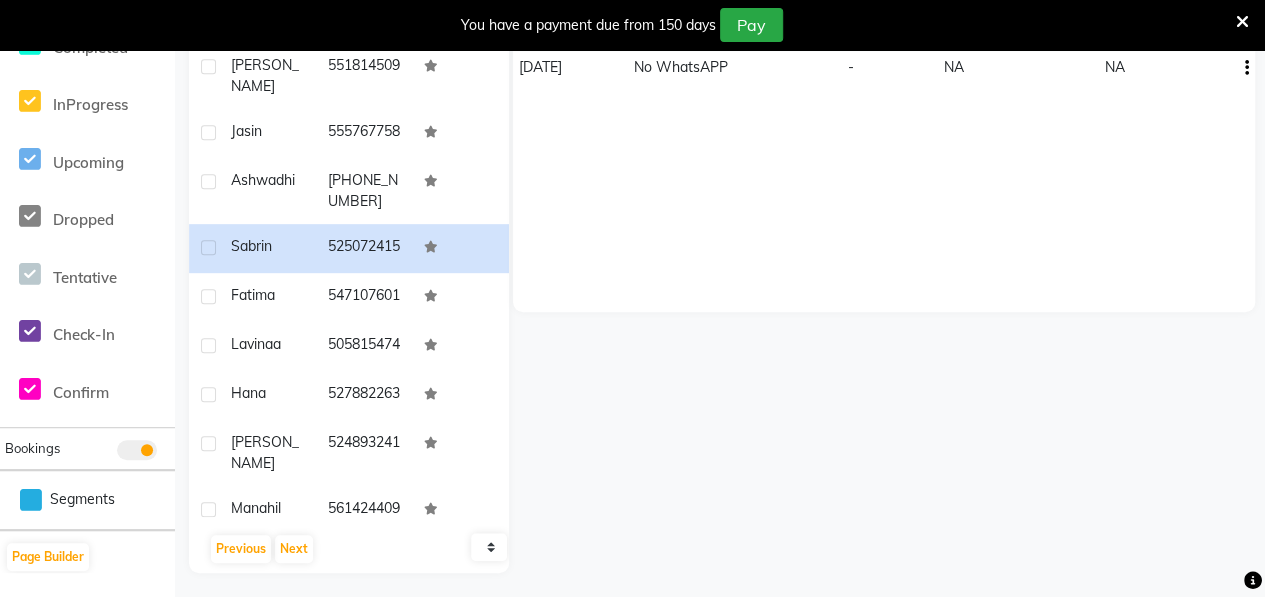 scroll, scrollTop: 1236, scrollLeft: 0, axis: vertical 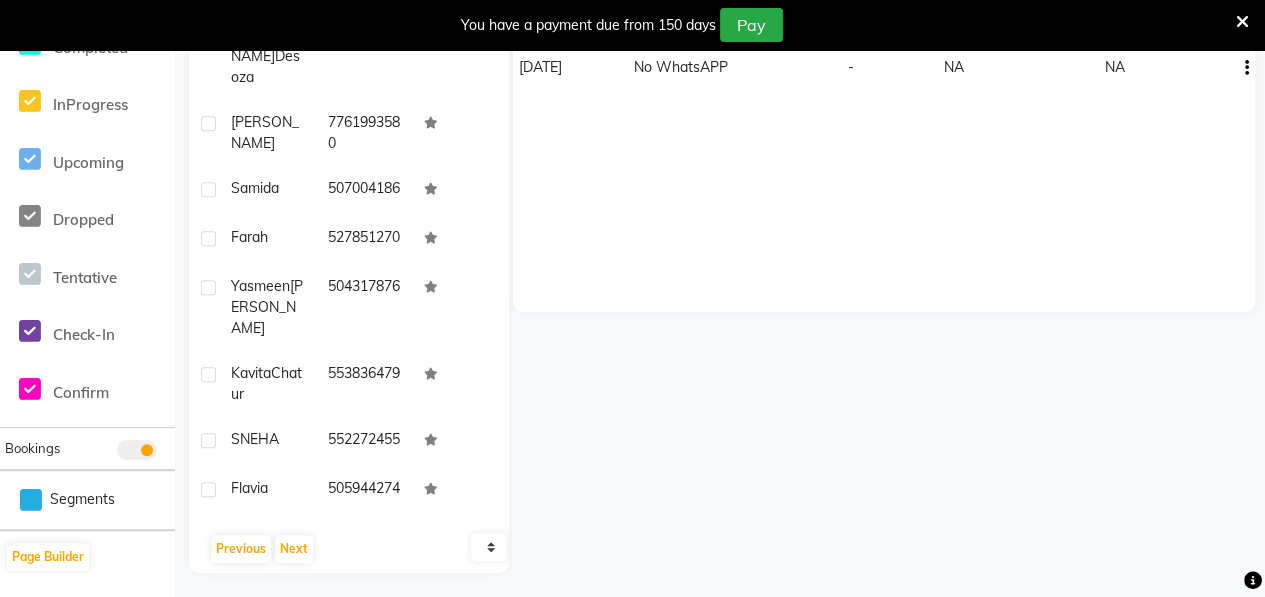 click on "Lavinaa" 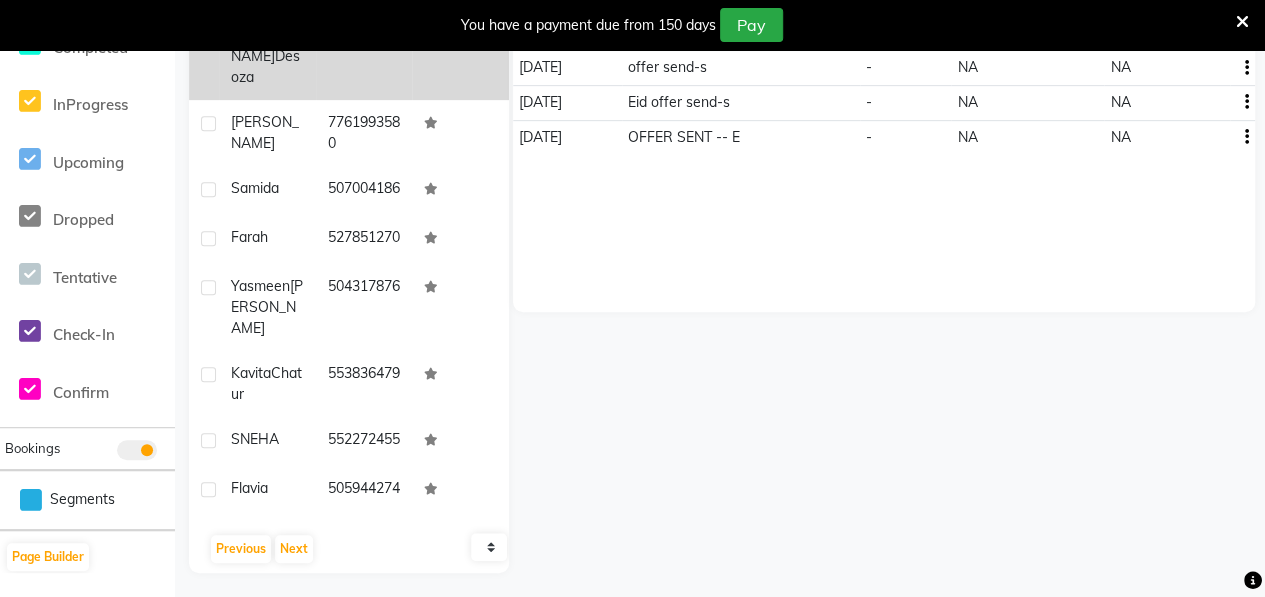 click on "[PERSON_NAME]" 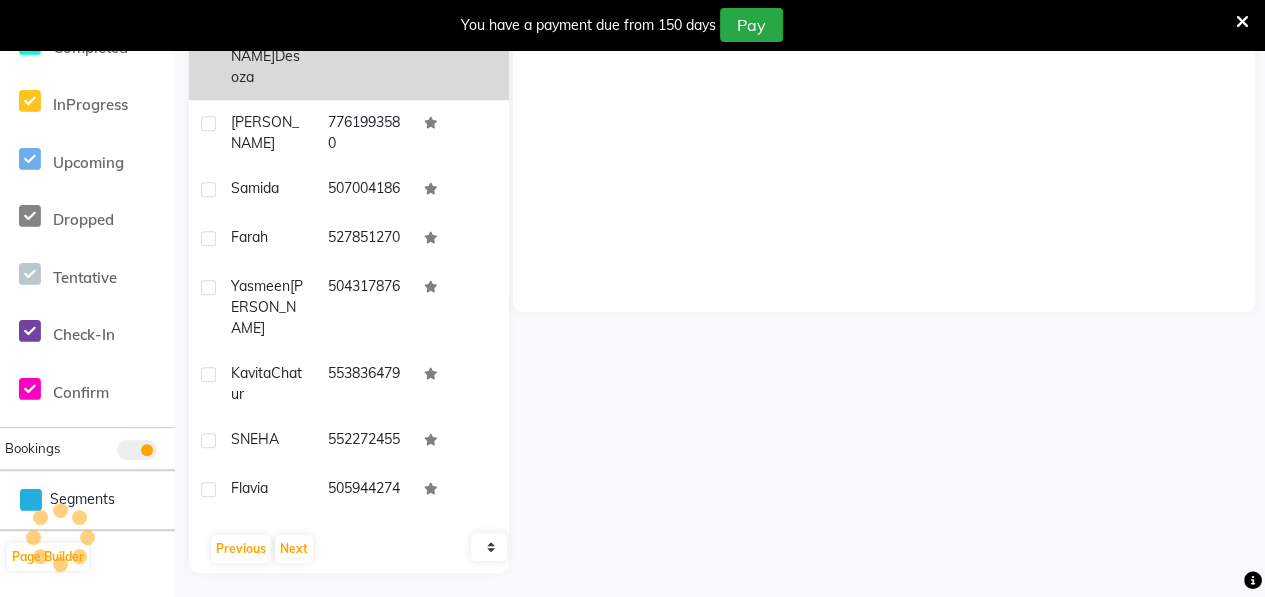 click on "[PERSON_NAME]" 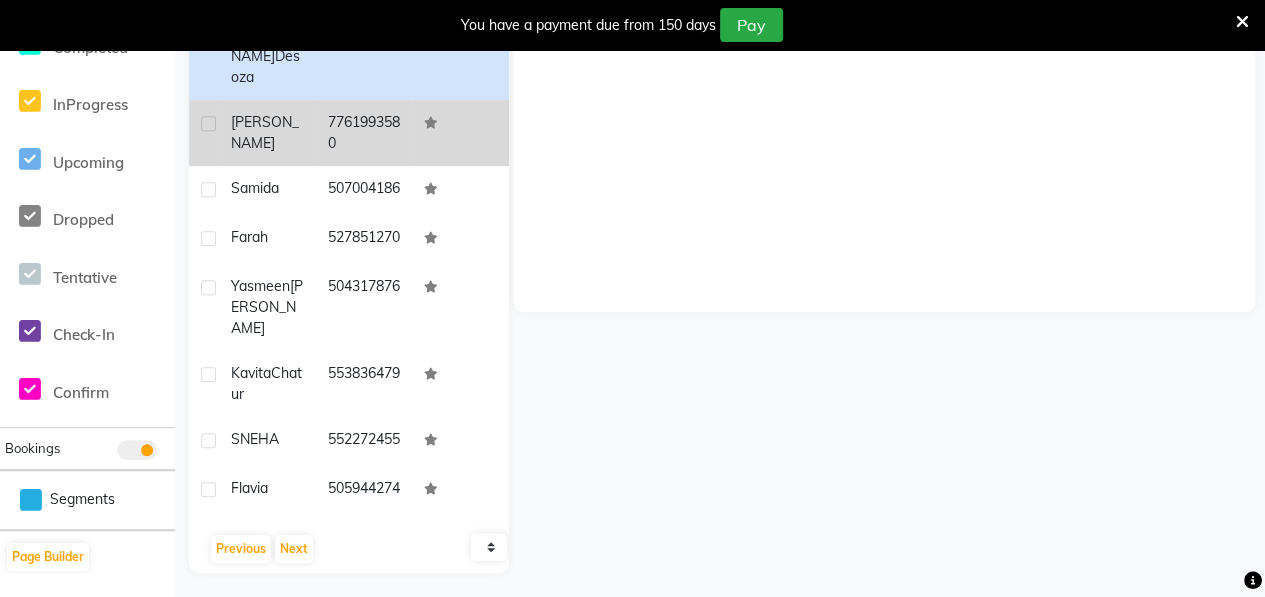 click on "[PERSON_NAME]" 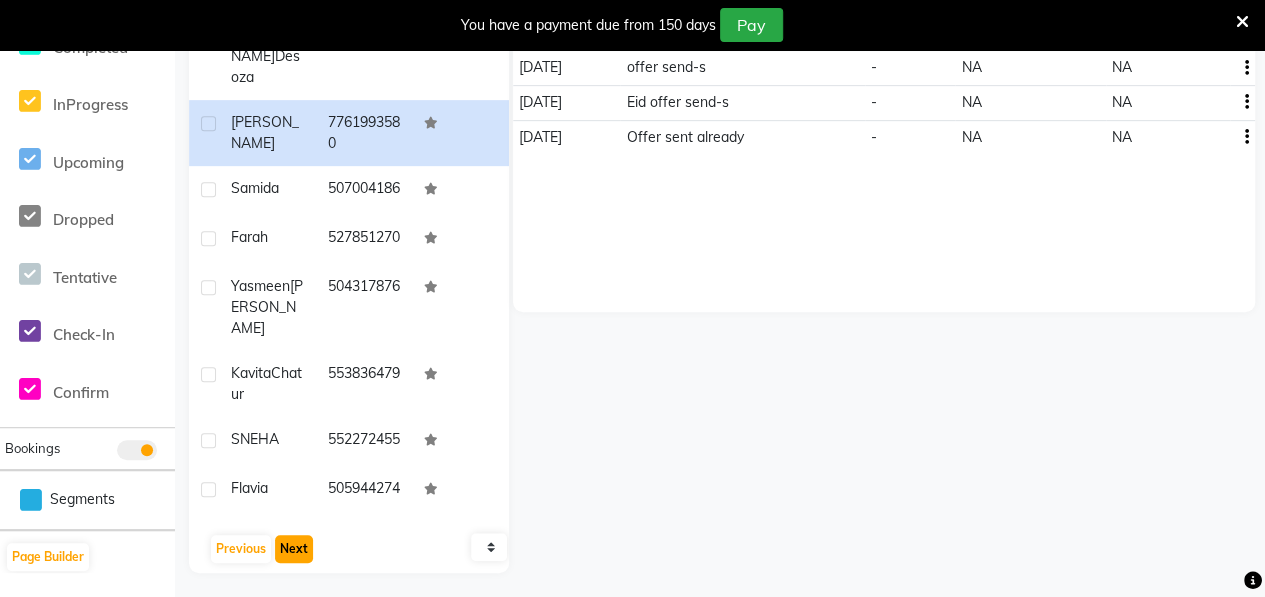 click on "Next" 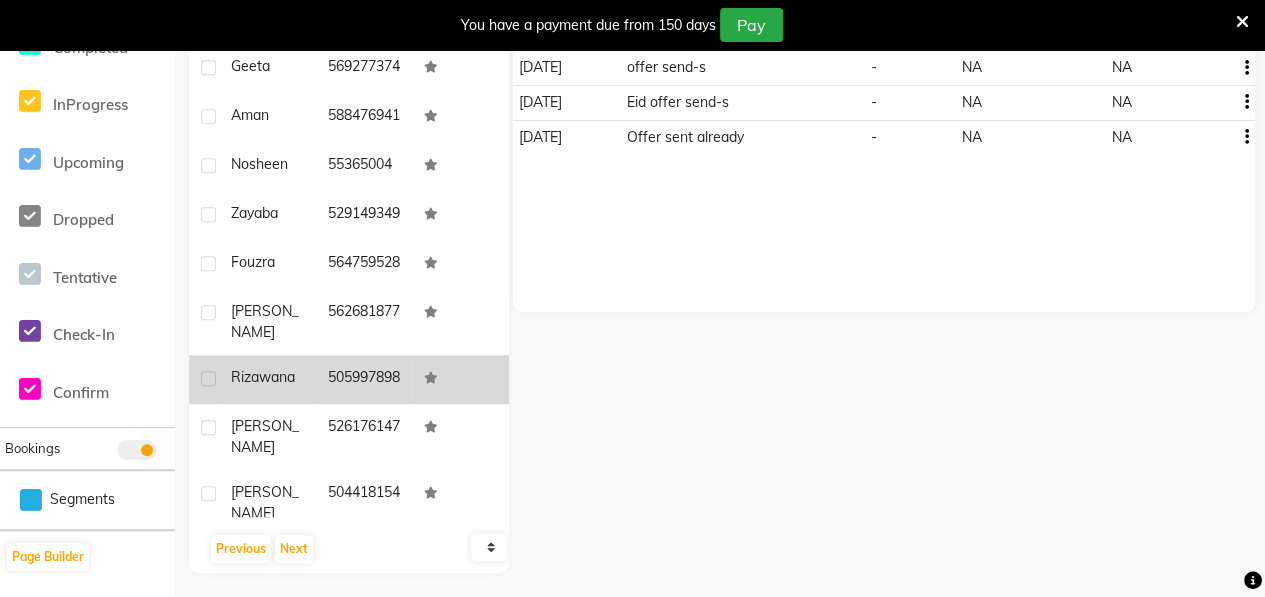 click on "Rizawana" 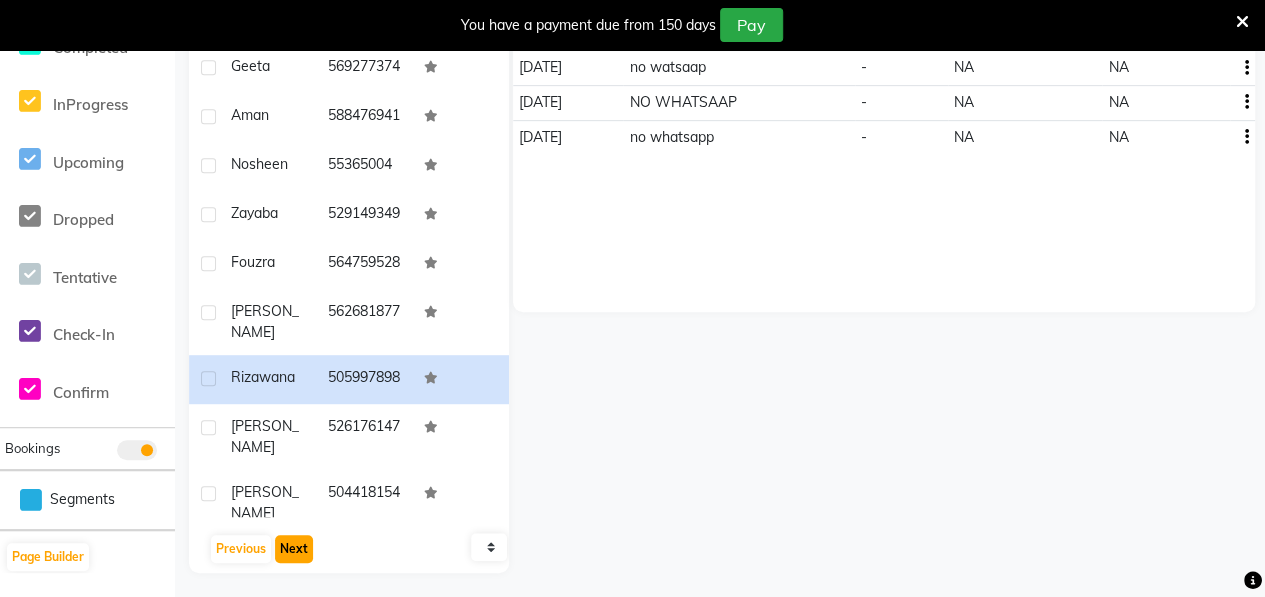 click on "Next" 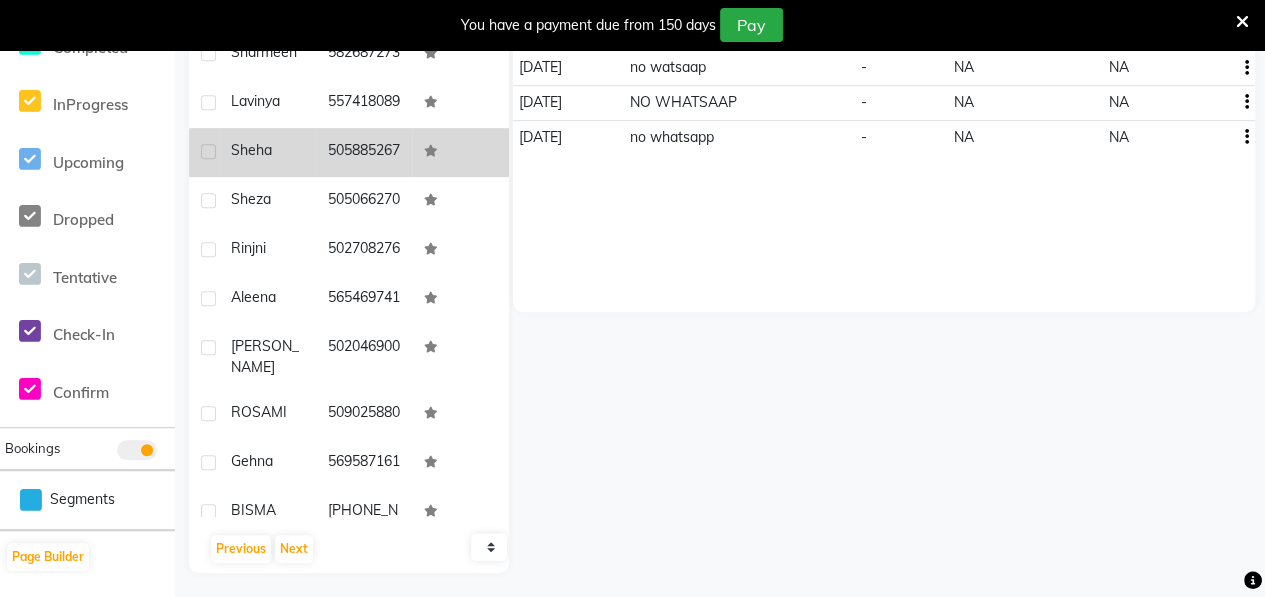 click on "Sheha" 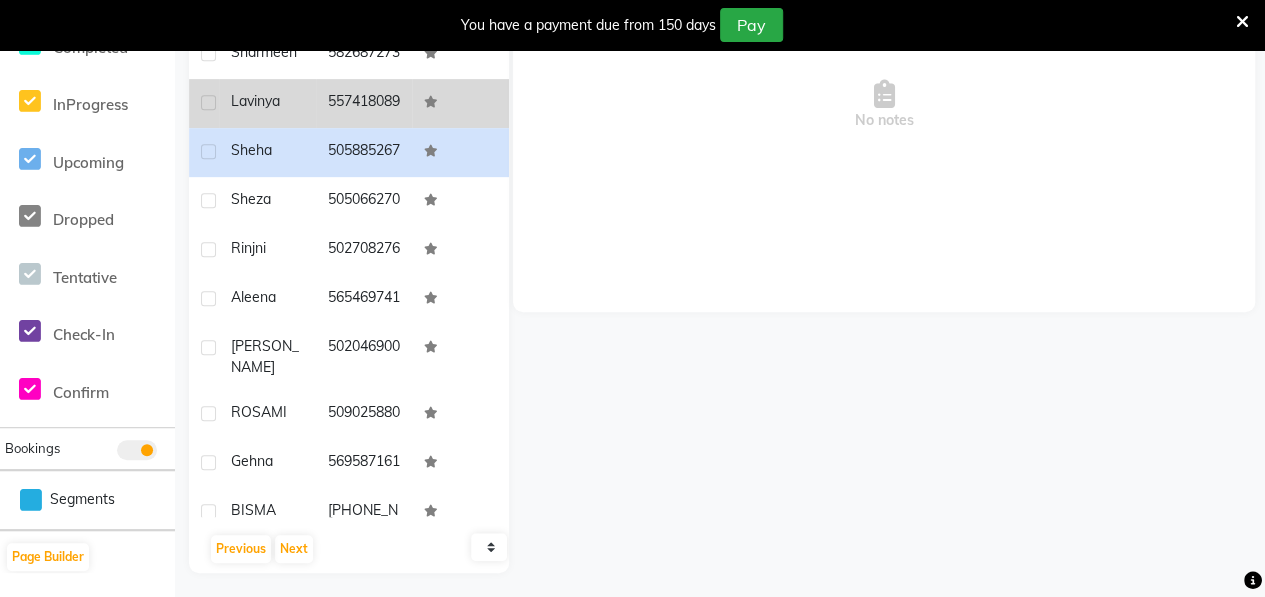 click on "Lavinya" 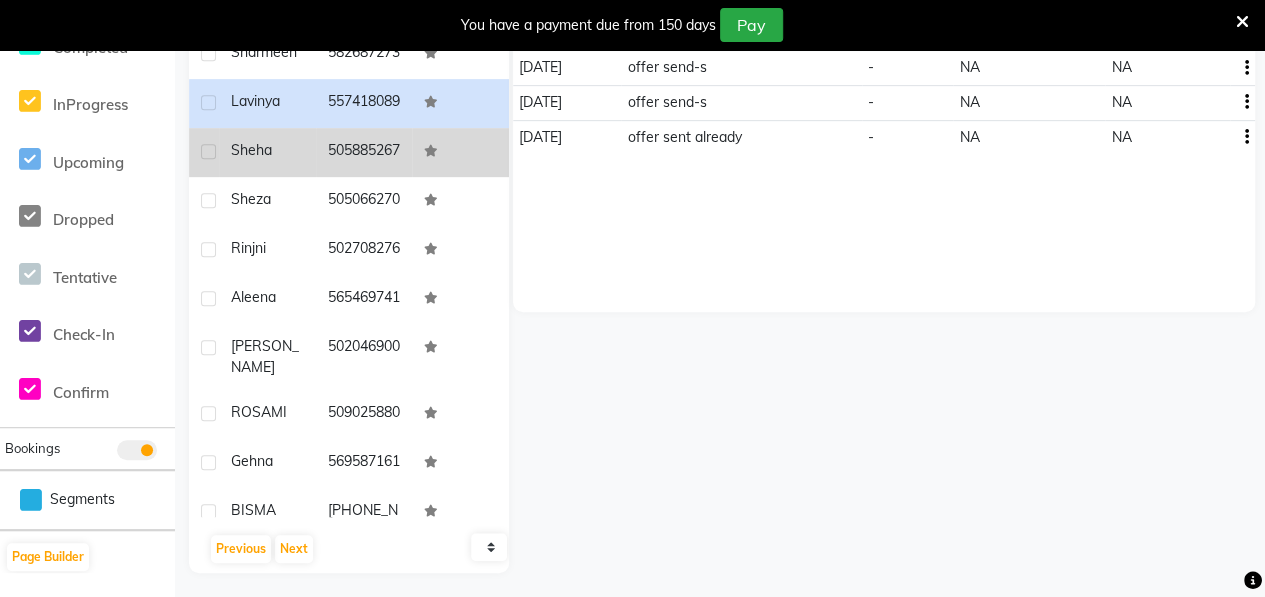 click on "Sheha" 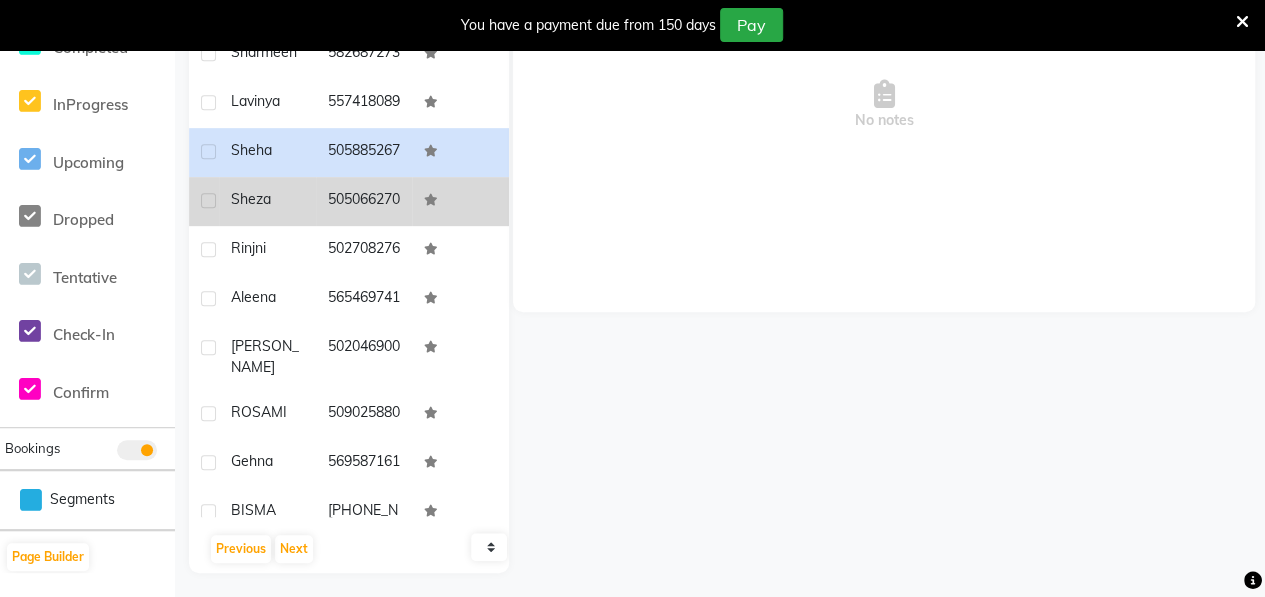 click 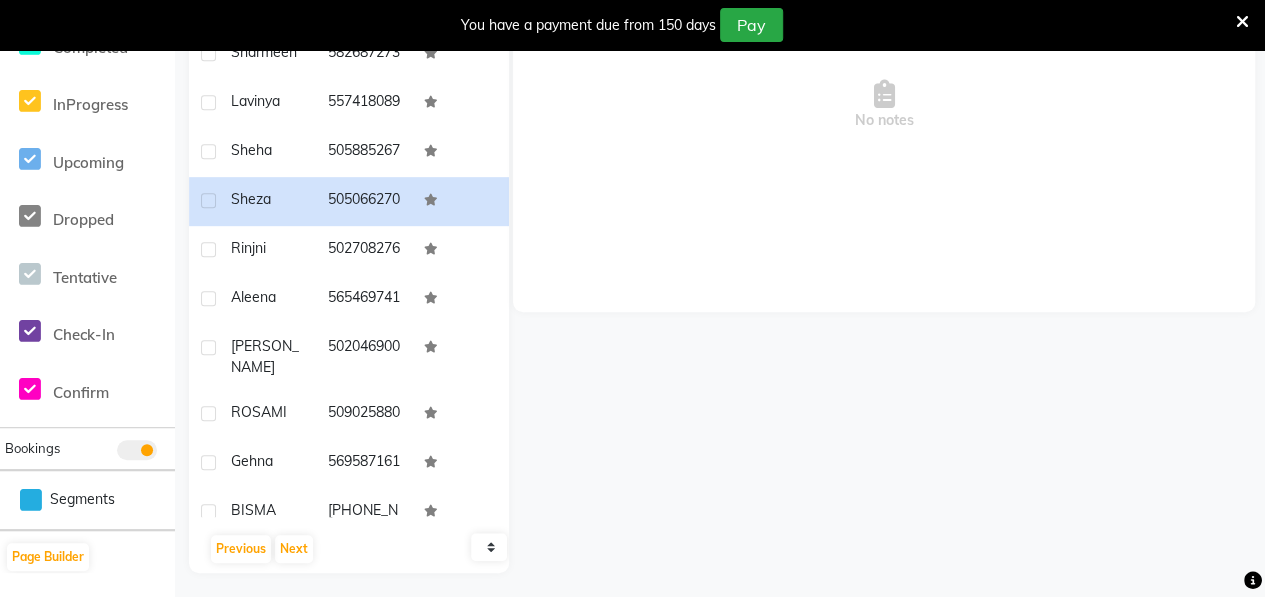click on "deesha     528423243  Surtihi  S   559548019  Bava     529088737  NAZIA     508331423  [PERSON_NAME]   527460400  Pooja     508697581  Vidishapatil     582722436  [PERSON_NAME]     588801091  BAVIA     565793942  Ifrin     556814634  Alifya     585107315  Gul NAR     506746186  ASHA     507882651  [PERSON_NAME]     569562580  [PERSON_NAME]     545453250  [PERSON_NAME]   558629287  [PERSON_NAME]     528559406  surya     9526345018  Nimmy     558374746  kulsum     567481630  ANJU     522691585  Seema     502592797  Deepa  Ma'am   508653174  [PERSON_NAME]     525407173  Sharmeen     582687273  Lavinya     557418089  Sheha     505885267  sheza     505066270  Rinjni     502708276  Aleena     565469741  [PERSON_NAME]     502046900  ROSAMI     509025880  Gehna     569587161  BISMA    [PHONE_NUMBER]  [PERSON_NAME]   502481428  nahila     559379513  [PERSON_NAME]     526510878  Sehar     501704390  Jyoti     502777310  Annu     916238371535  lakhasmi     503407629  wanshika     568090831  Tulsi     505276238  Maha     528002852  [PERSON_NAME]     547657811  FARAH" 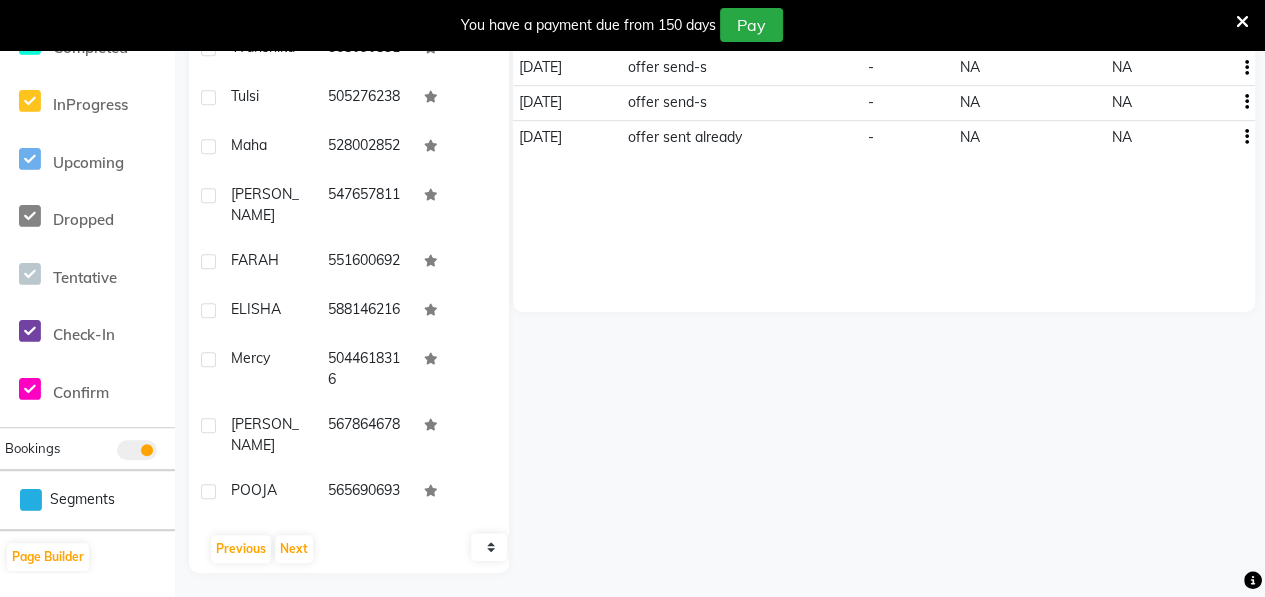 scroll, scrollTop: 2723, scrollLeft: 0, axis: vertical 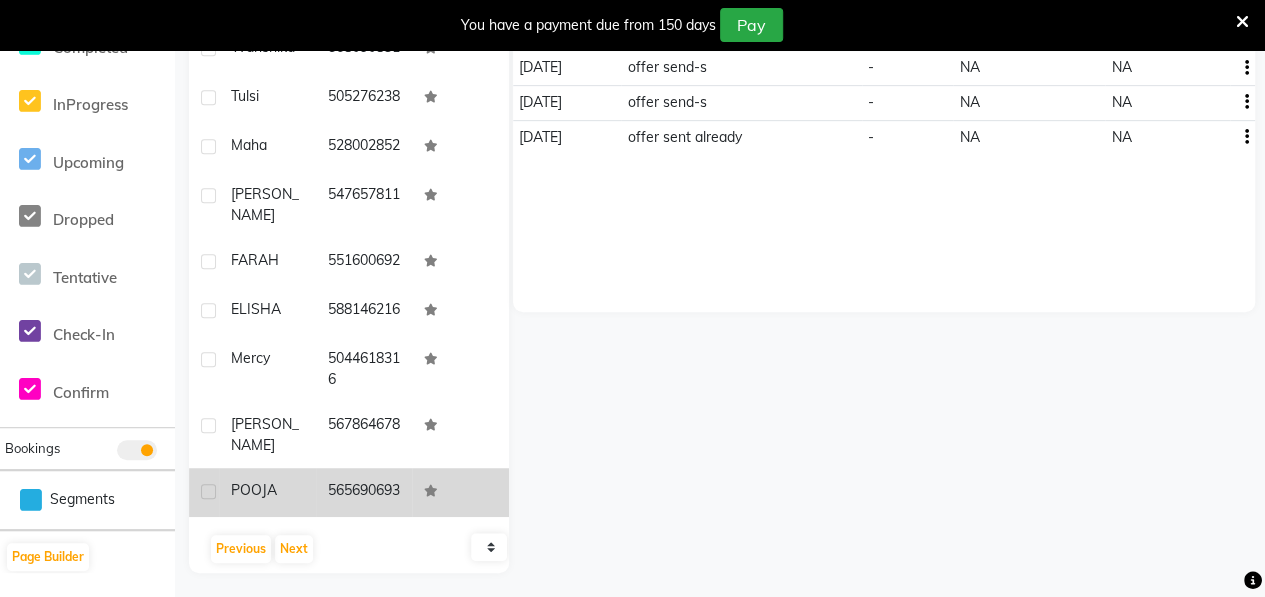 click on "POOJA" 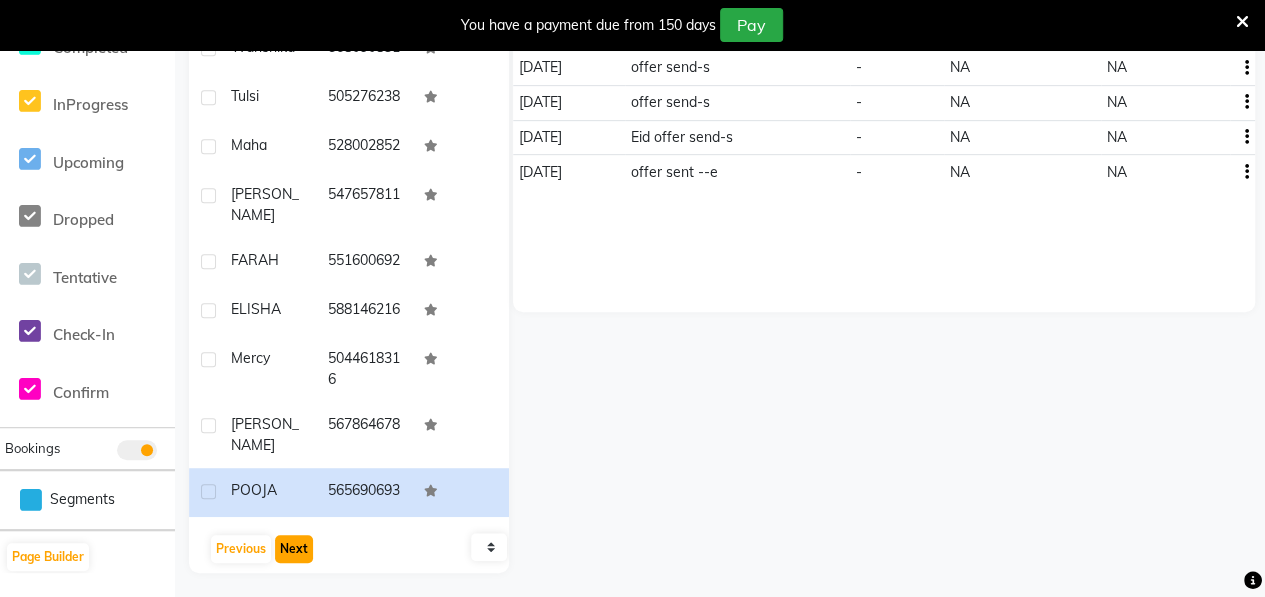 click on "Next" 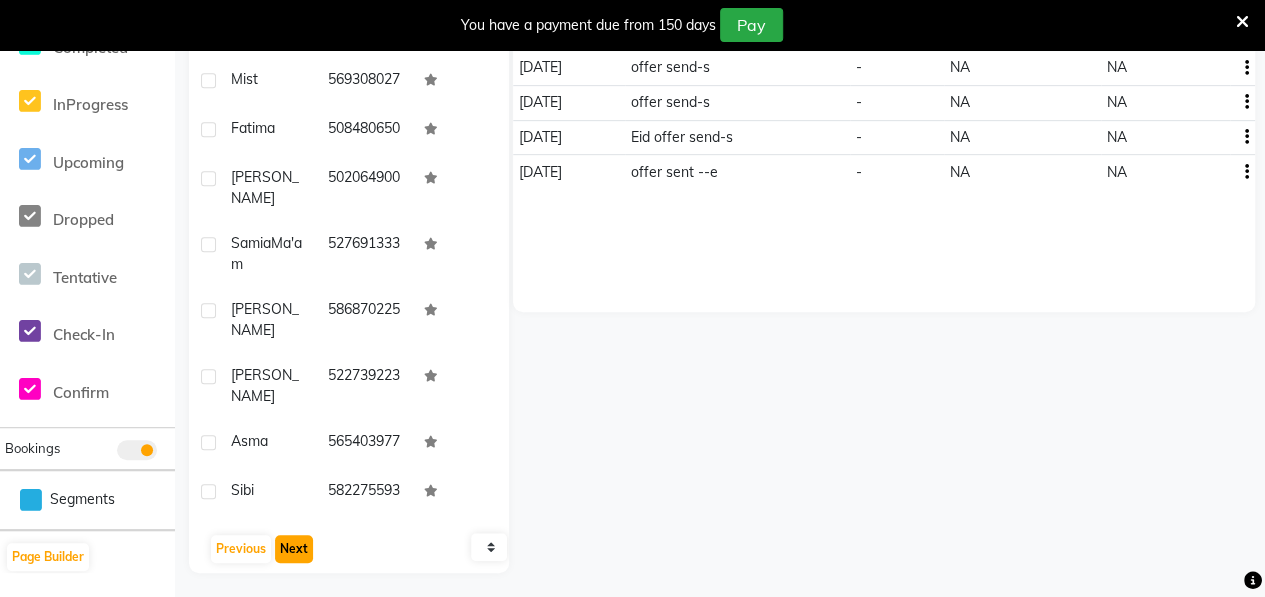 scroll, scrollTop: 2668, scrollLeft: 0, axis: vertical 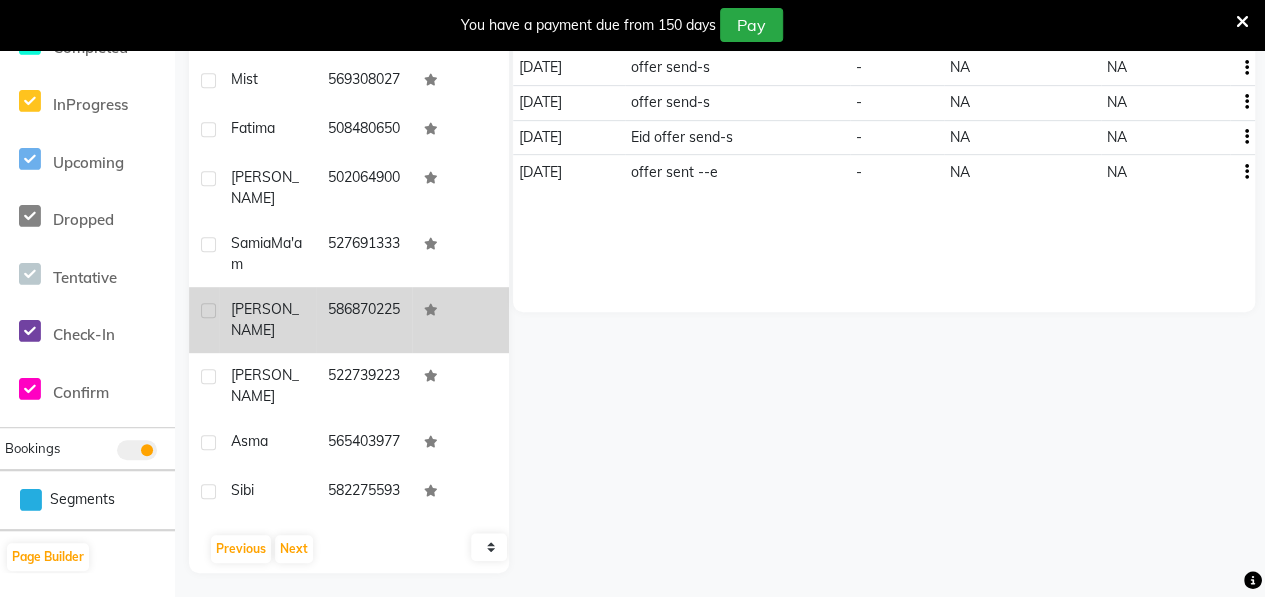click on "[PERSON_NAME]" 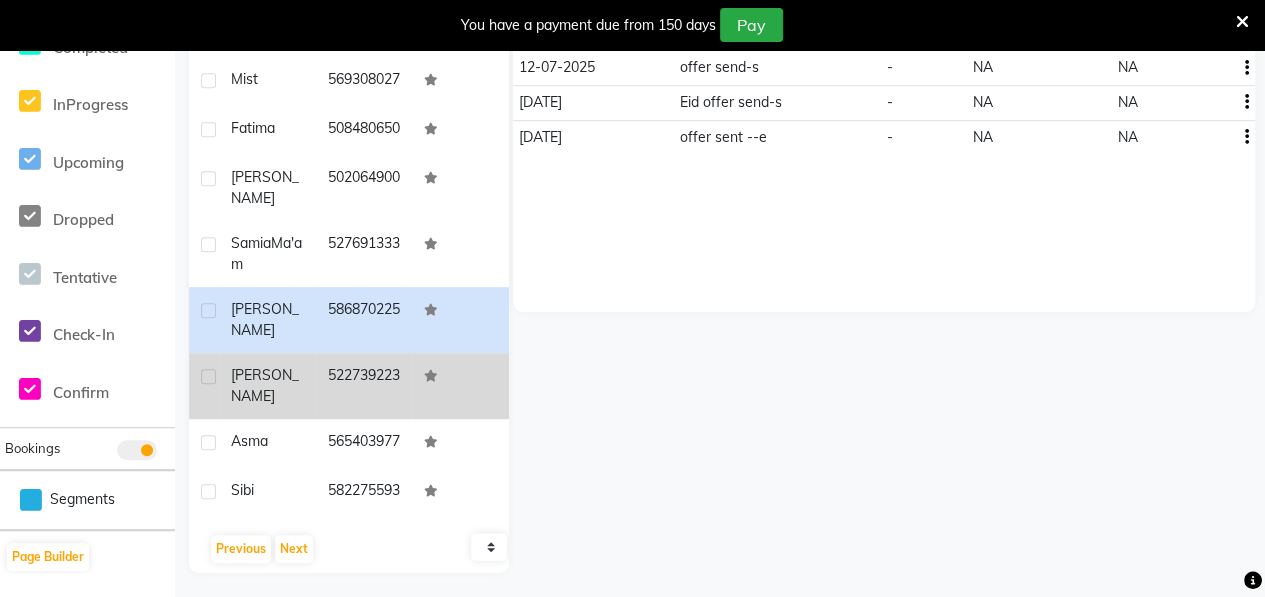 click on "[PERSON_NAME]" 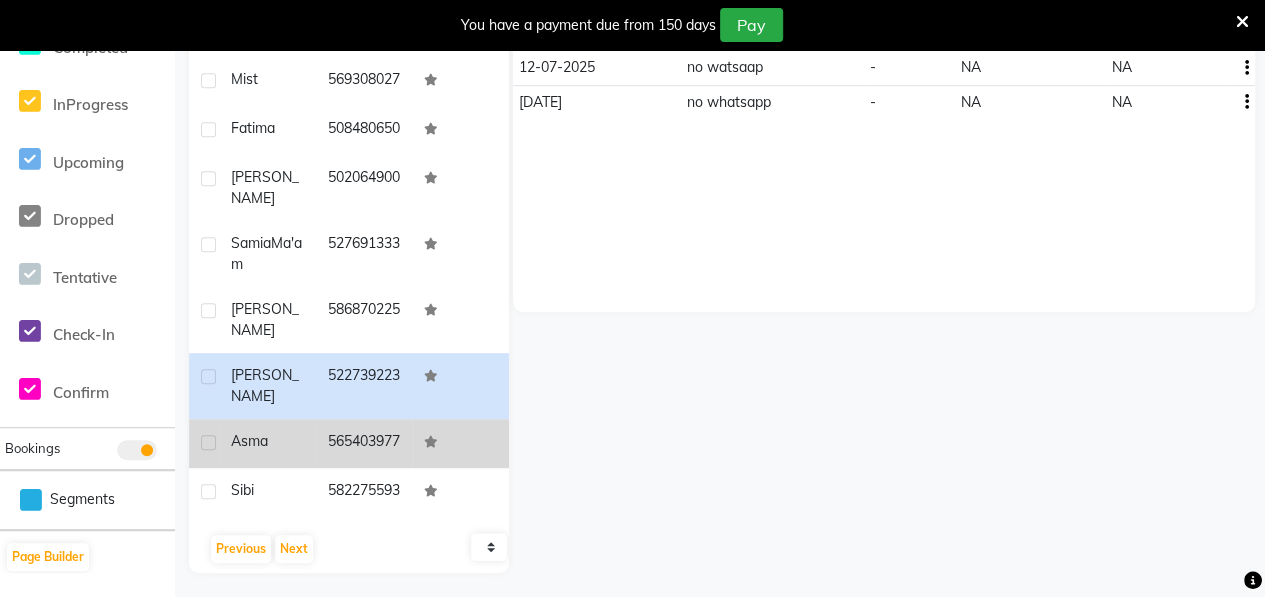 click on "Asma" 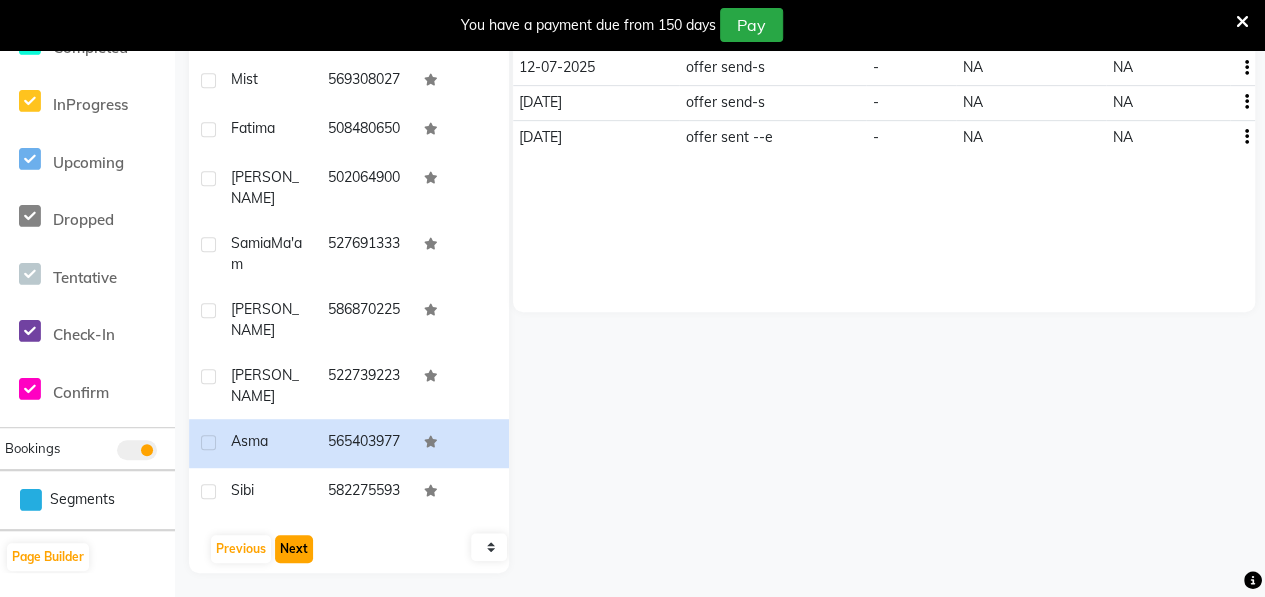 click on "Next" 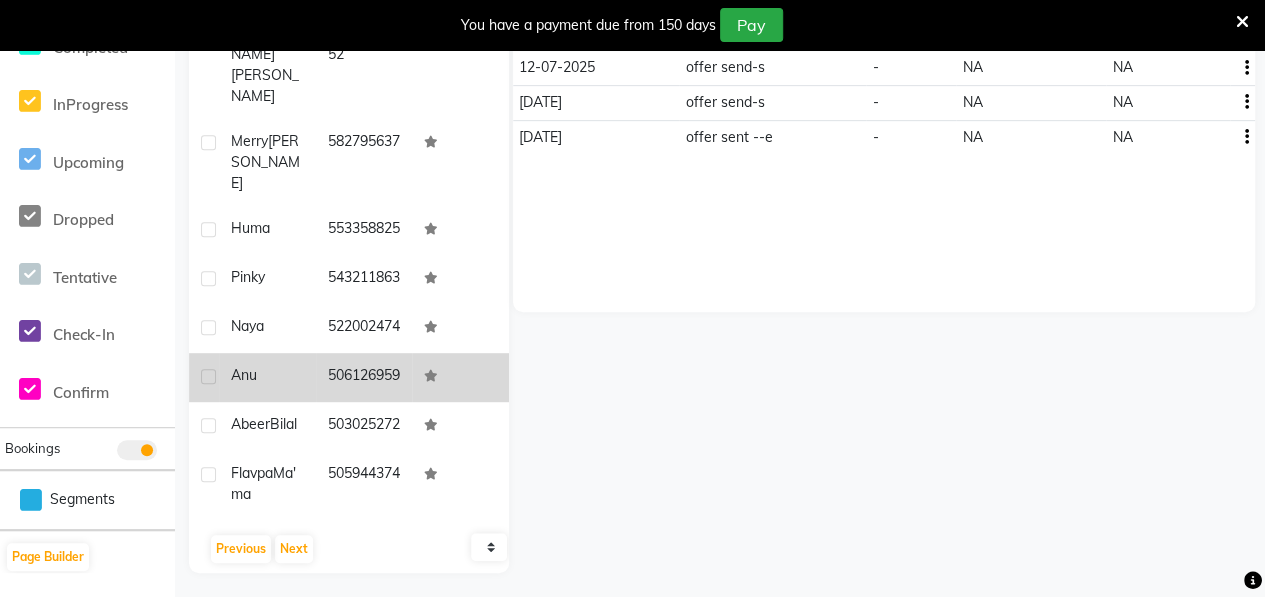 click on "Anu" 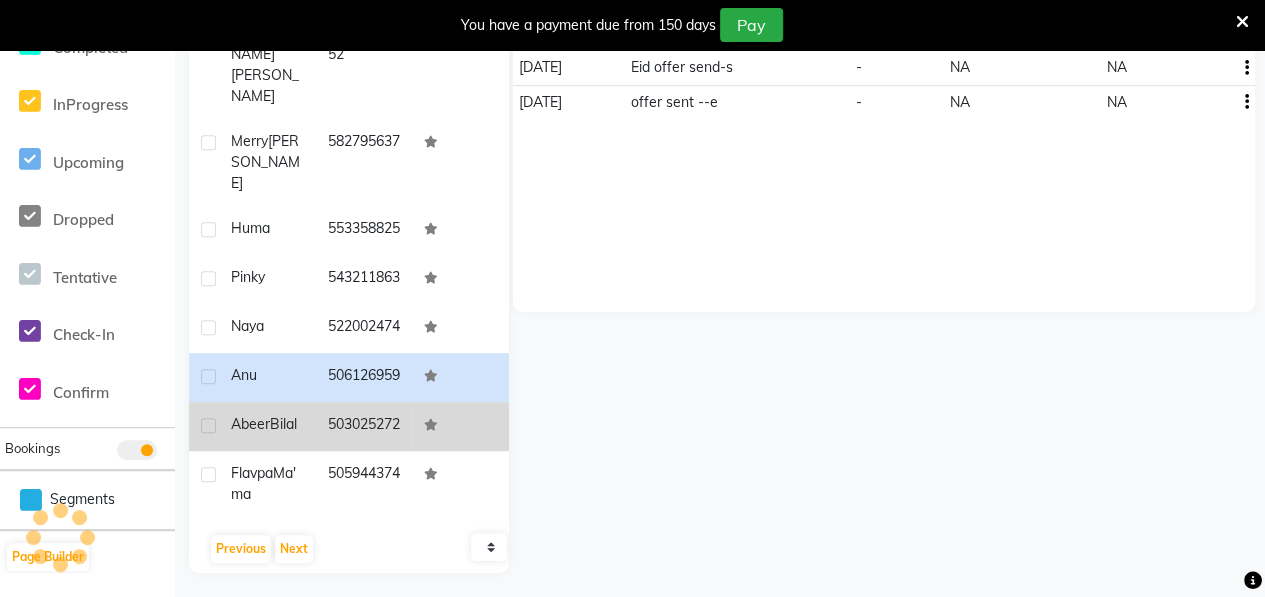 click on "[PERSON_NAME]" 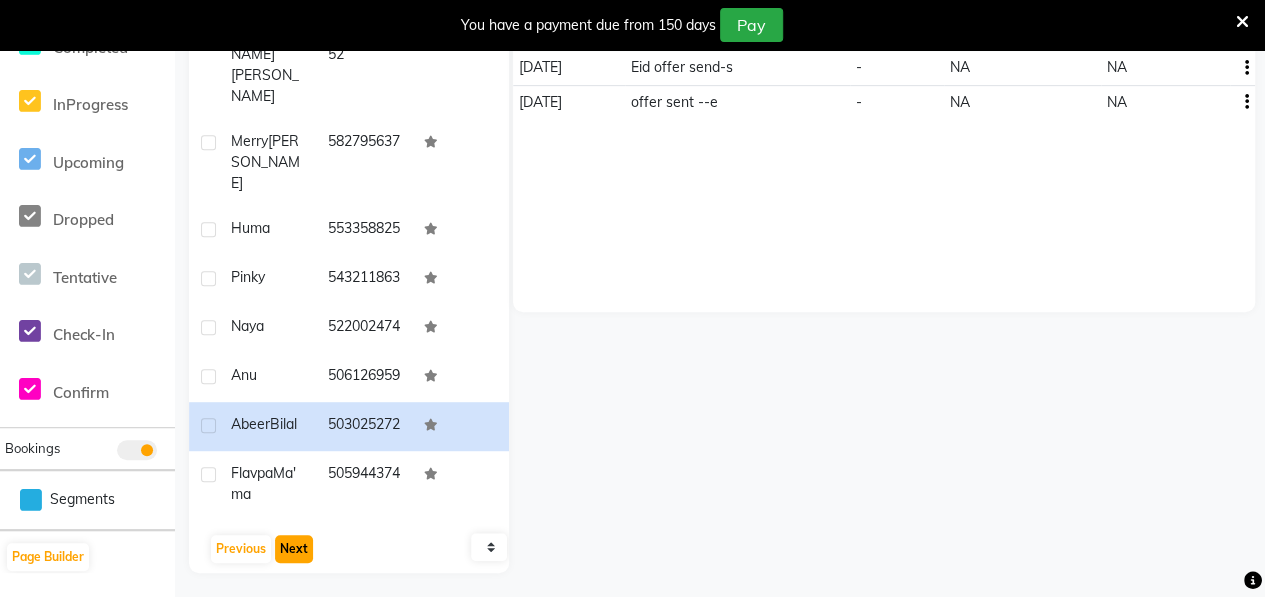 click on "Next" 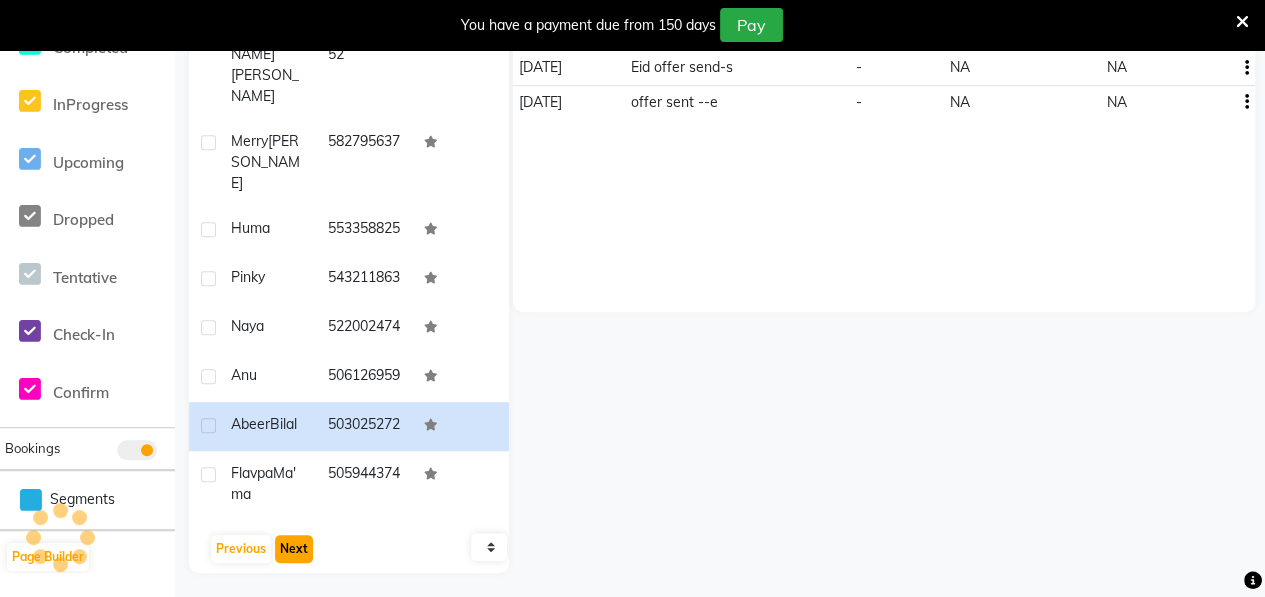 scroll, scrollTop: 2656, scrollLeft: 0, axis: vertical 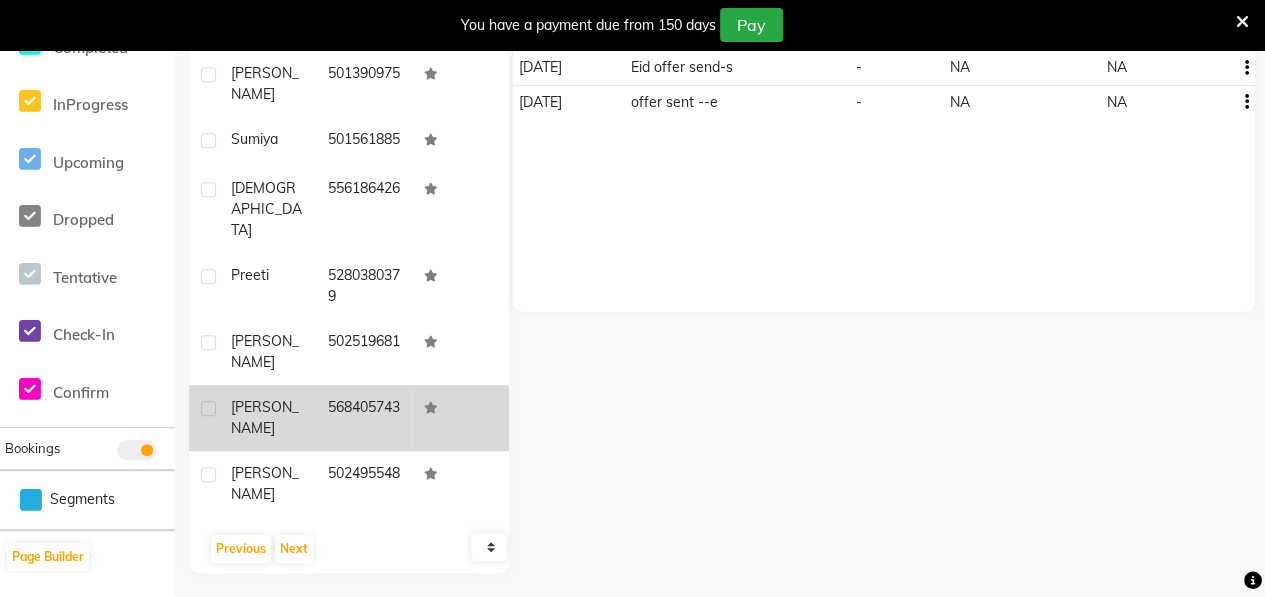 click on "[PERSON_NAME]" 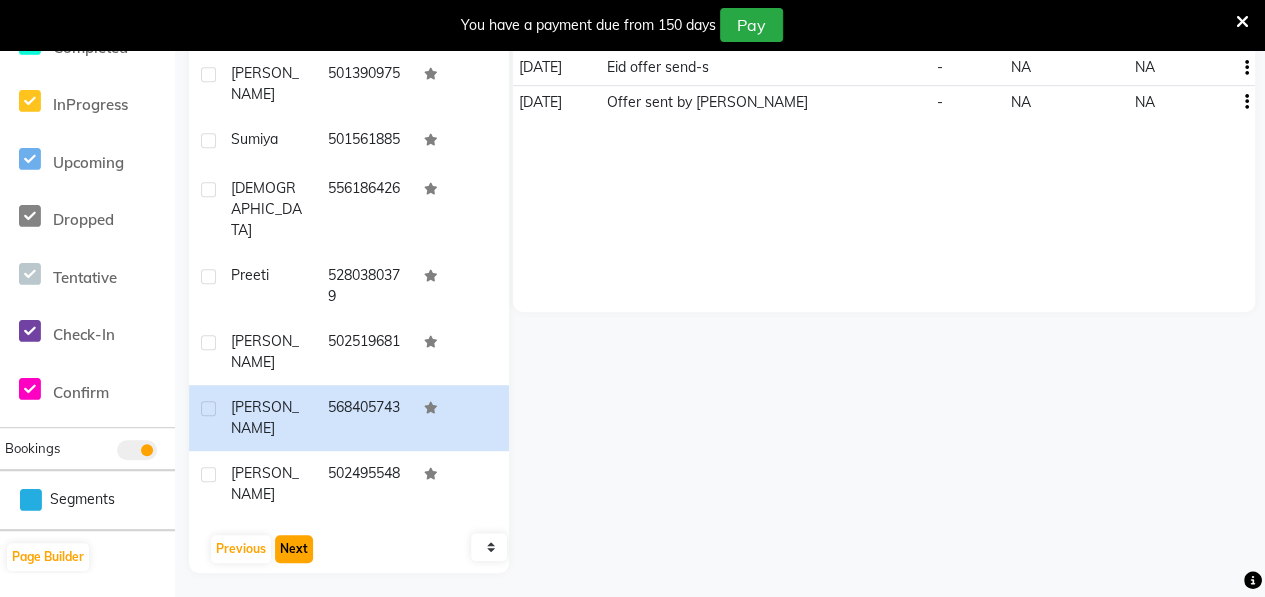 click on "Next" 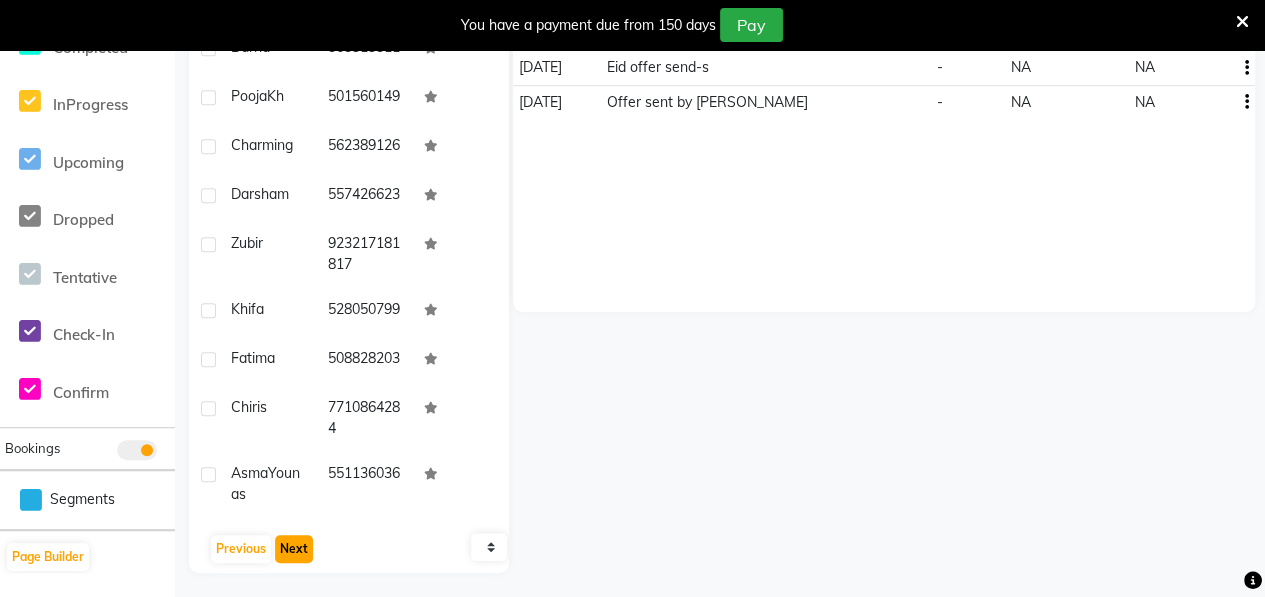 click on "Next" 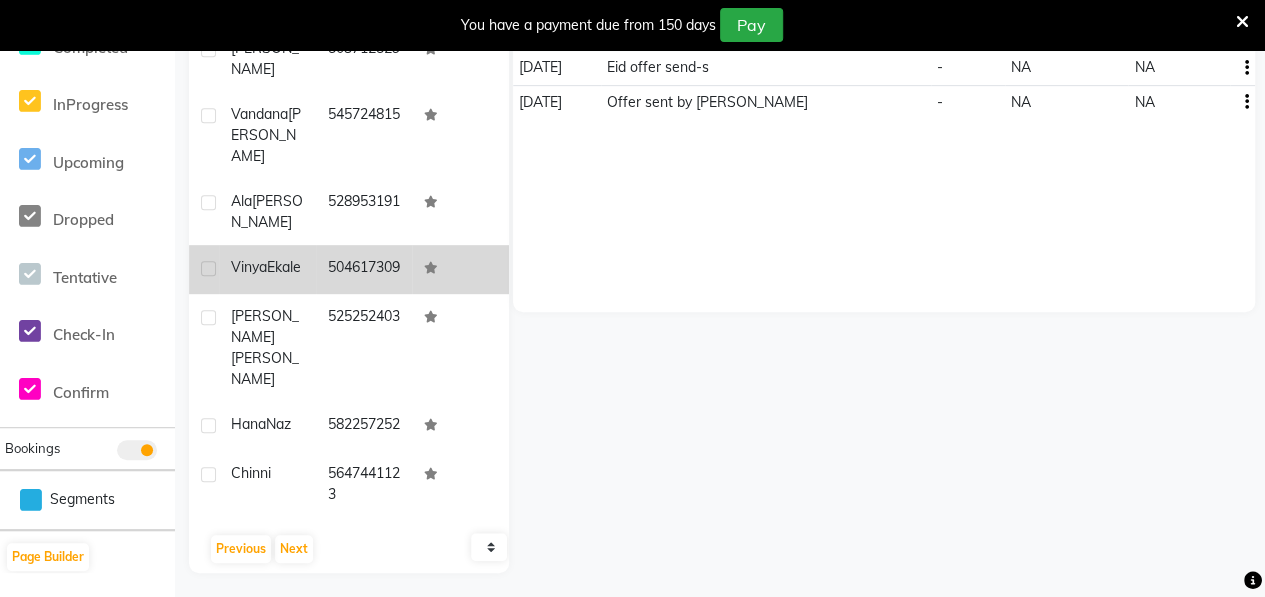 click on "[PERSON_NAME]" 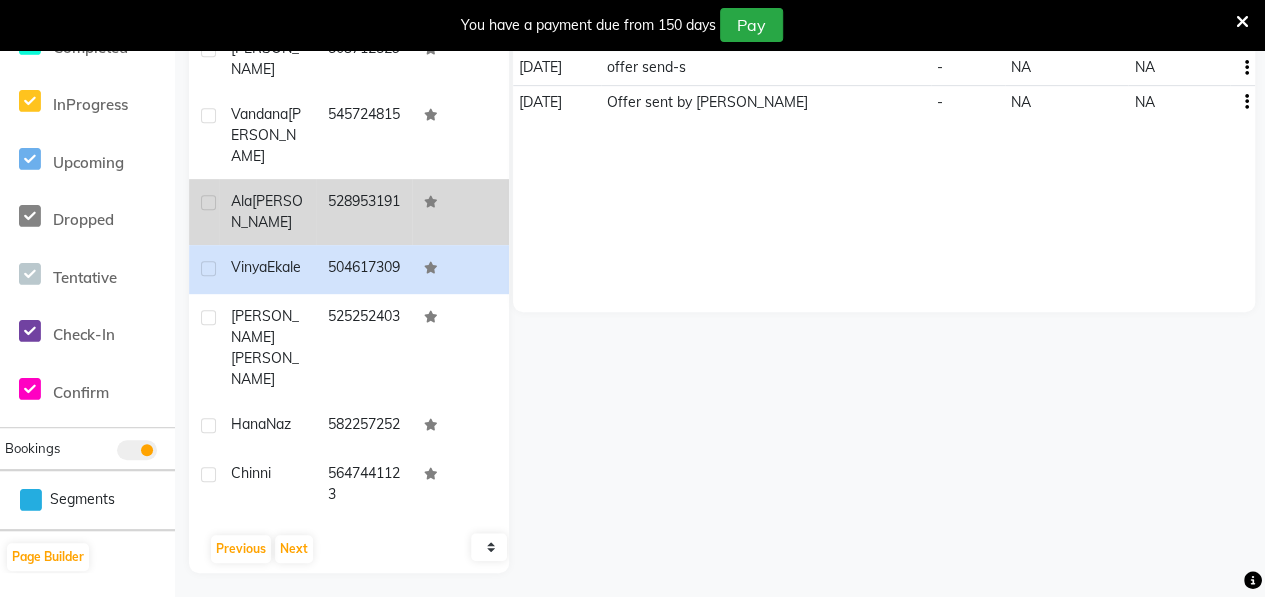 click on "[PERSON_NAME]" 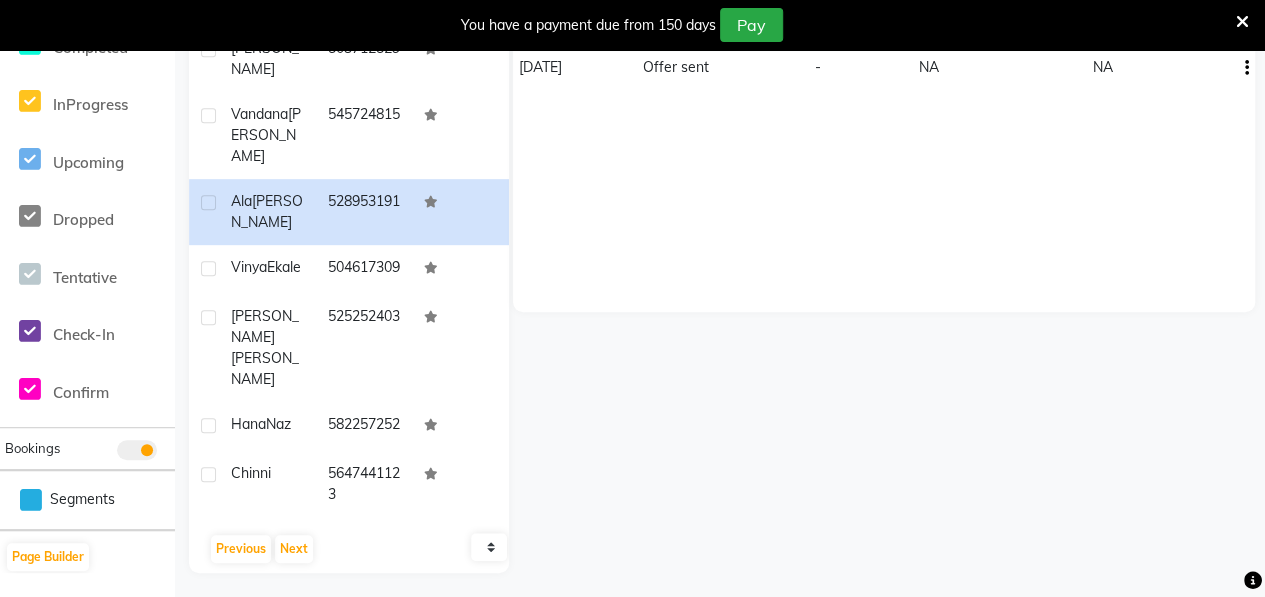 scroll, scrollTop: 2133, scrollLeft: 0, axis: vertical 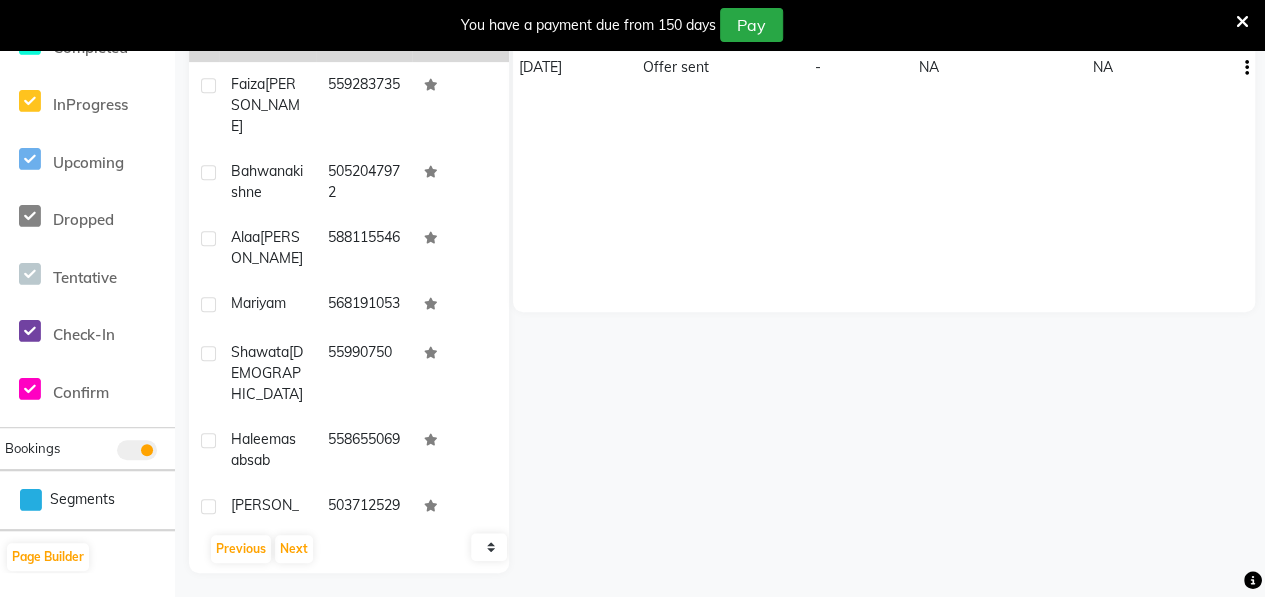 click on "[PERSON_NAME]" 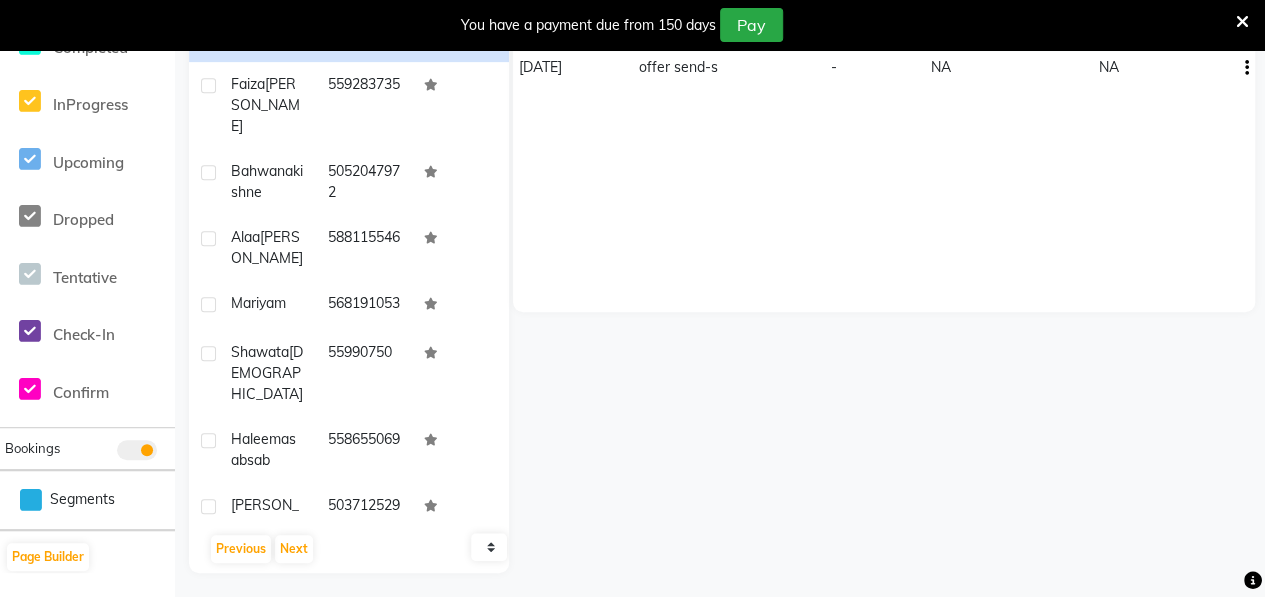 scroll, scrollTop: 1610, scrollLeft: 0, axis: vertical 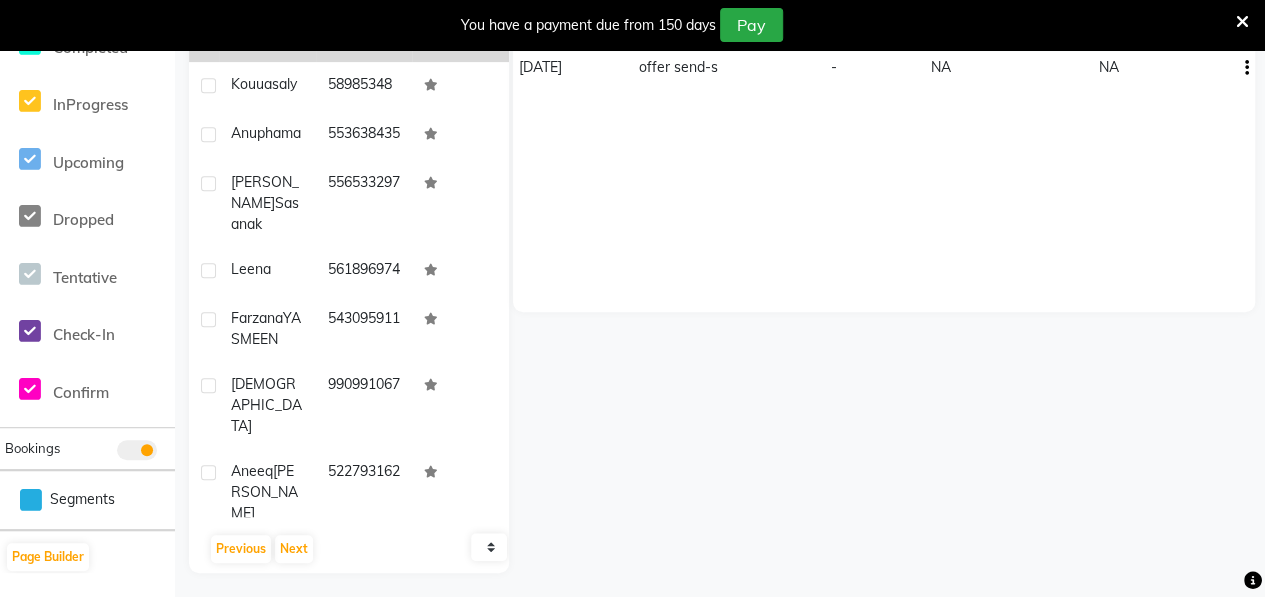 click on "[PERSON_NAME]" 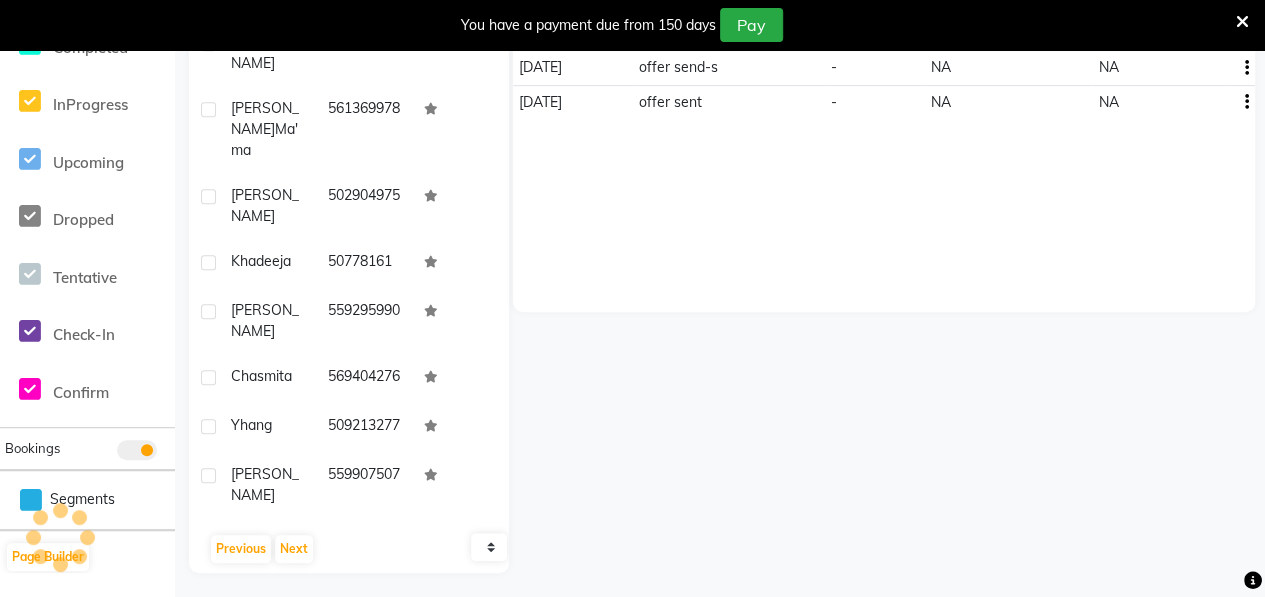 scroll, scrollTop: 565, scrollLeft: 0, axis: vertical 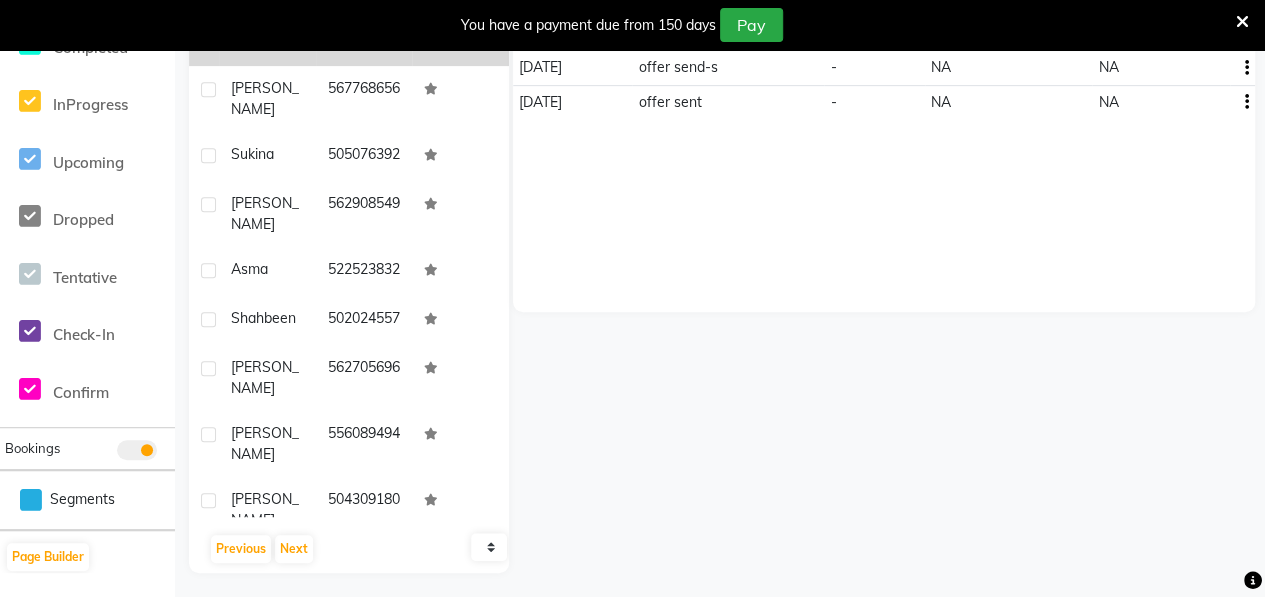 click on "[GEOGRAPHIC_DATA]" 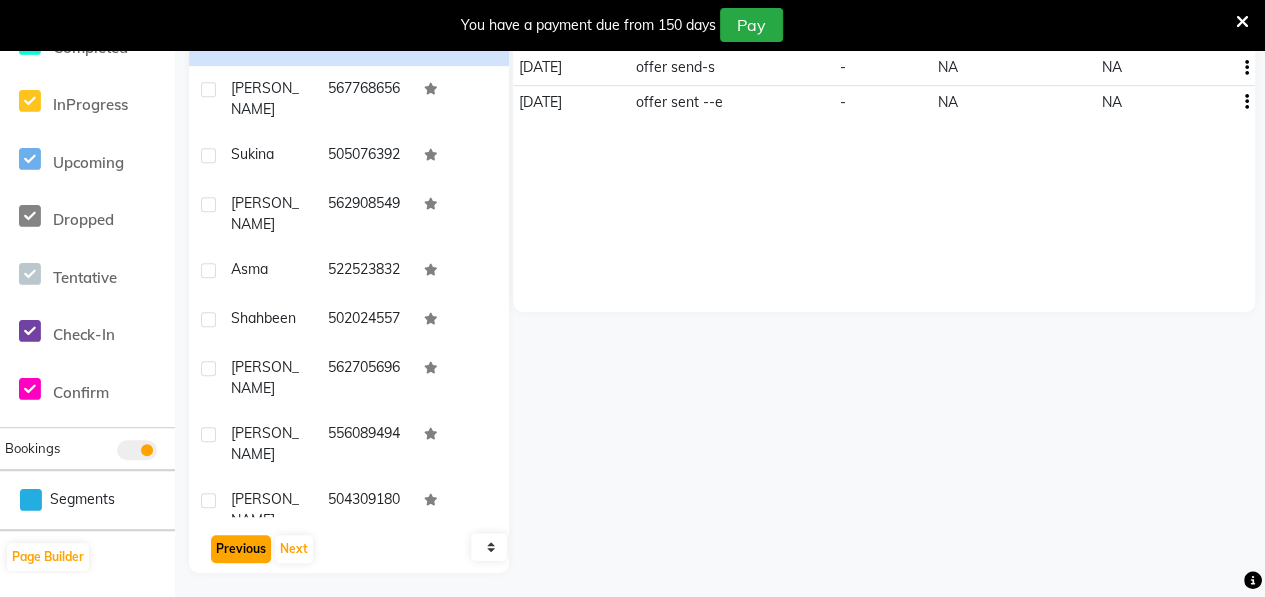 click on "Previous" 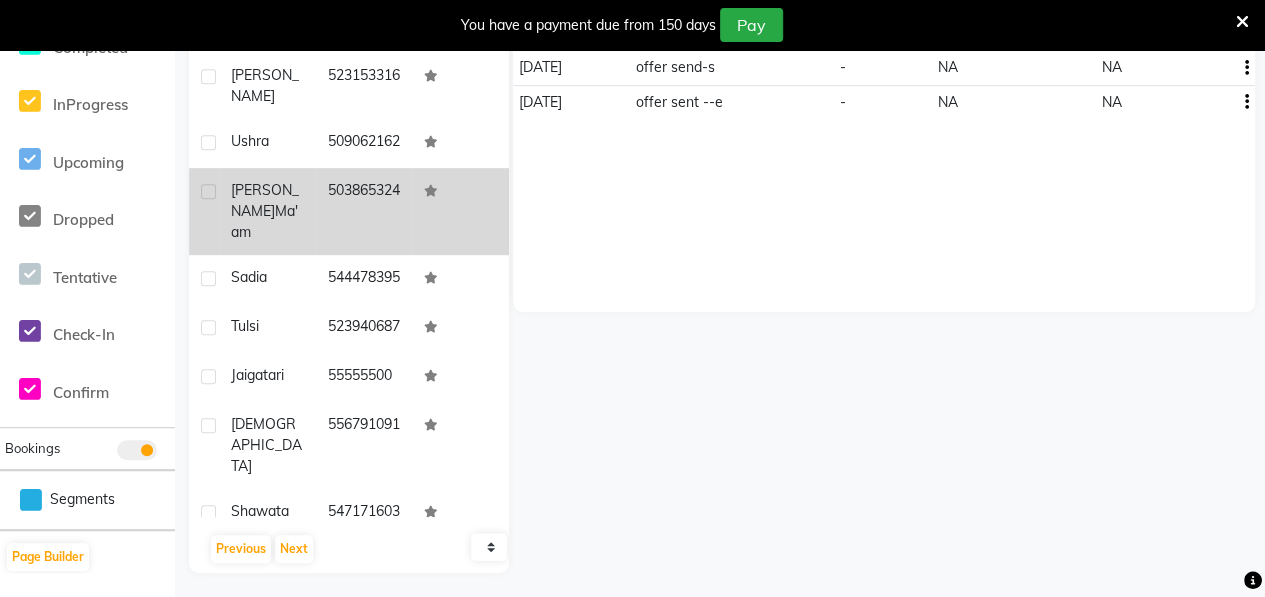 click on "[PERSON_NAME]  Ma'am" 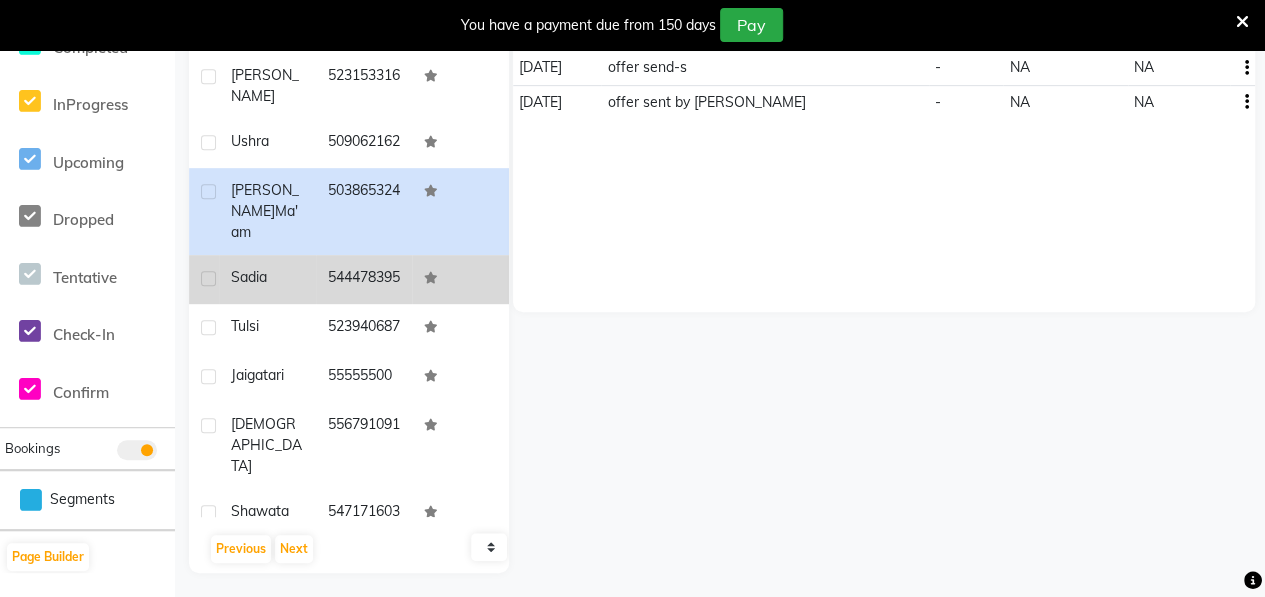 click on "Sadia" 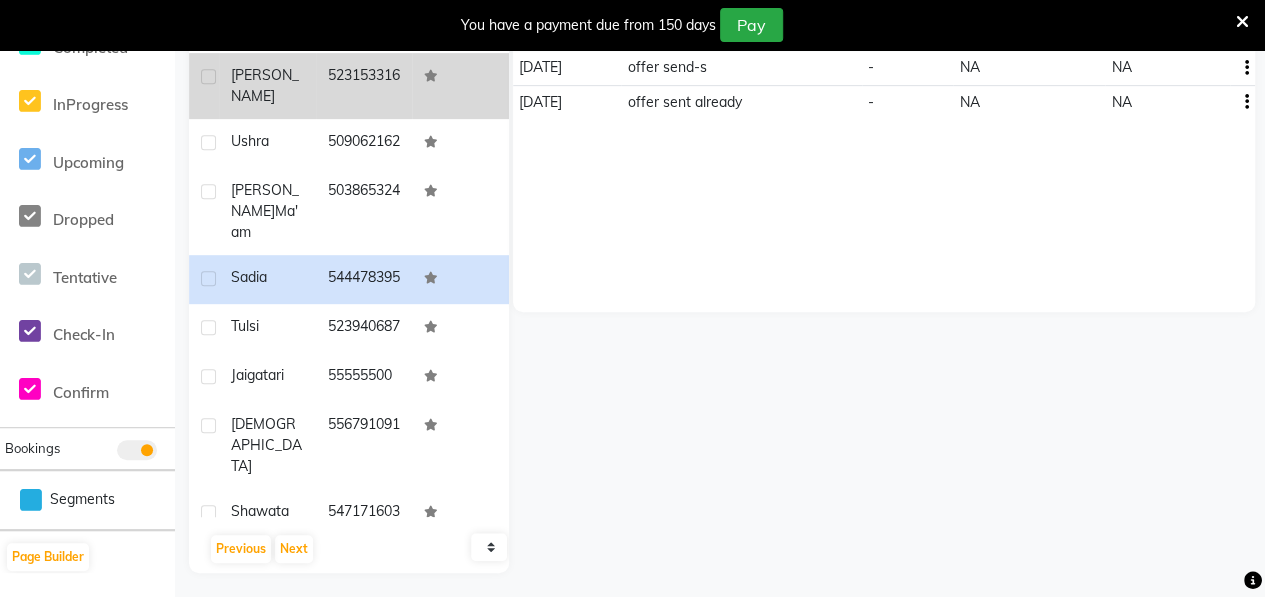 click on "[PERSON_NAME]" 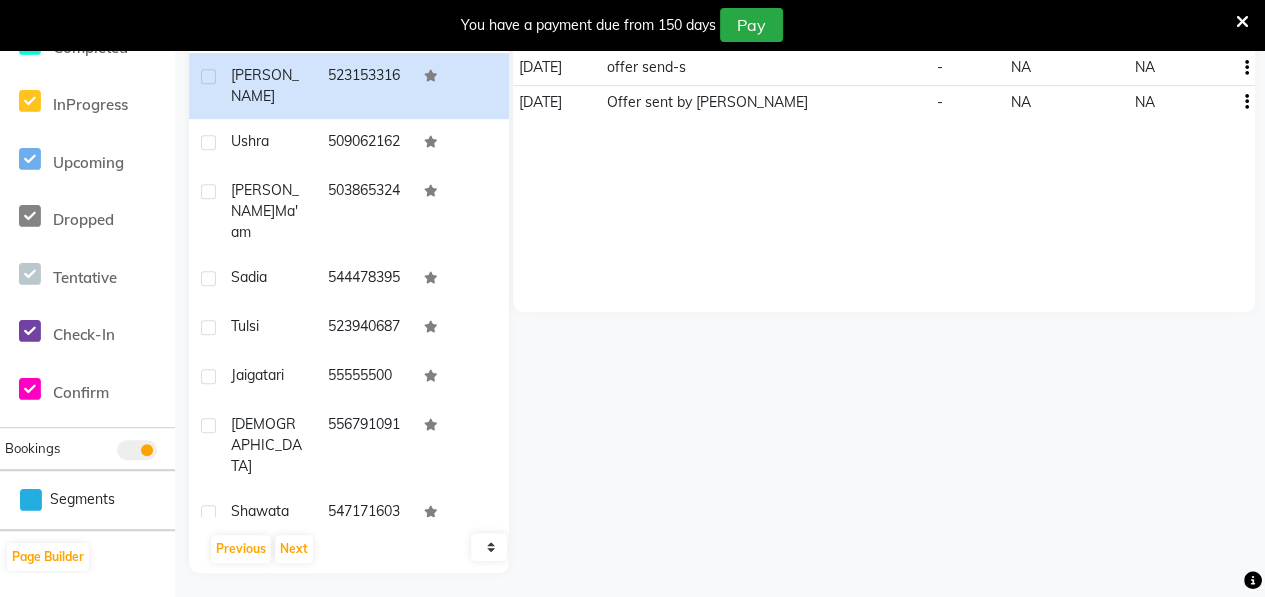 scroll, scrollTop: 0, scrollLeft: 0, axis: both 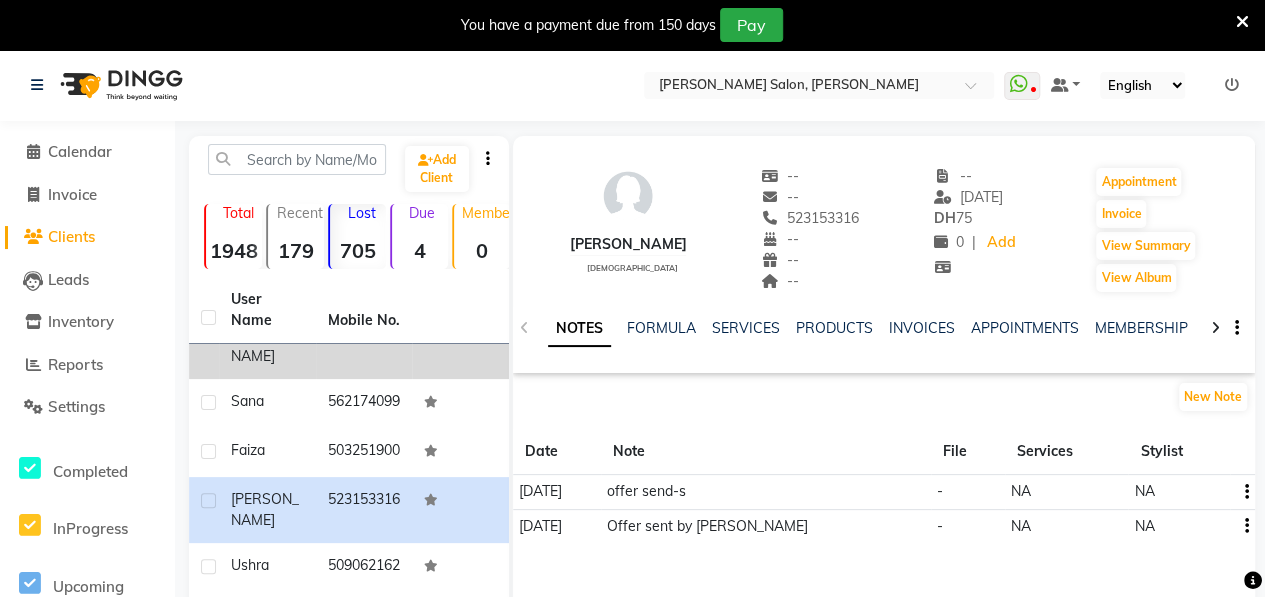 click on "[PERSON_NAME]" 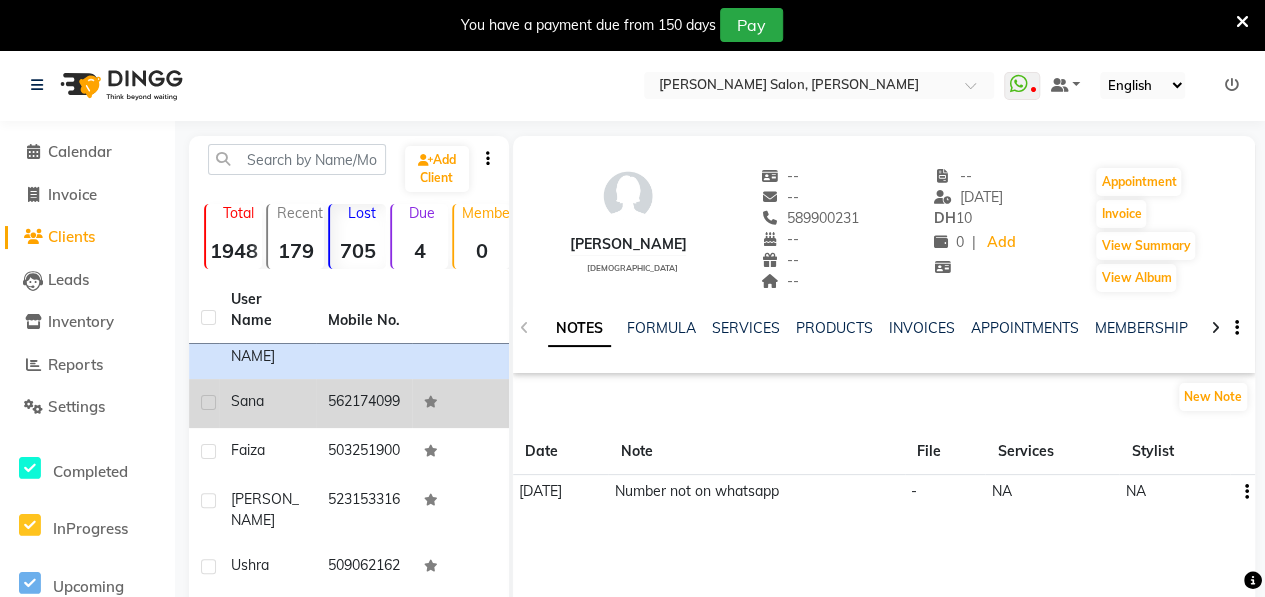 click on "Sana" 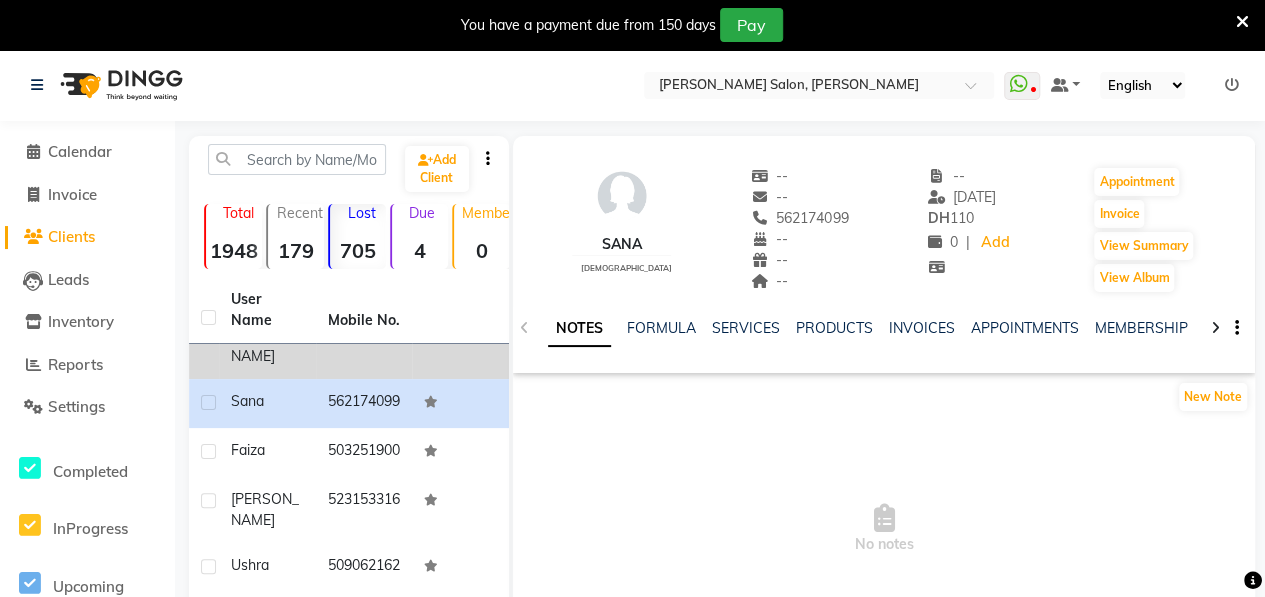 click on "[PERSON_NAME]" 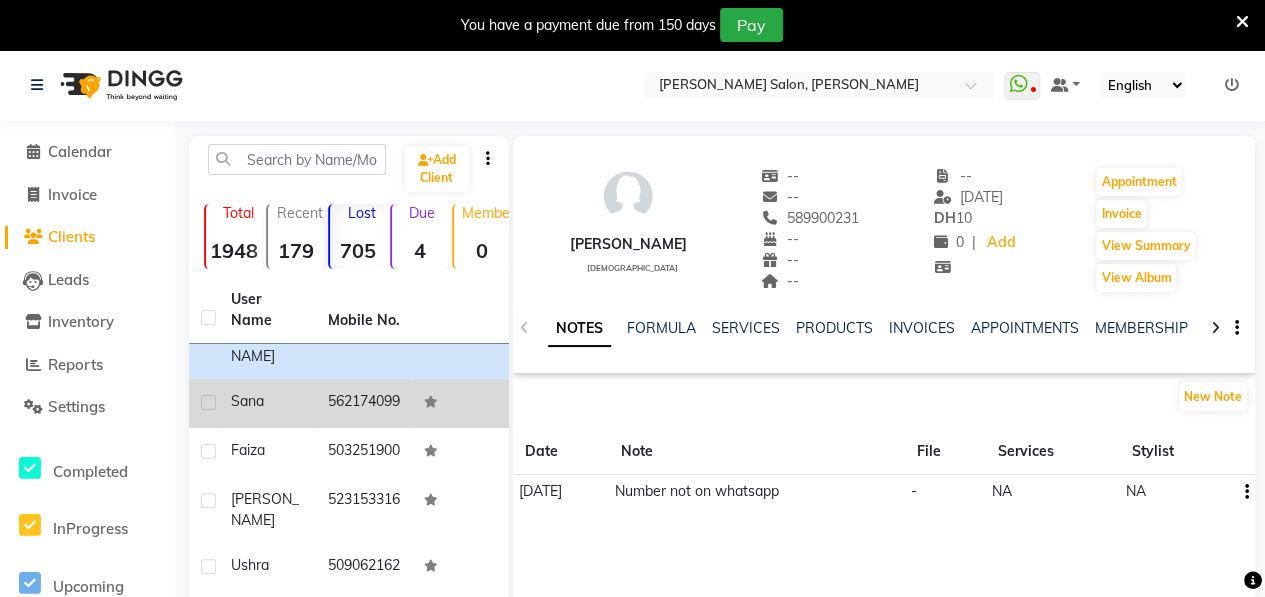 click on "Sana" 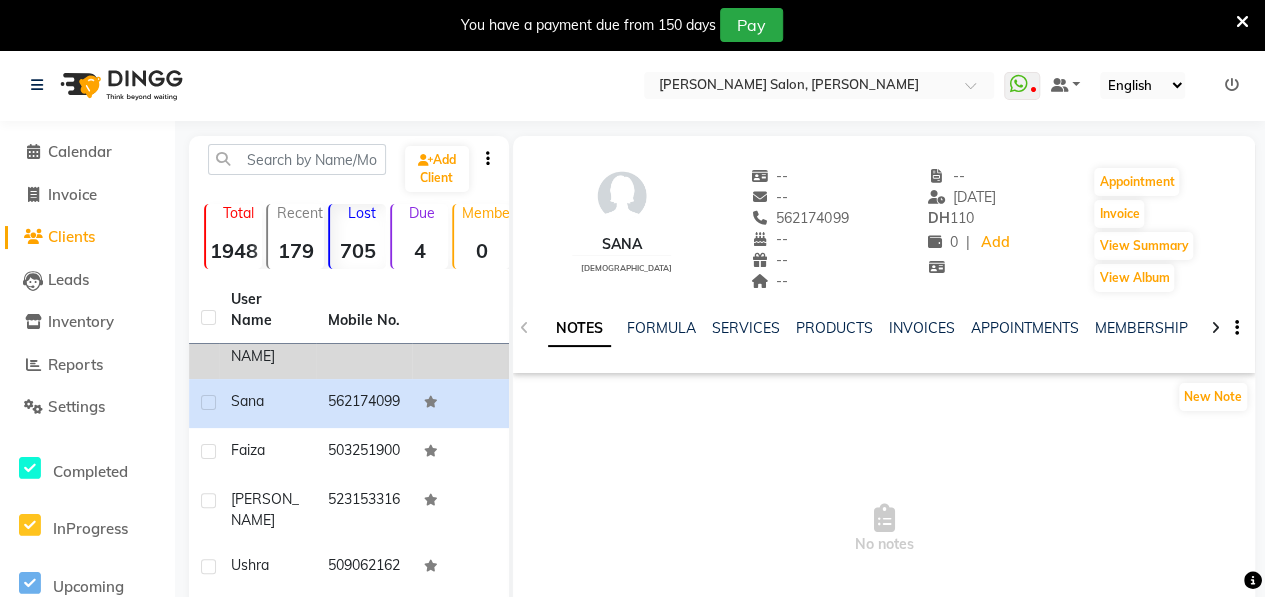 click on "[PERSON_NAME]" 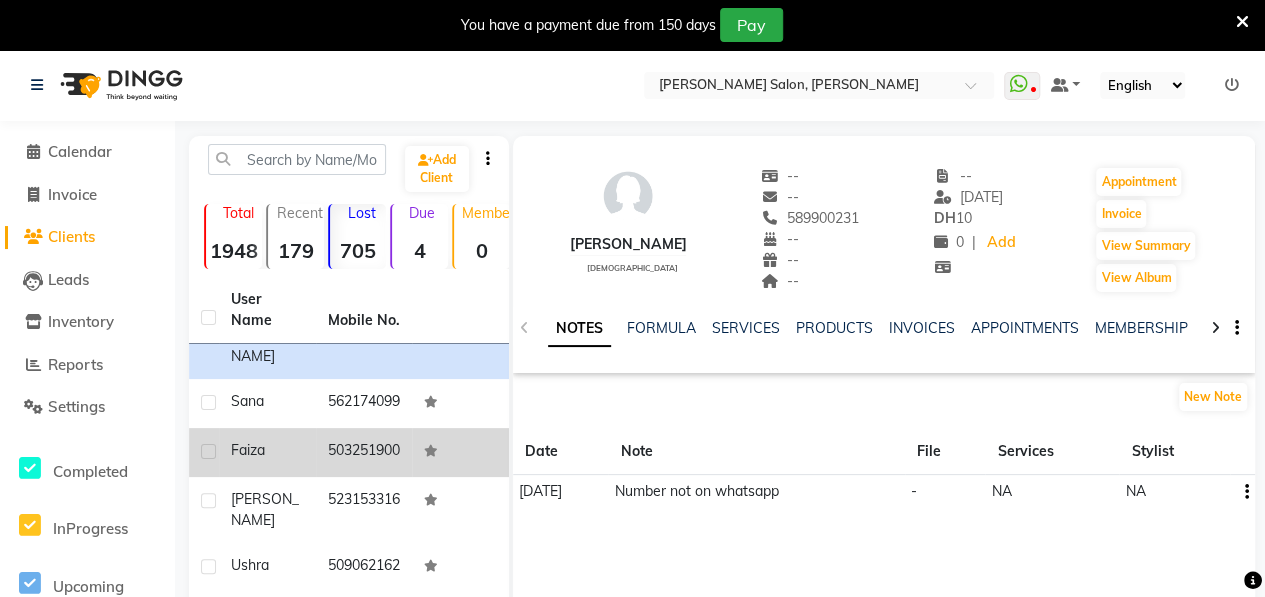 click on "Faiza" 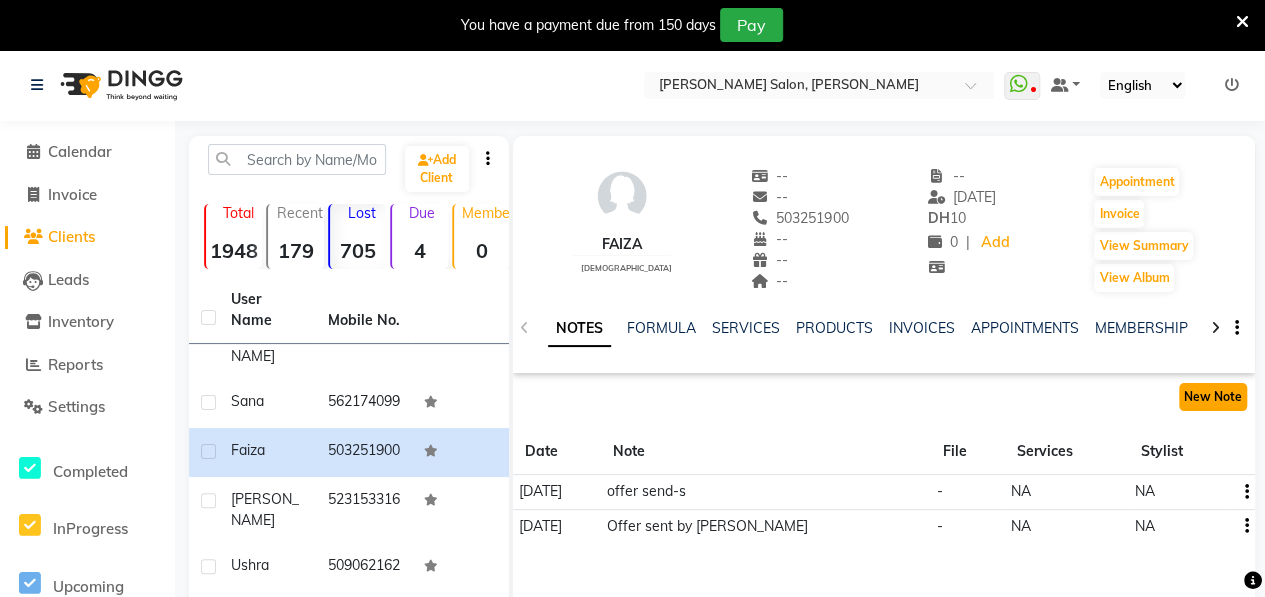 click on "New Note" 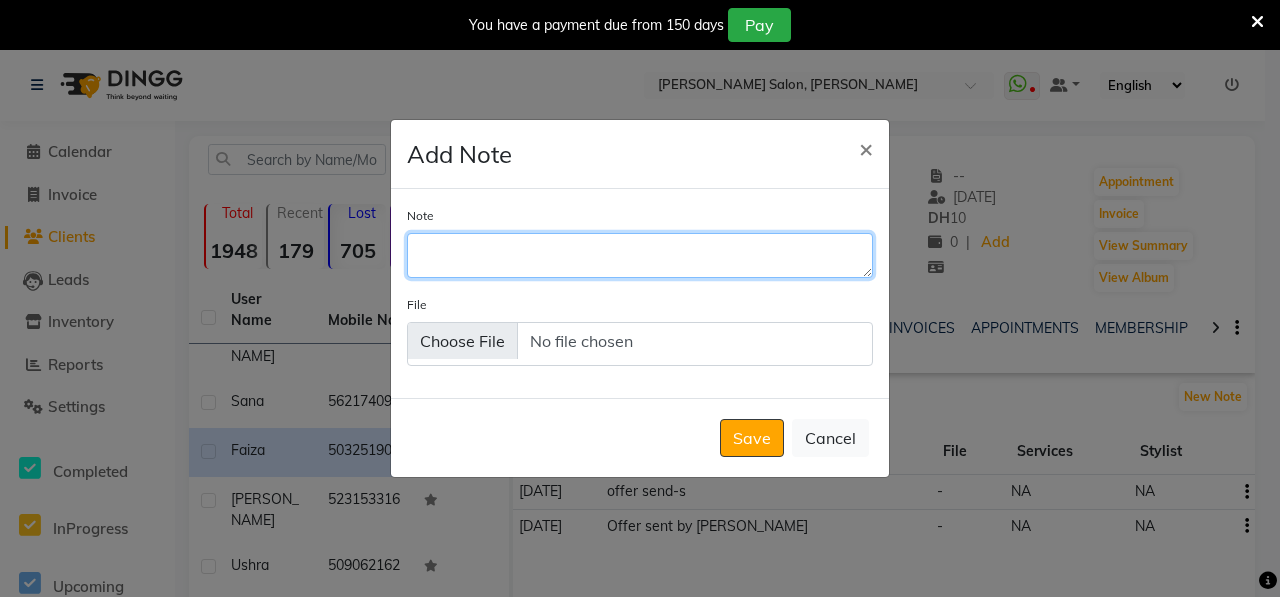 click on "Note" at bounding box center (640, 255) 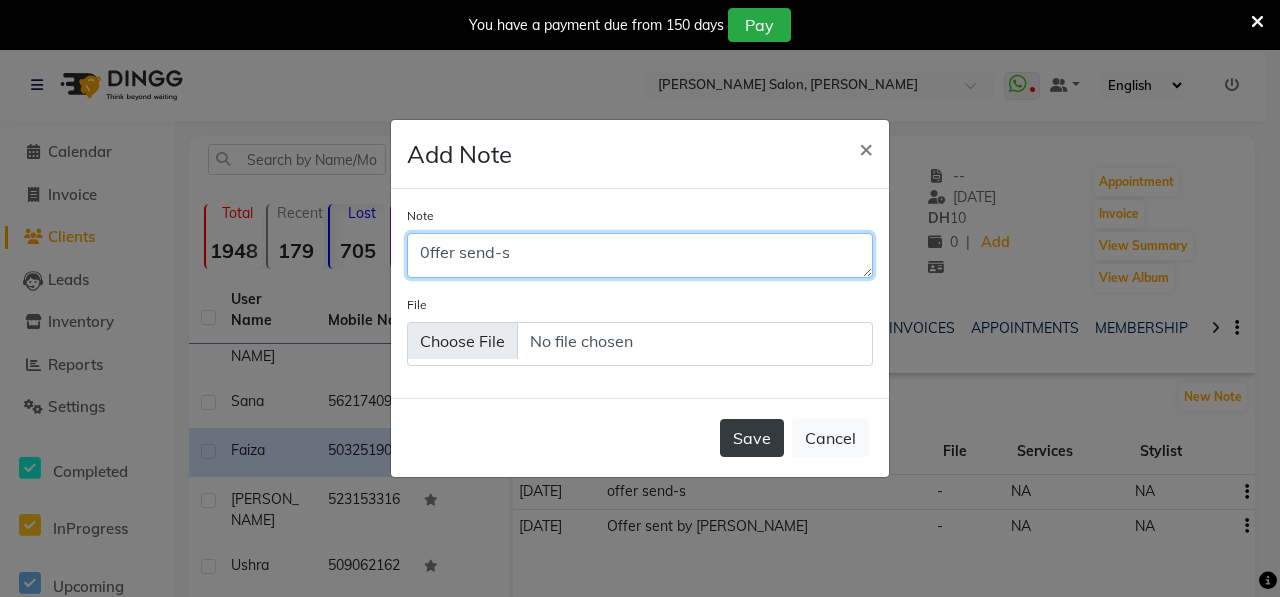 type on "0ffer send-s" 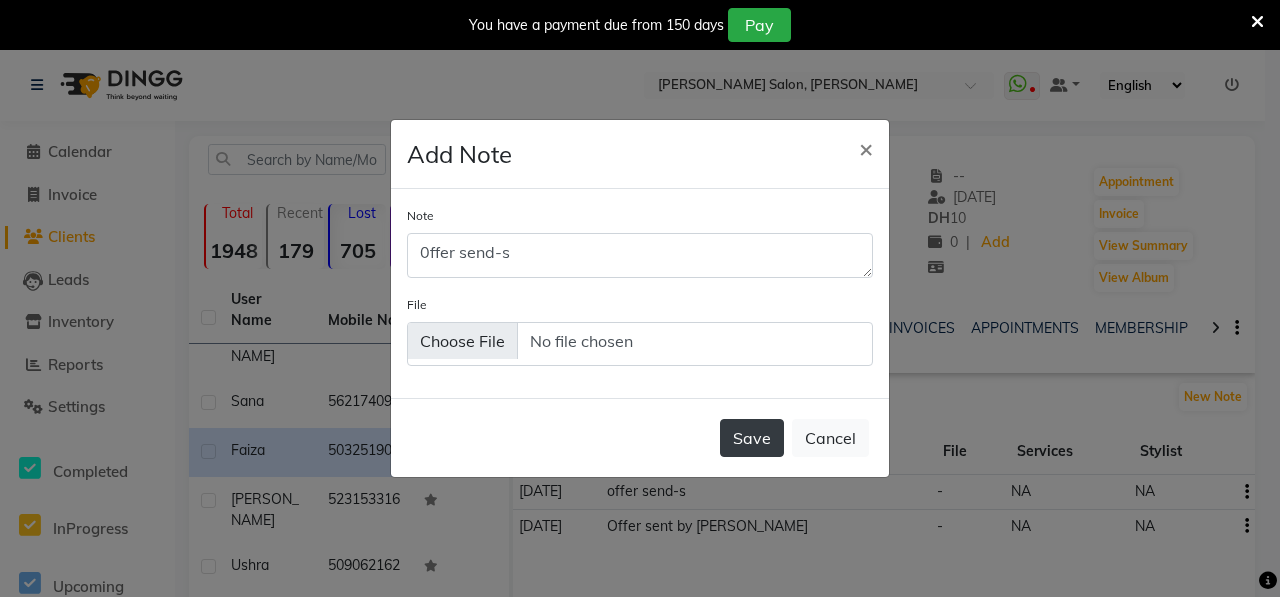 click on "Save" 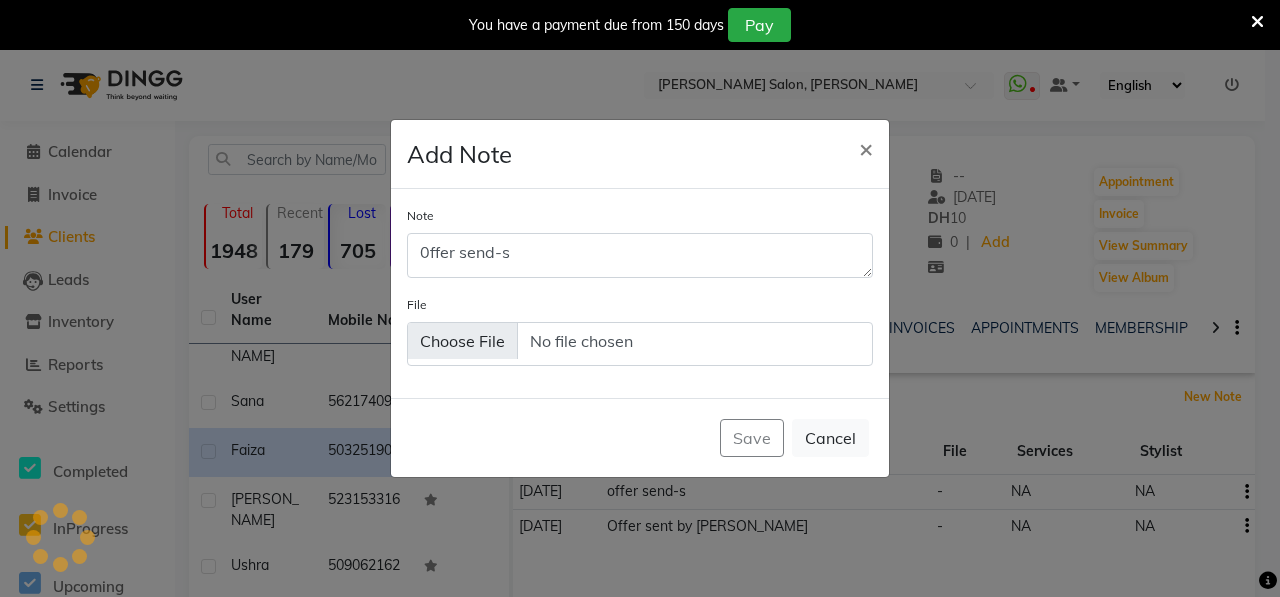 type 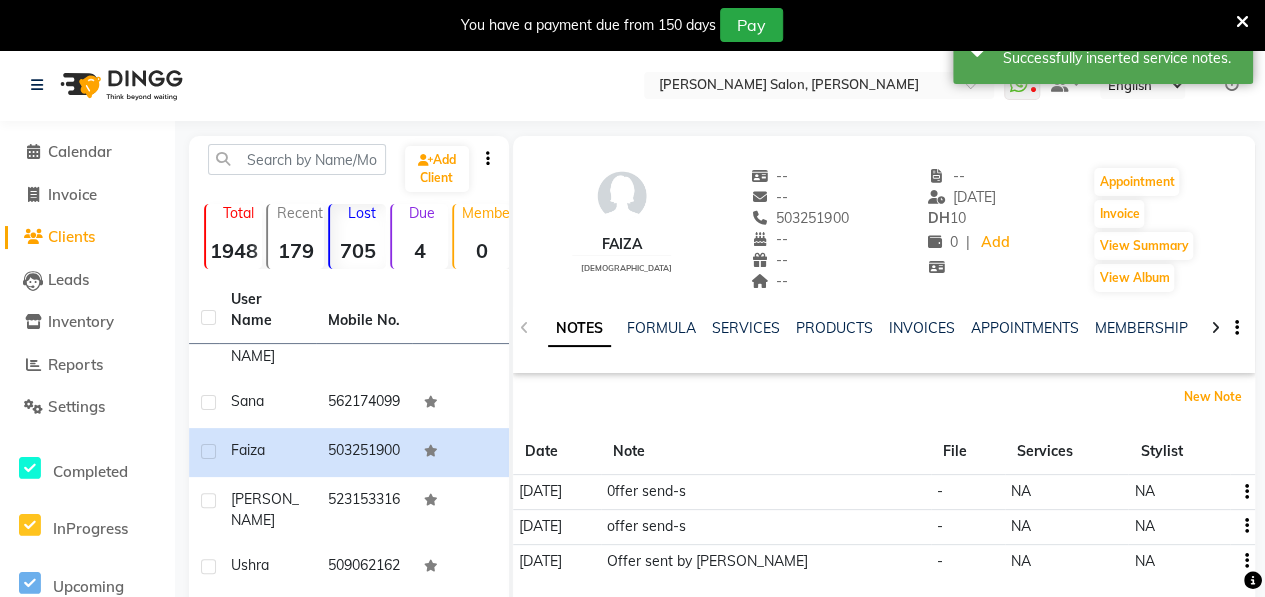 scroll, scrollTop: 430, scrollLeft: 0, axis: vertical 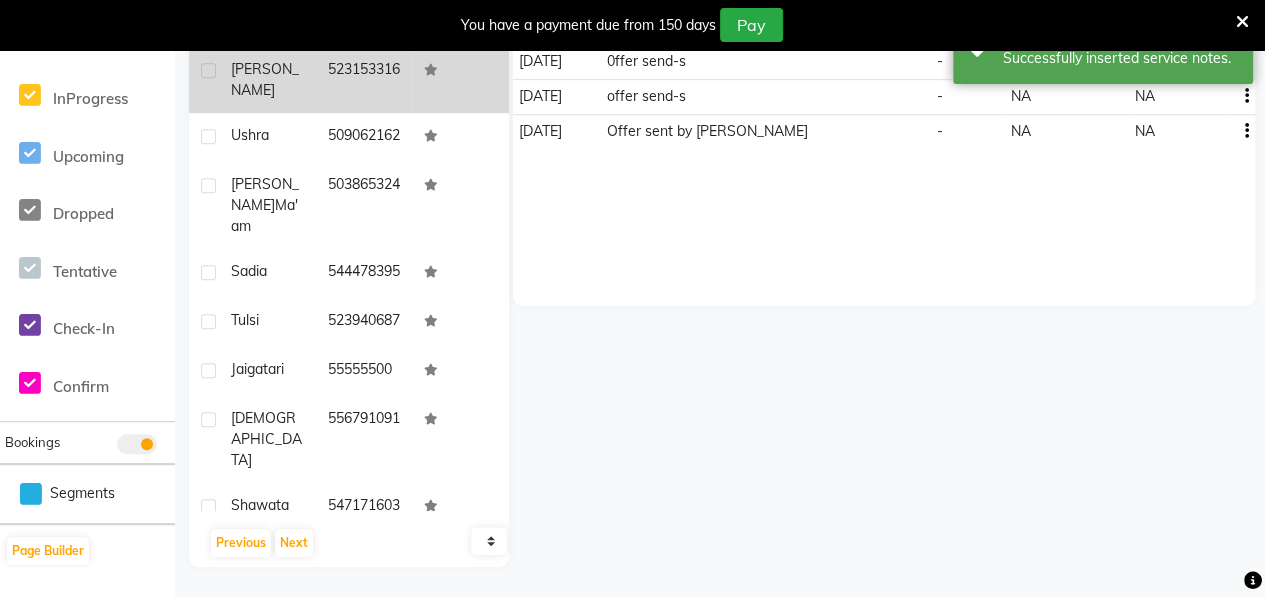 click on "[PERSON_NAME]" 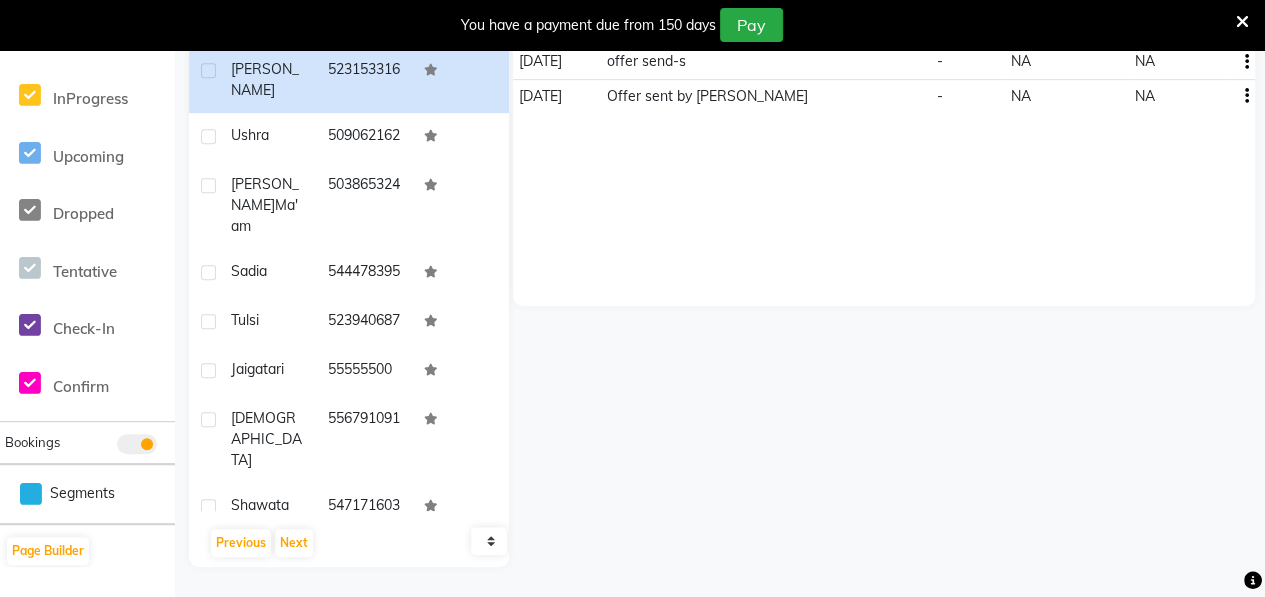 scroll, scrollTop: 0, scrollLeft: 0, axis: both 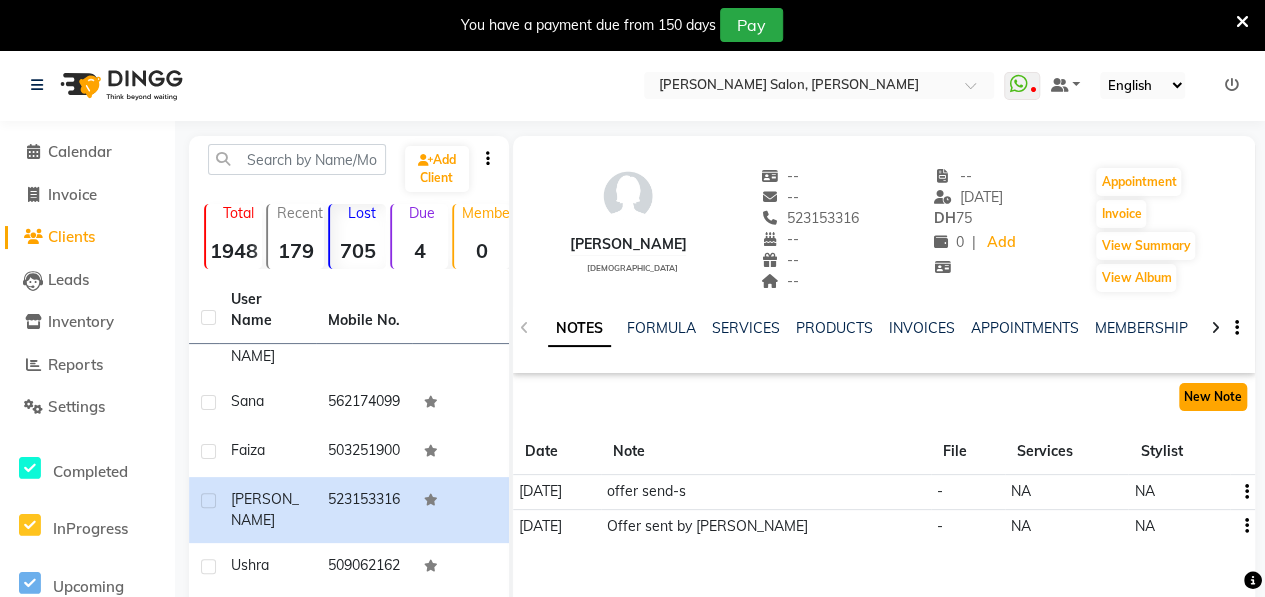 click on "New Note" 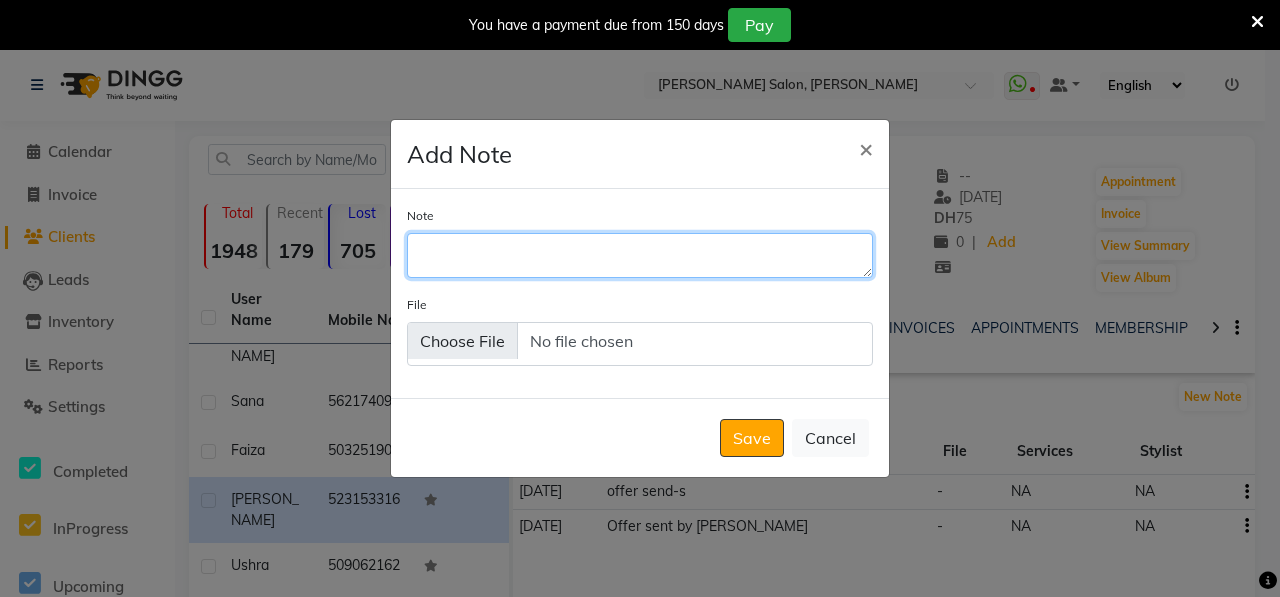click on "Note" at bounding box center (640, 255) 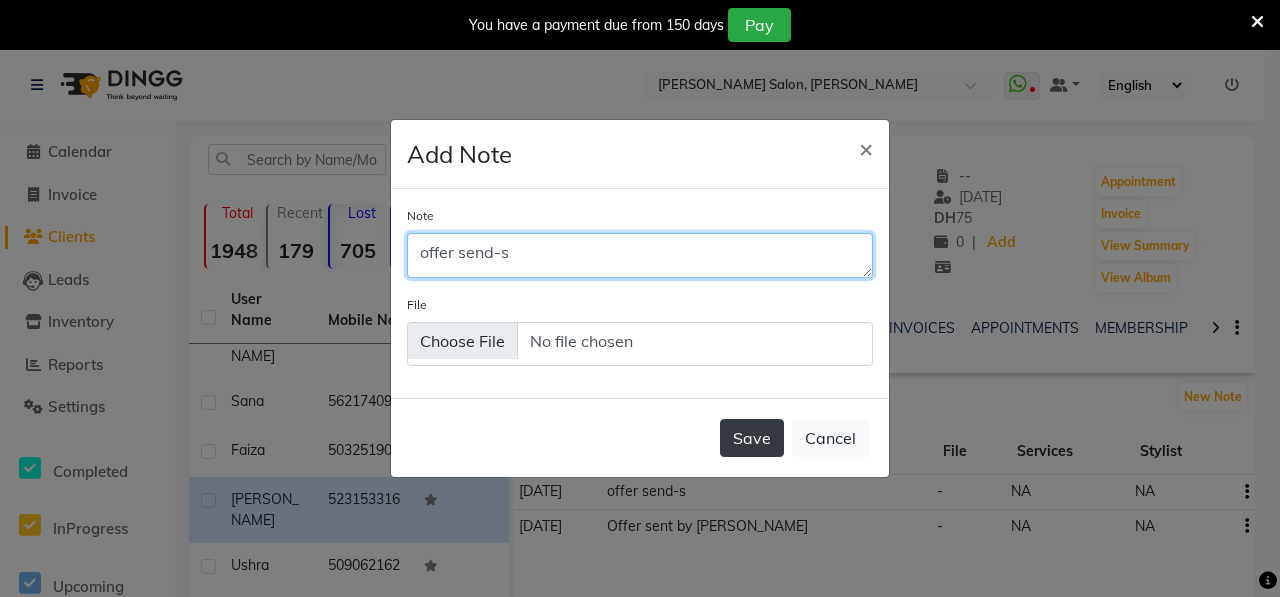 type on "offer send-s" 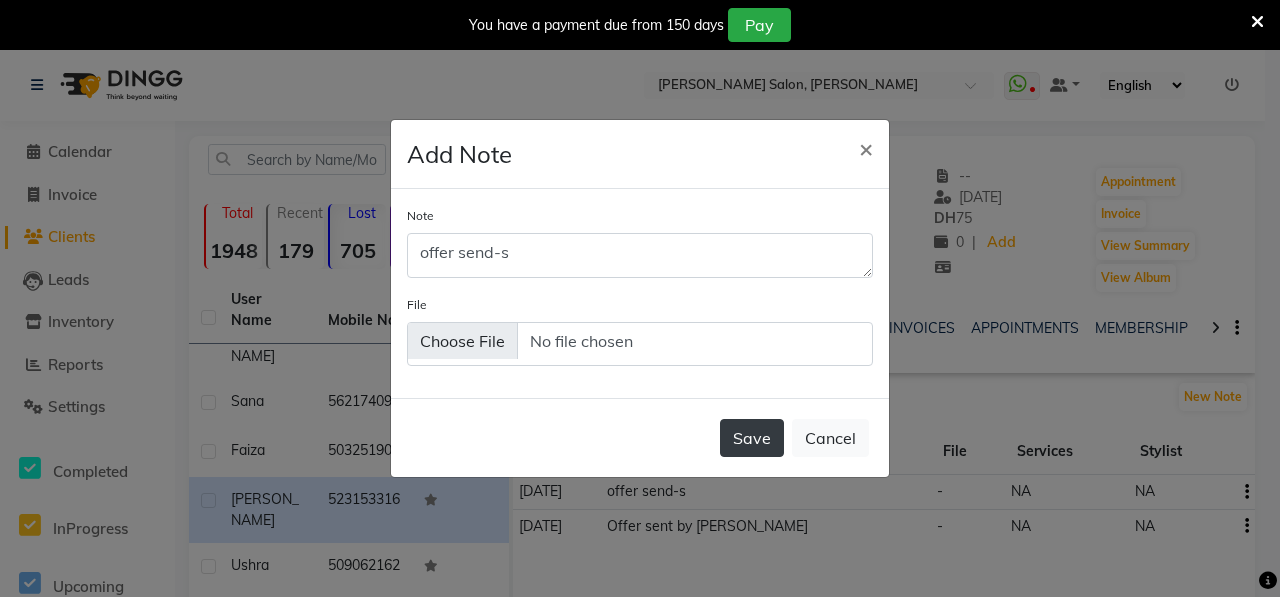 click on "Save" 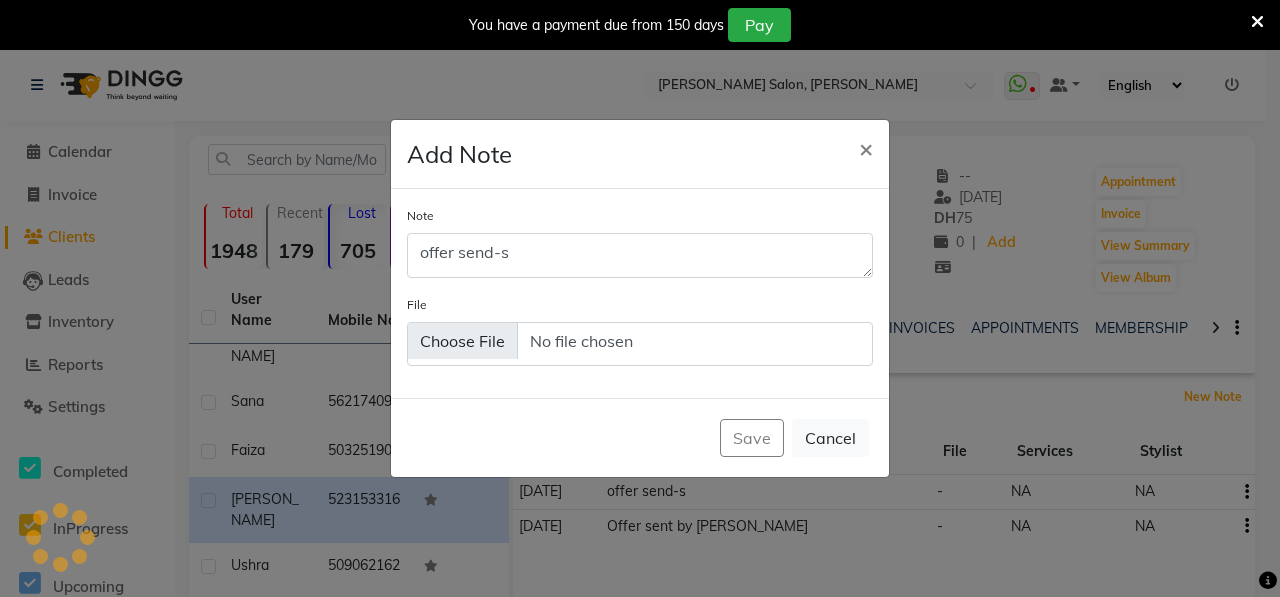 type 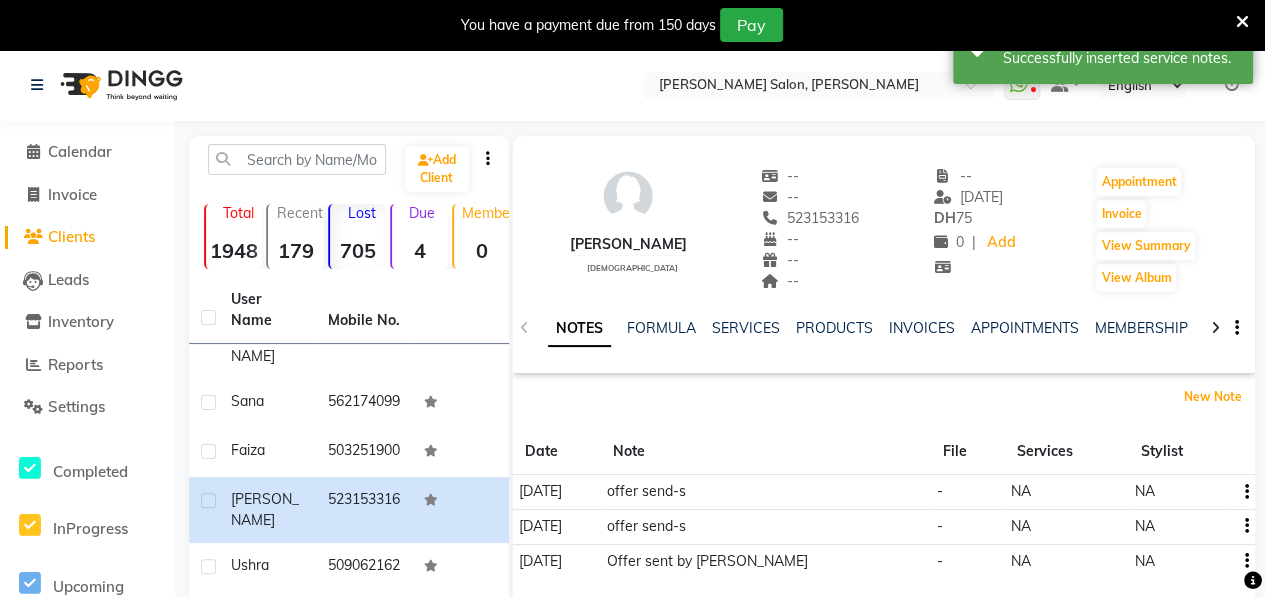 scroll, scrollTop: 430, scrollLeft: 0, axis: vertical 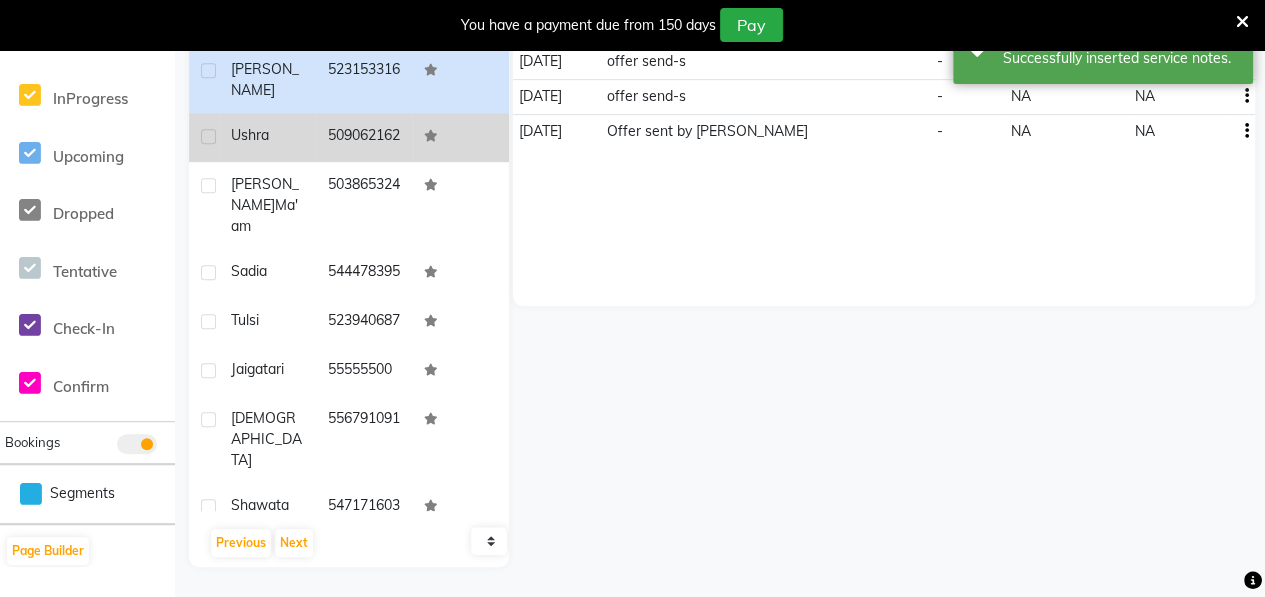click on "Ushra" 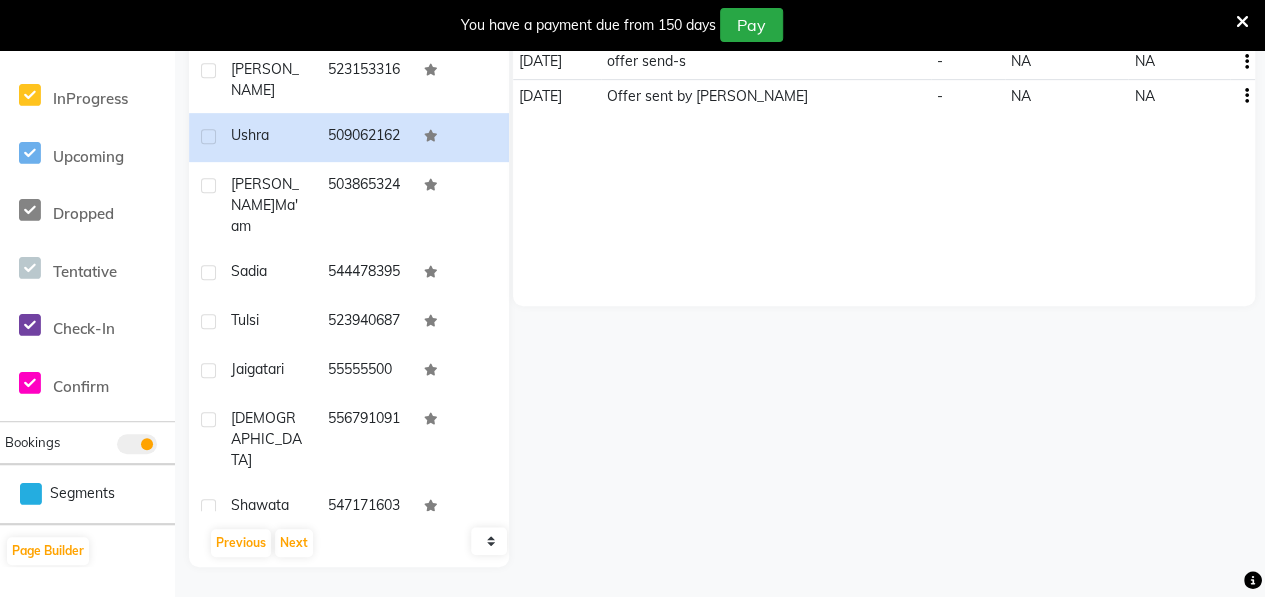 scroll, scrollTop: 0, scrollLeft: 0, axis: both 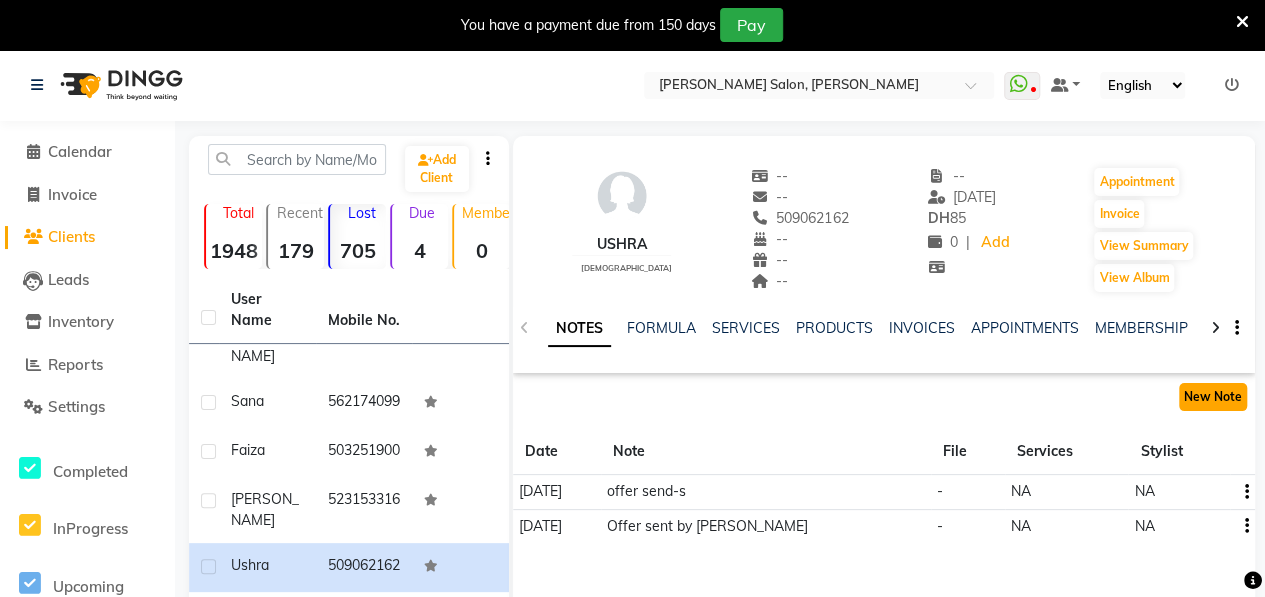 click on "New Note" 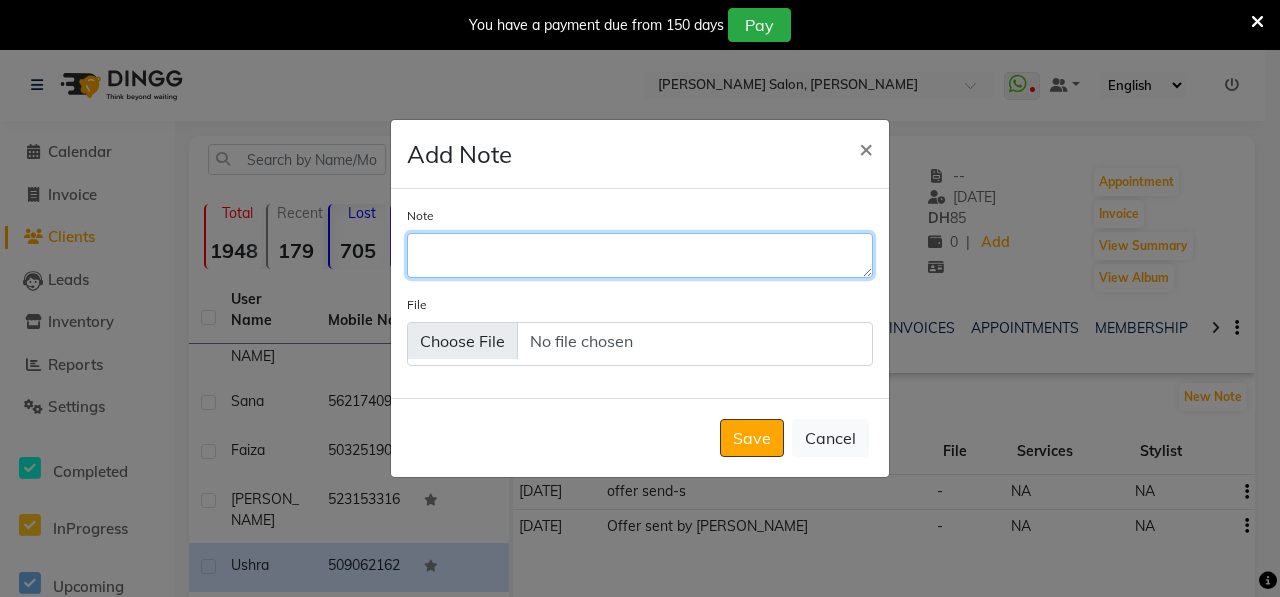 click on "Note" at bounding box center (640, 255) 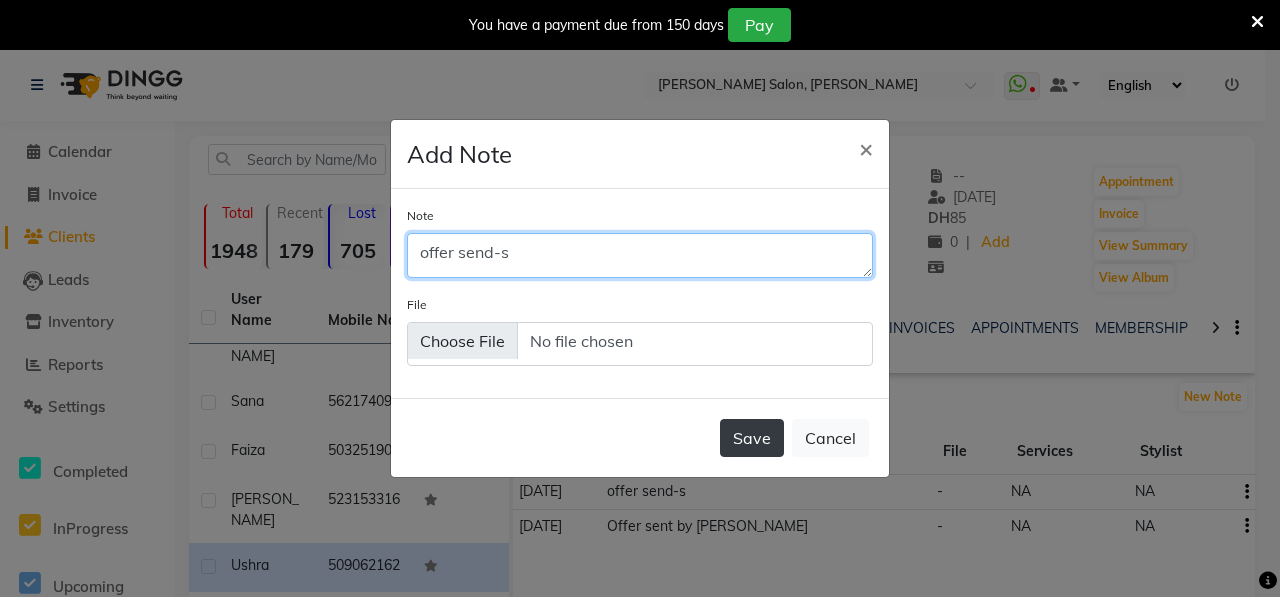 type on "offer send-s" 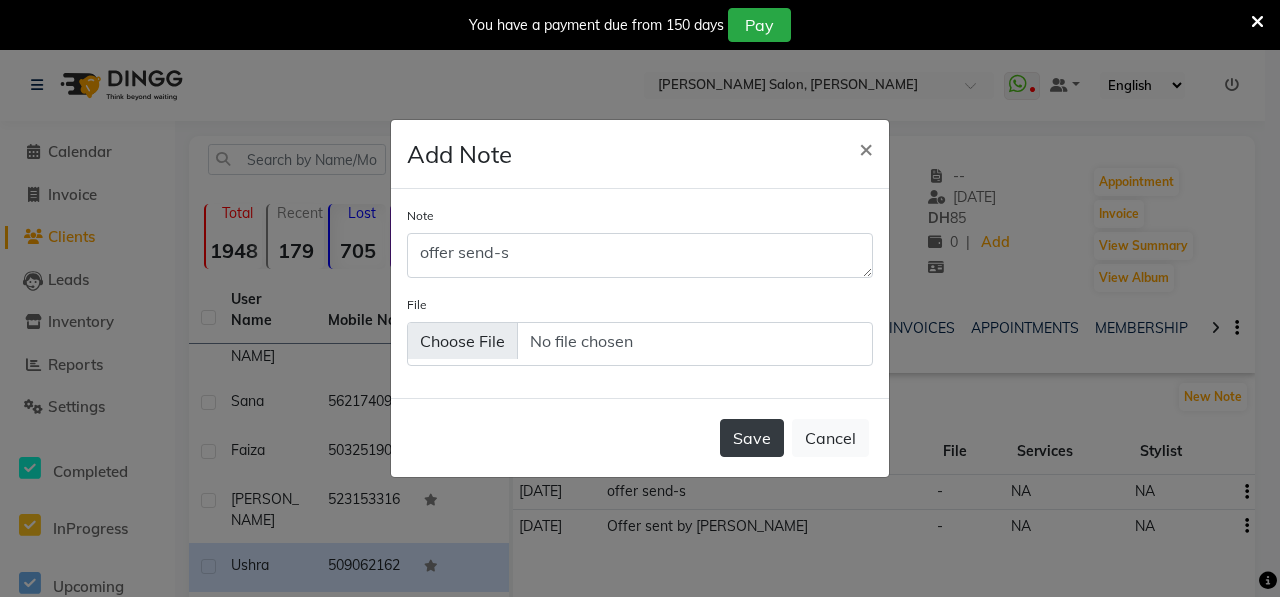 click on "Save" 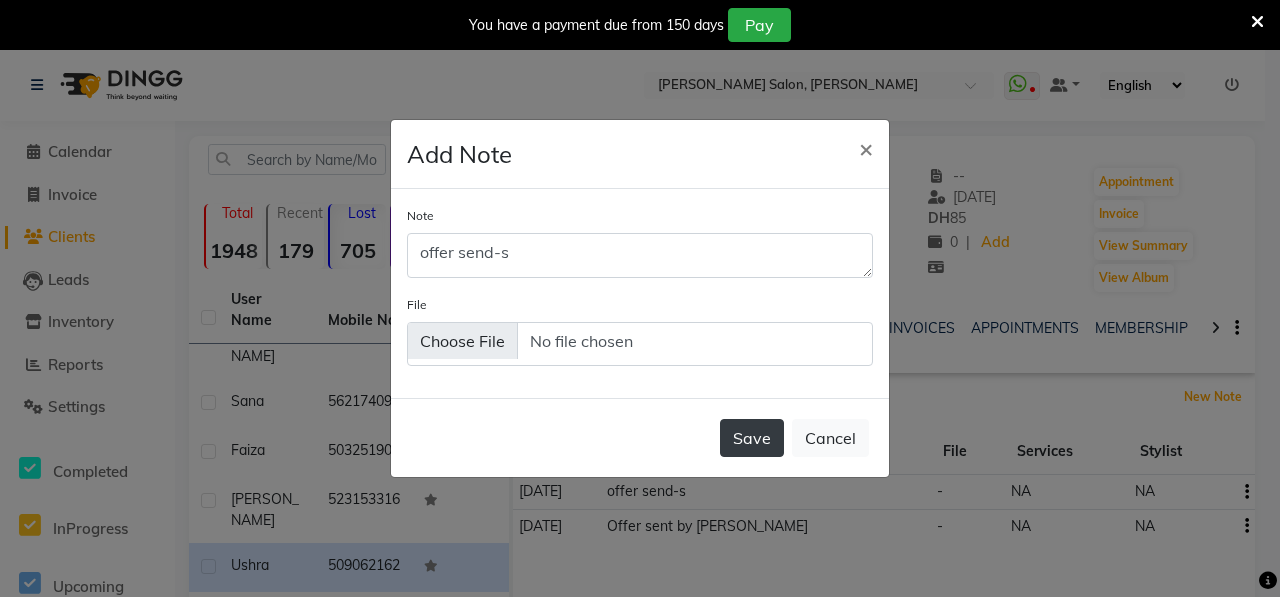type 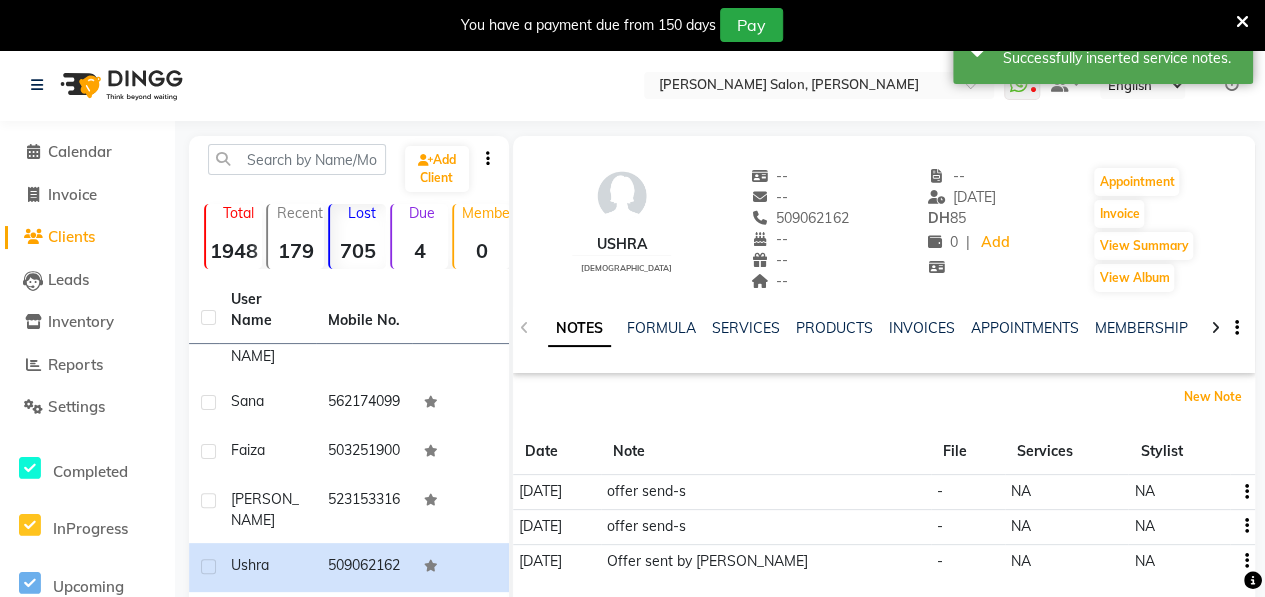 scroll, scrollTop: 430, scrollLeft: 0, axis: vertical 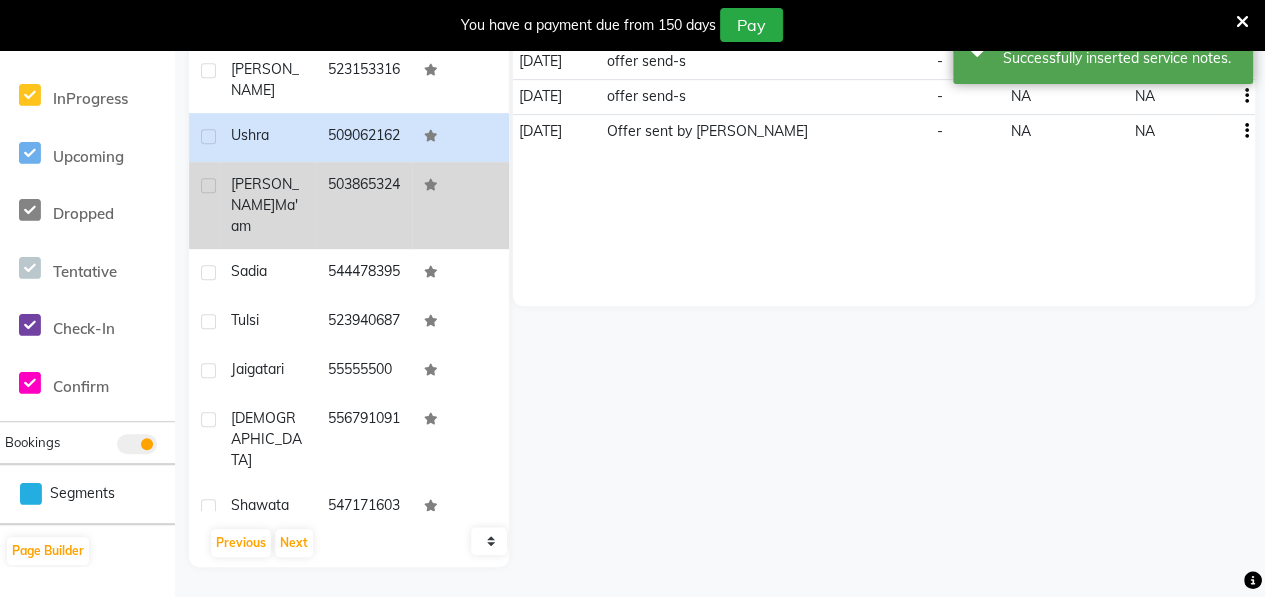 click on "[PERSON_NAME]  Ma'am" 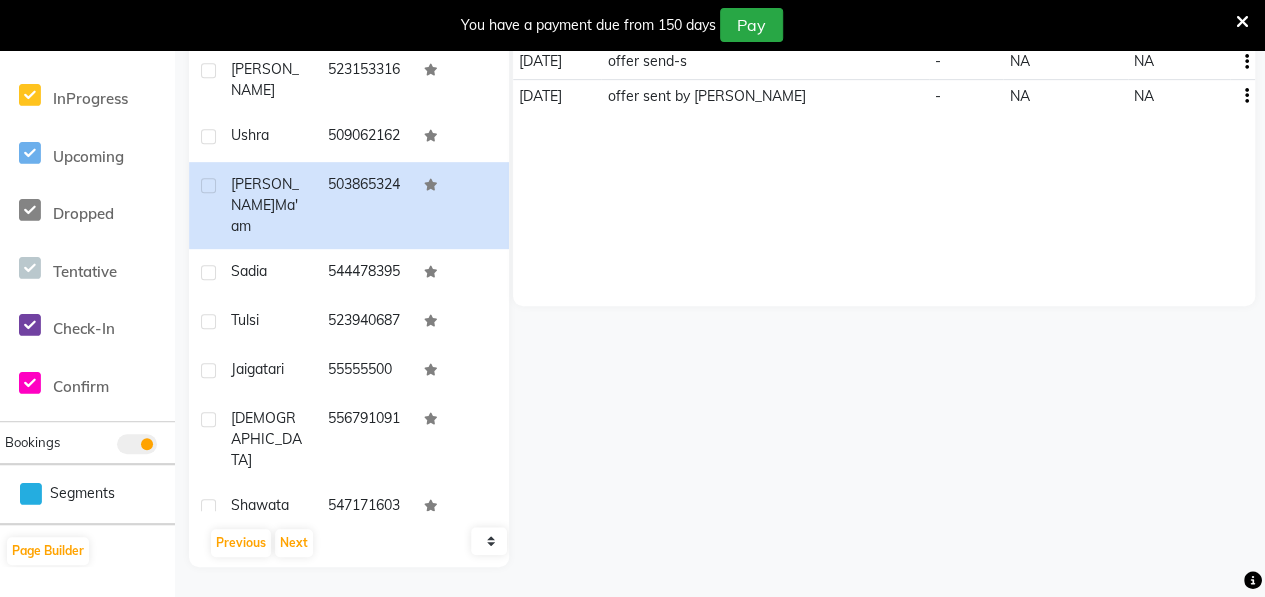 scroll, scrollTop: 0, scrollLeft: 0, axis: both 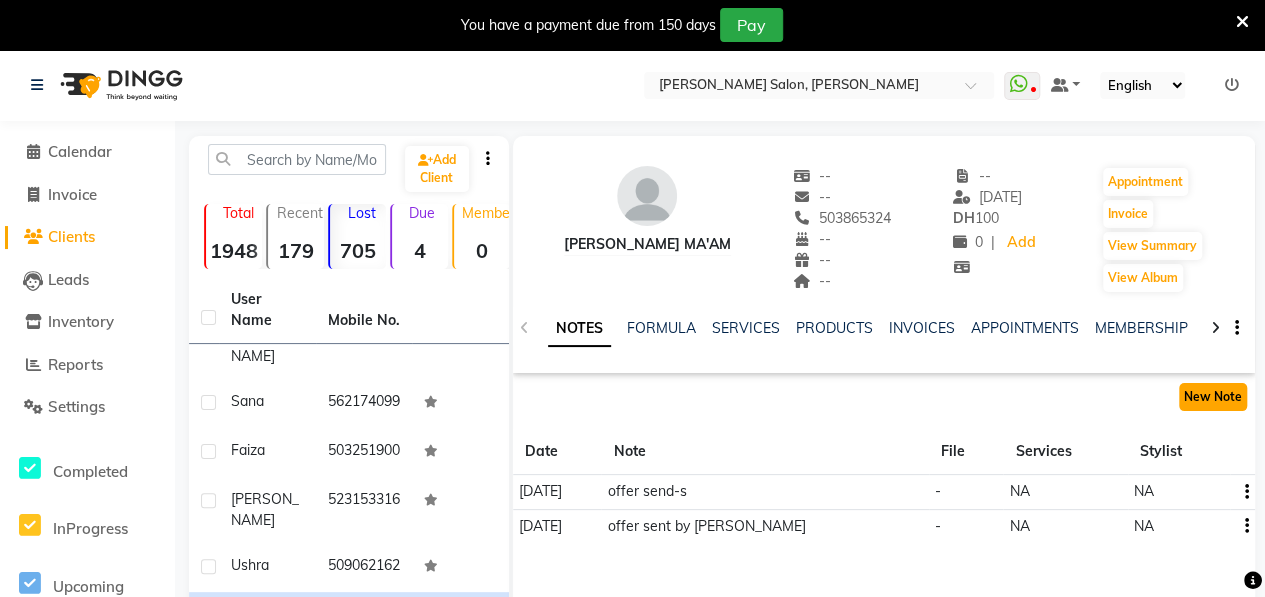click on "New Note" 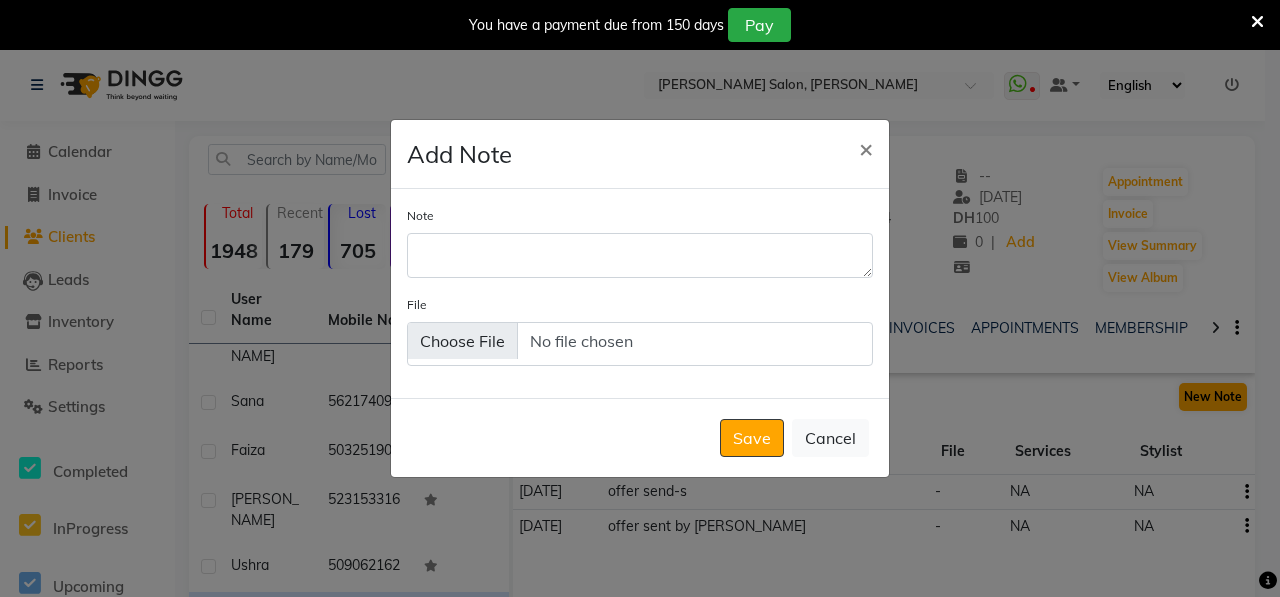 type 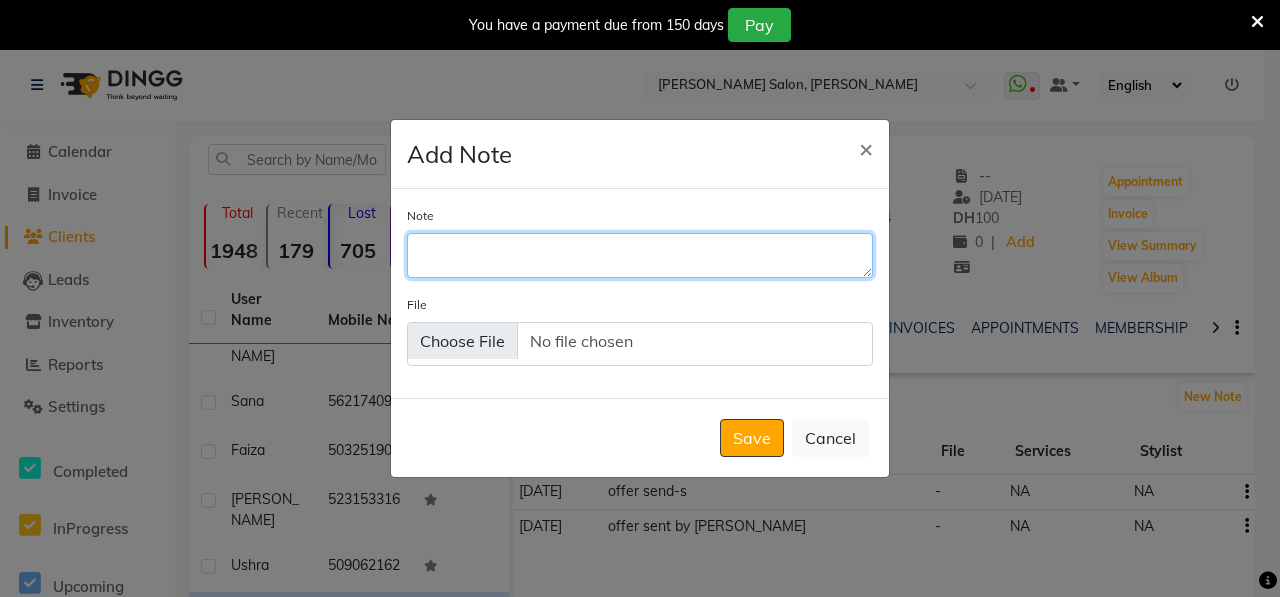 click on "Note" at bounding box center (640, 255) 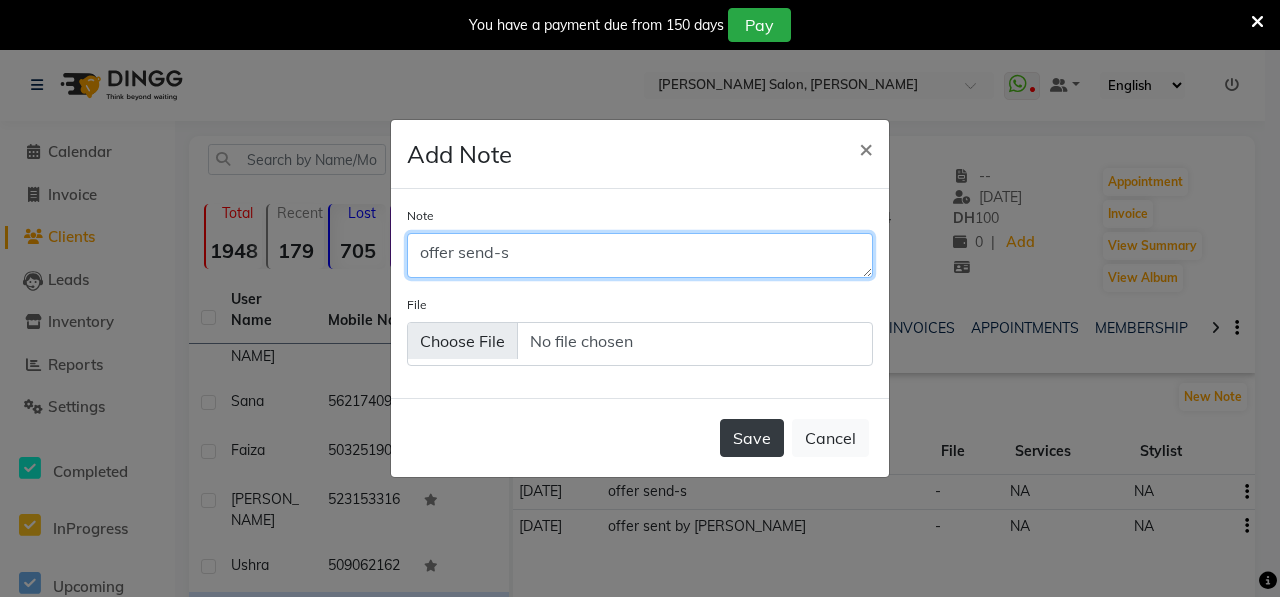 type on "offer send-s" 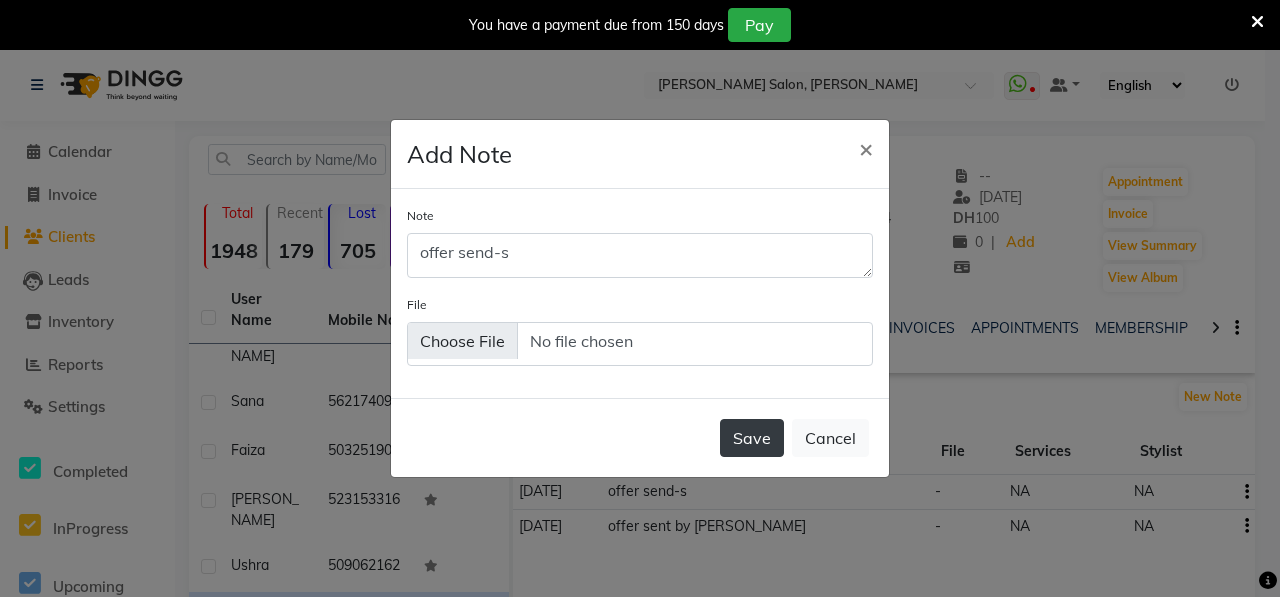click on "Save" 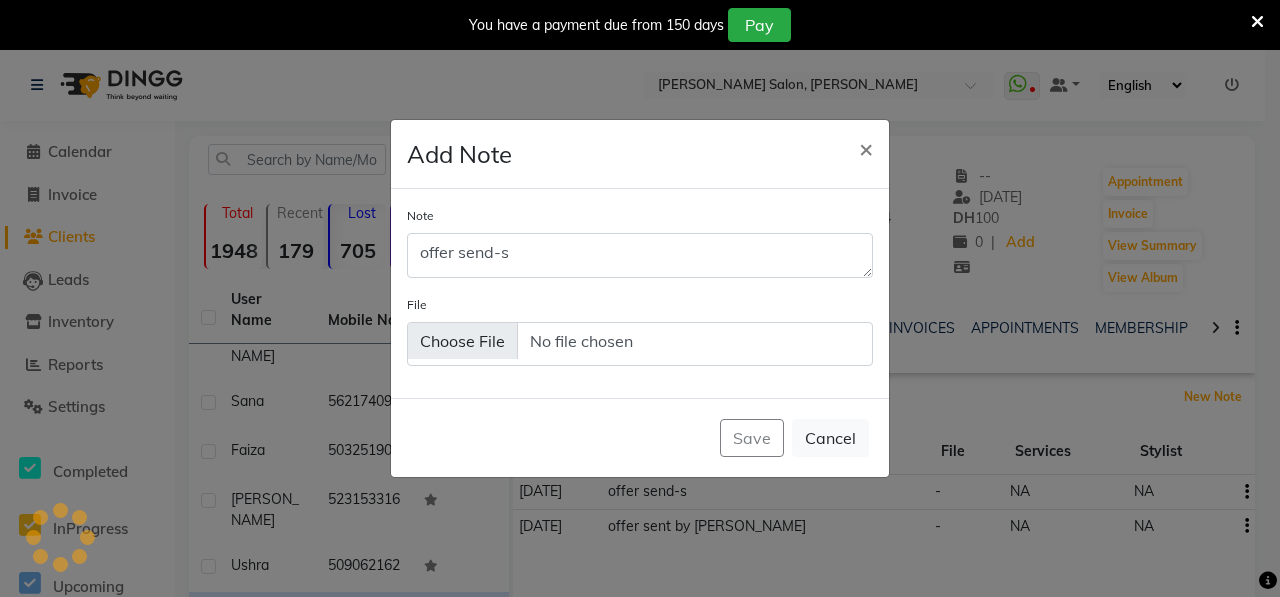 type 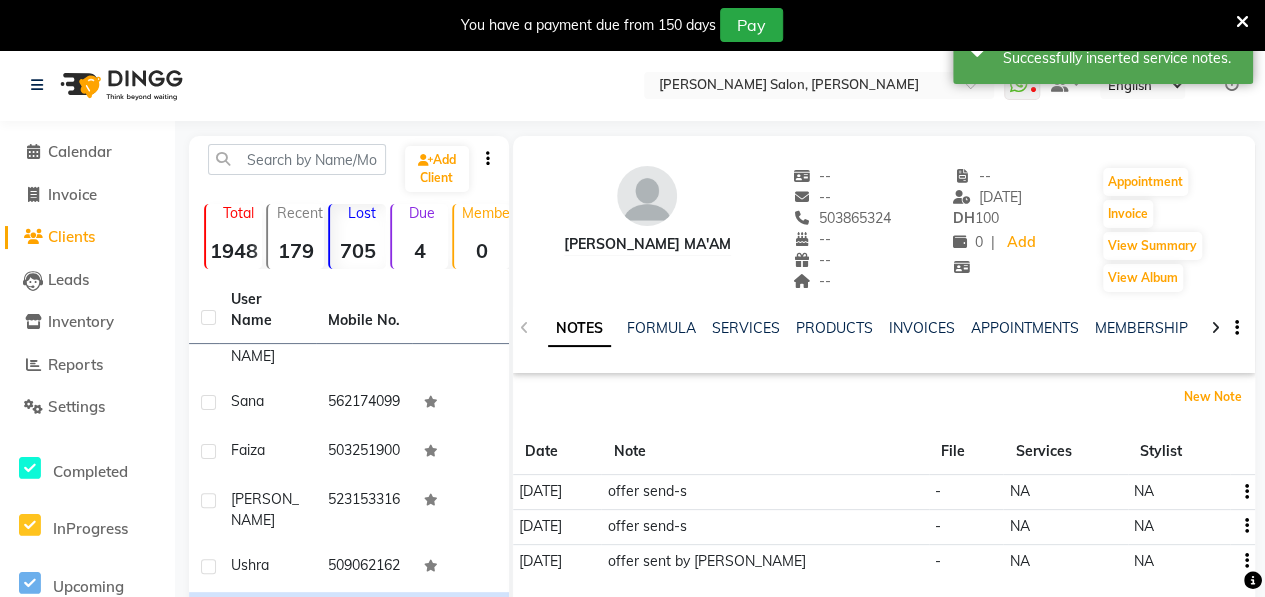 scroll, scrollTop: 430, scrollLeft: 0, axis: vertical 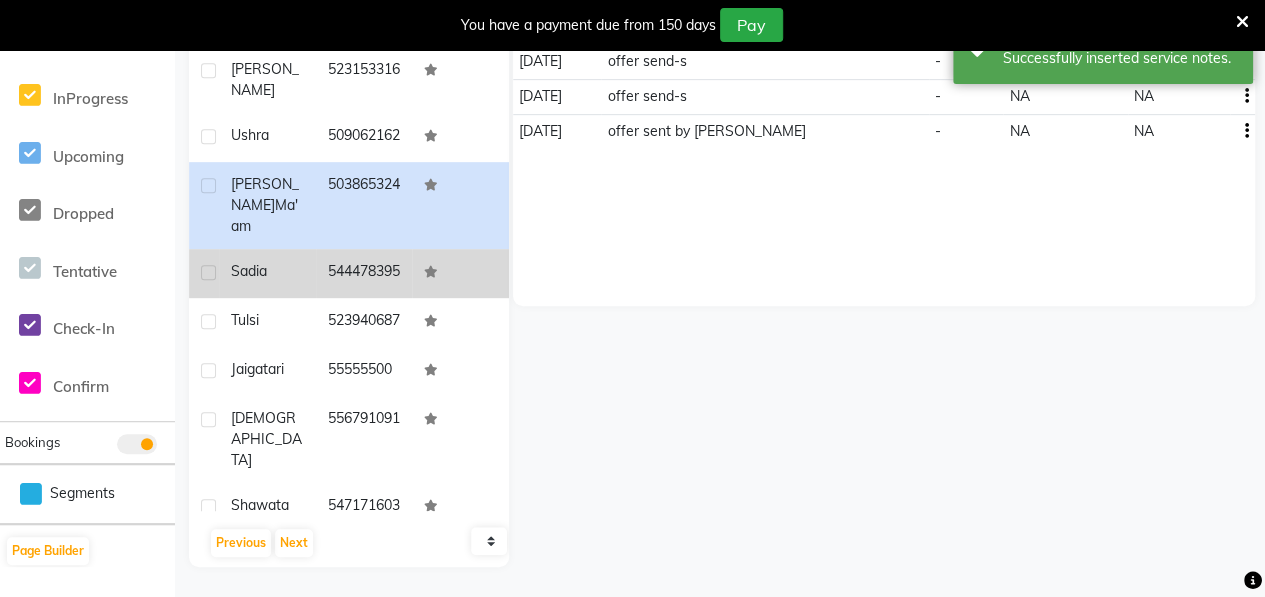 click on "Sadia" 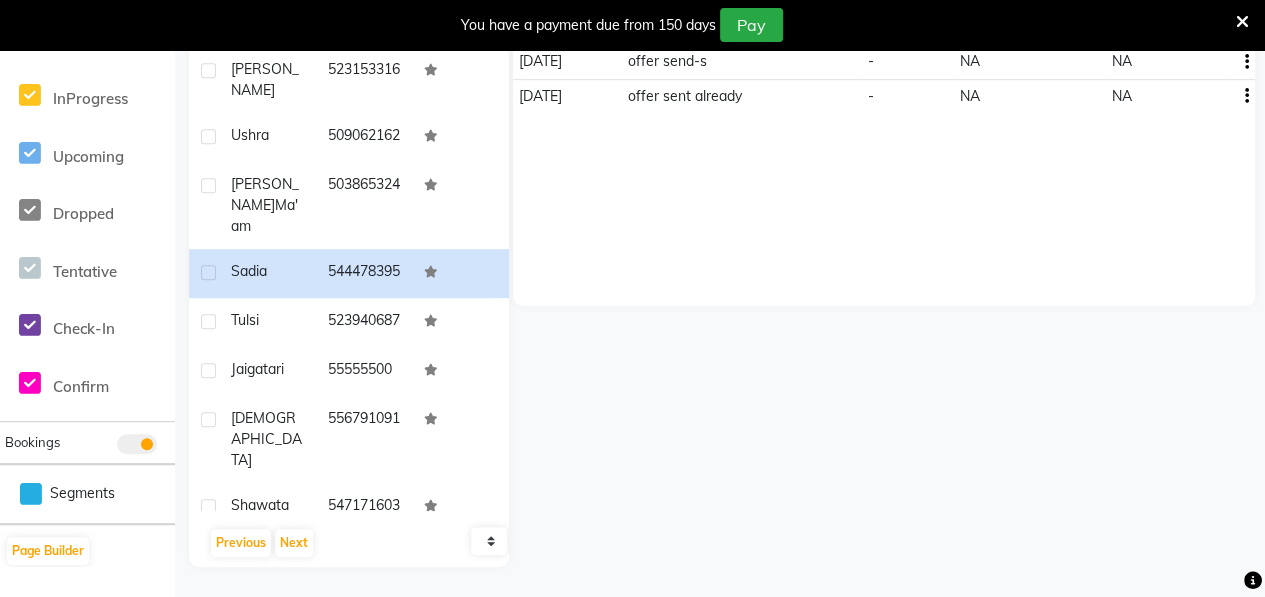scroll, scrollTop: 0, scrollLeft: 0, axis: both 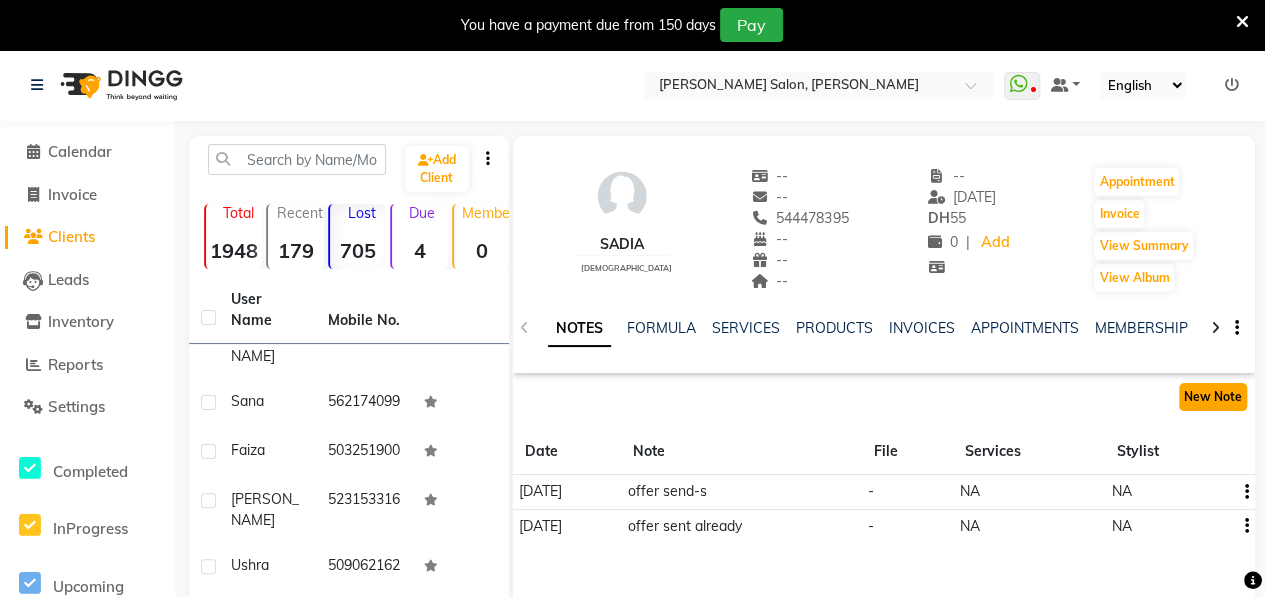 click on "New Note" 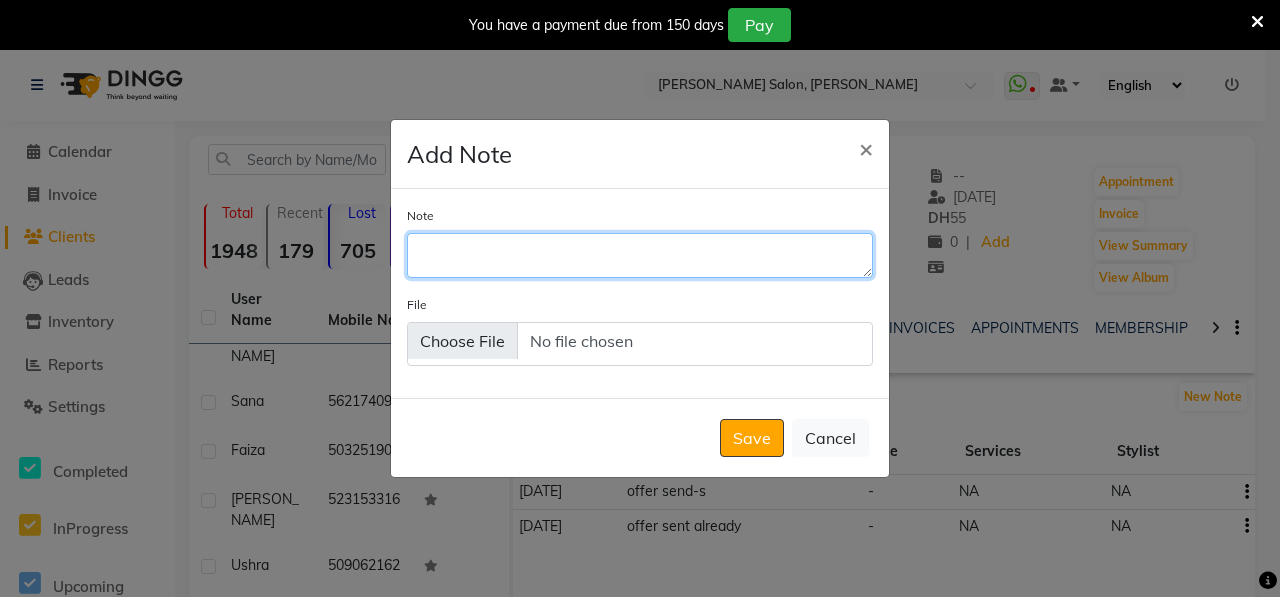 click on "Note" at bounding box center (640, 255) 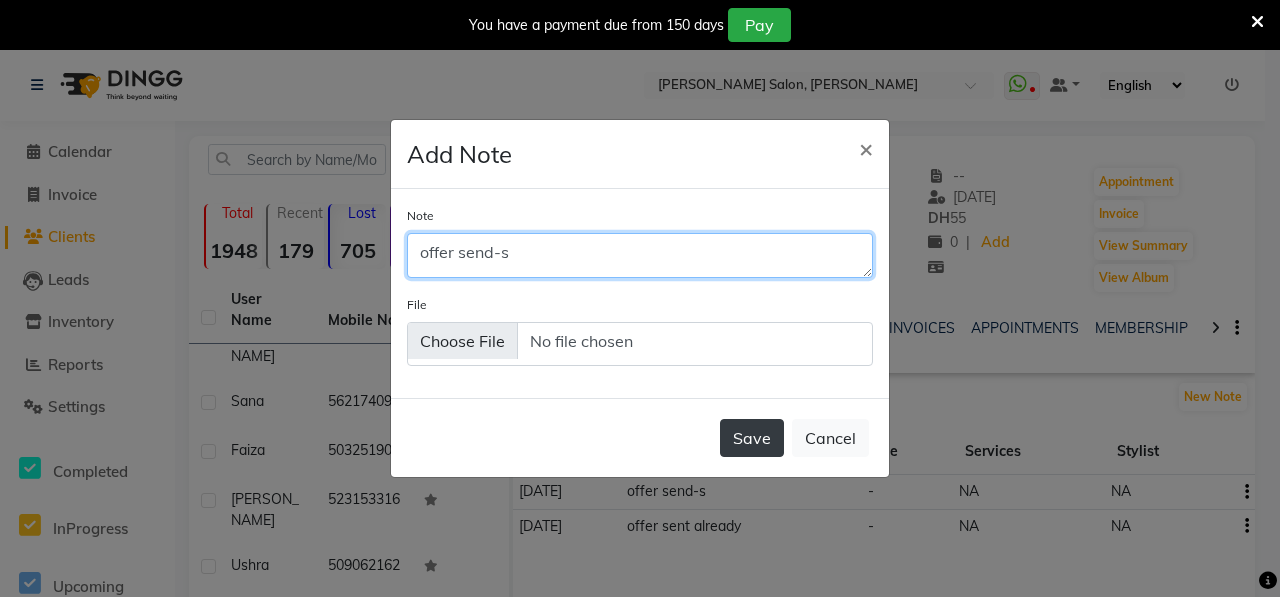 type on "offer send-s" 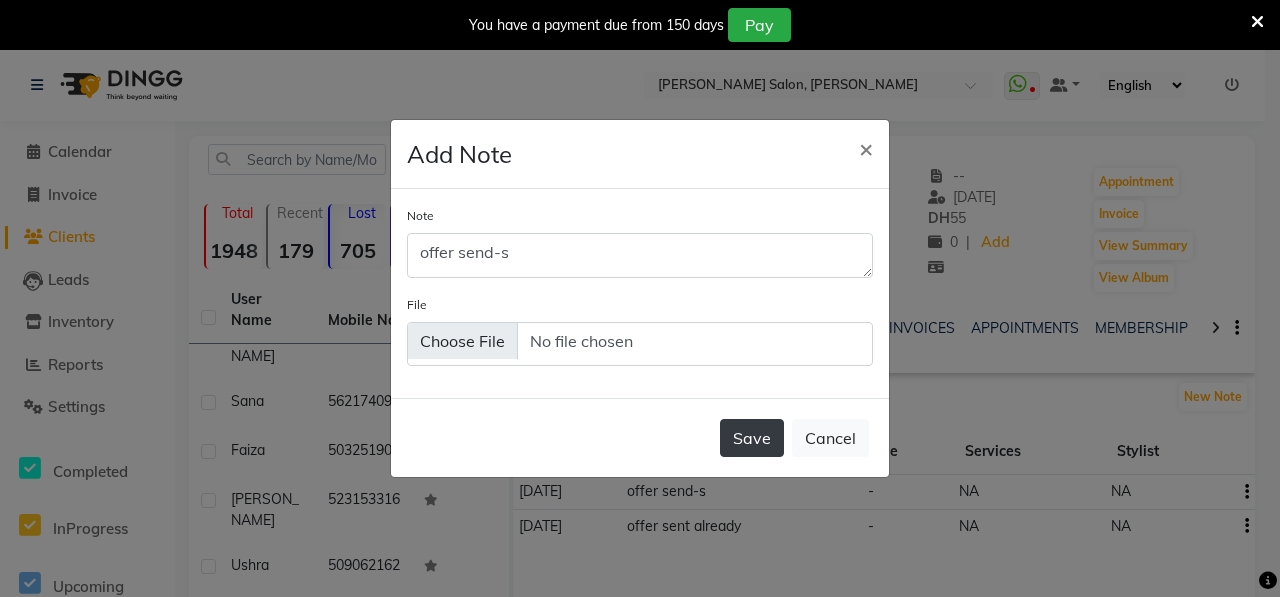 click on "Save" 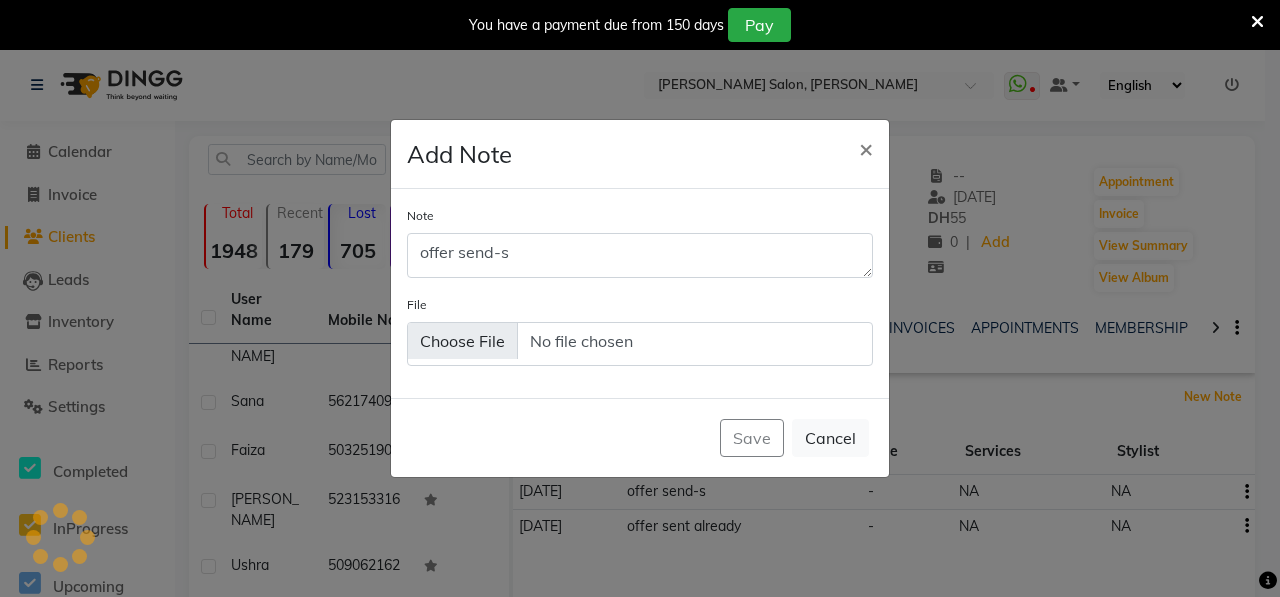 type 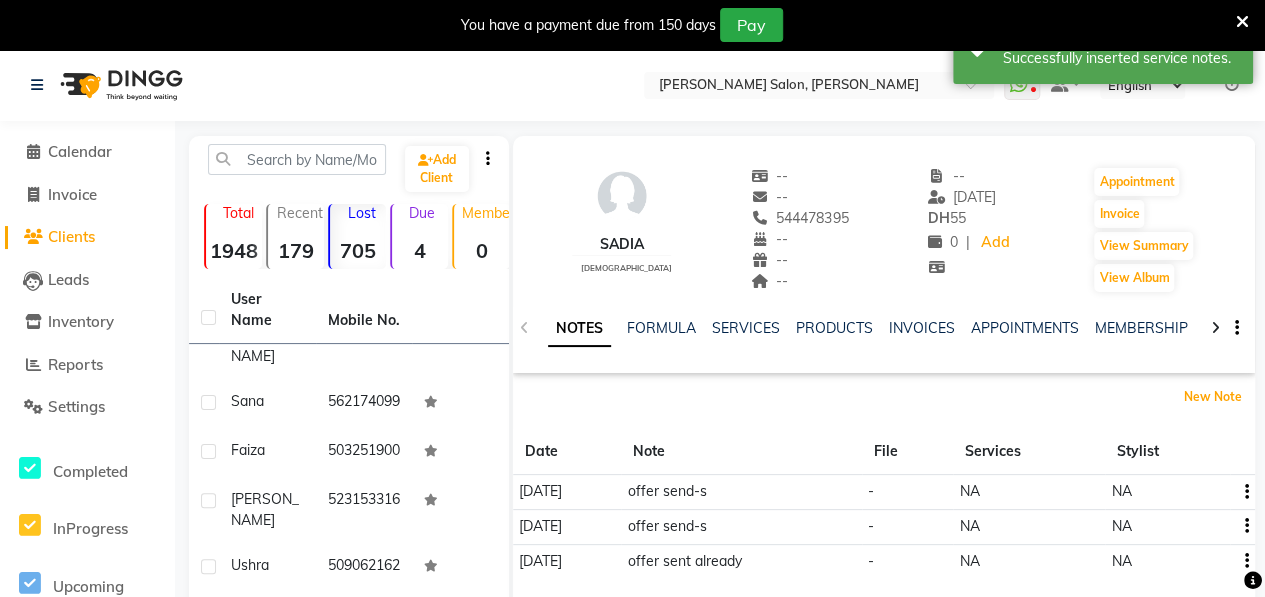 scroll, scrollTop: 430, scrollLeft: 0, axis: vertical 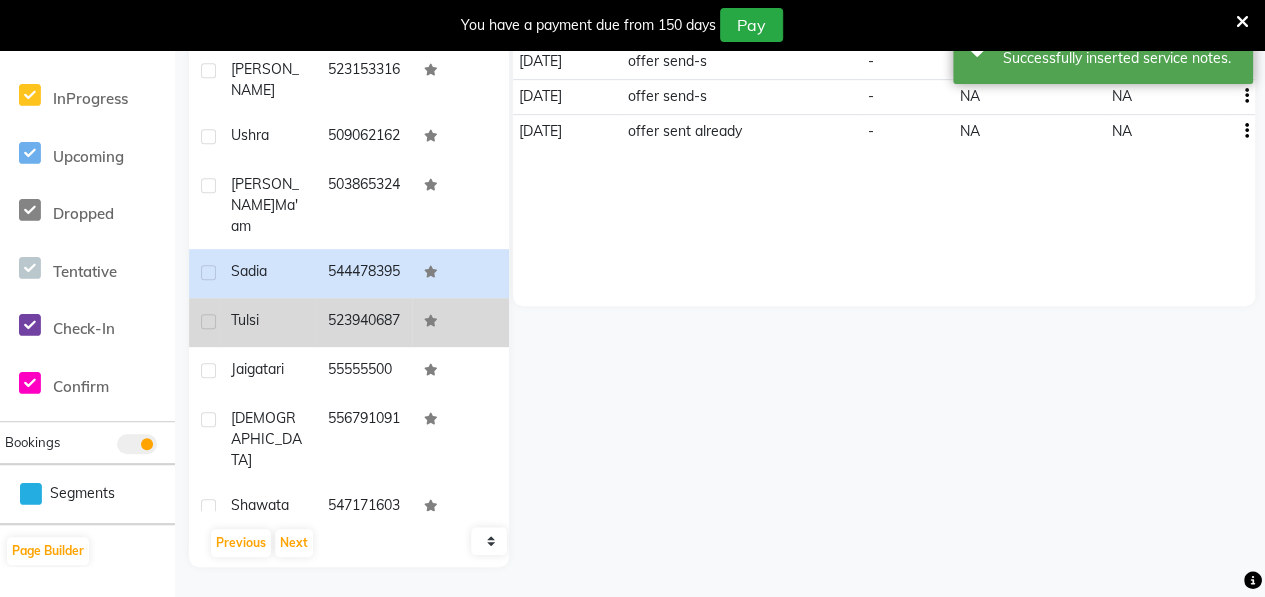 click on "Tulsi" 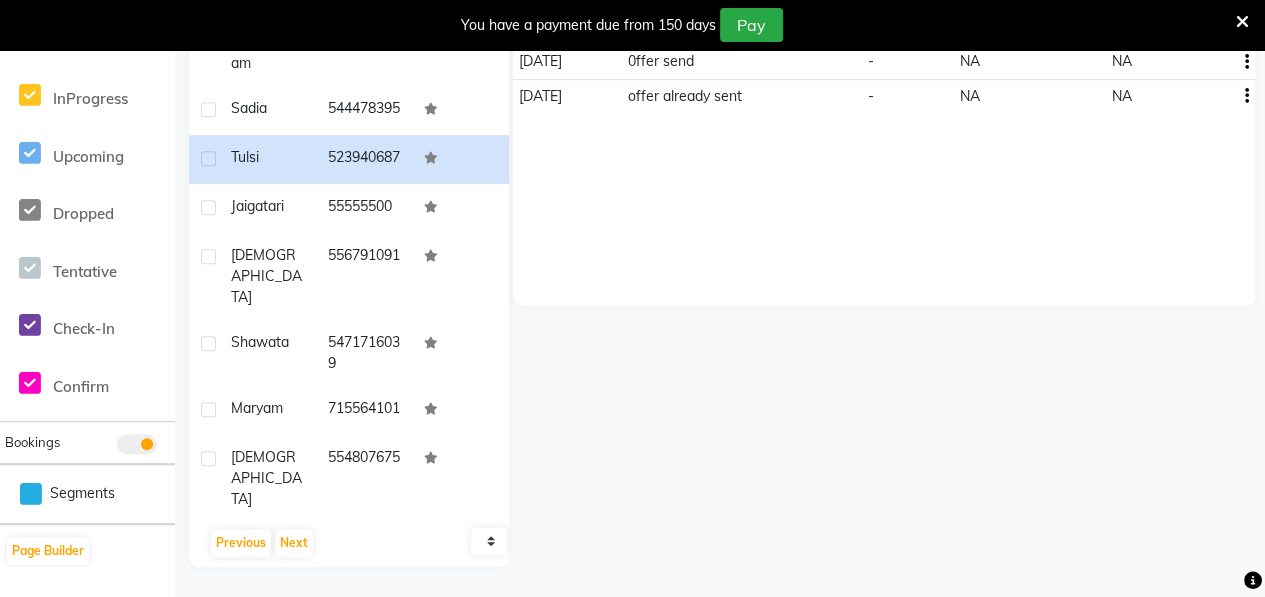 scroll, scrollTop: 765, scrollLeft: 0, axis: vertical 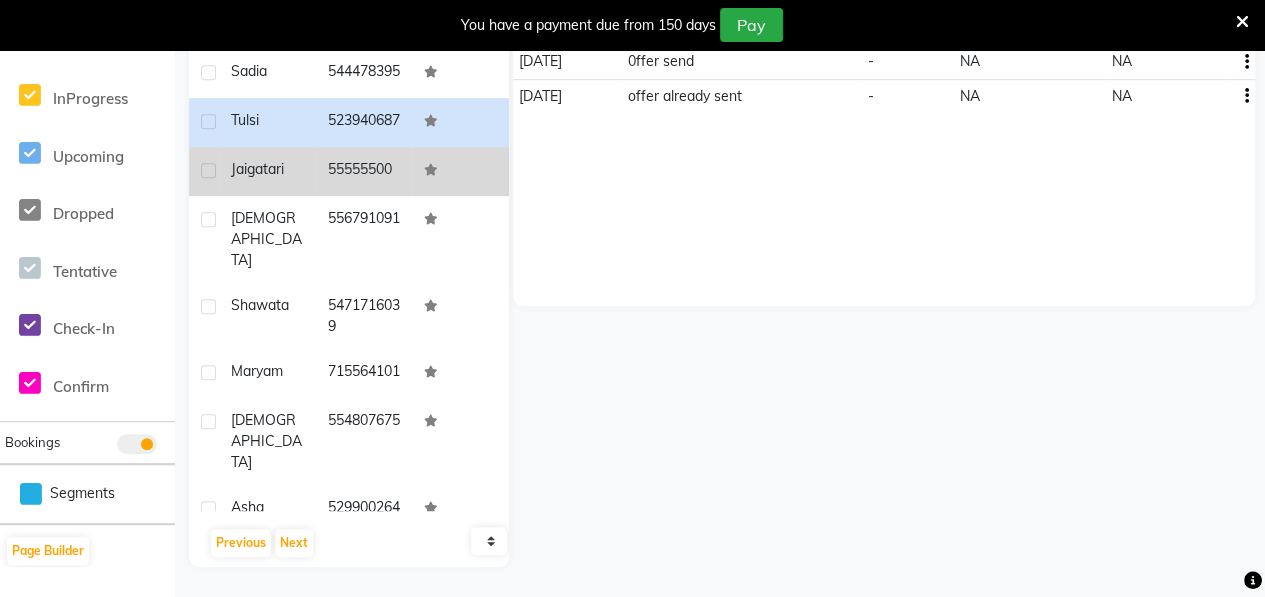click on "Jaigatari" 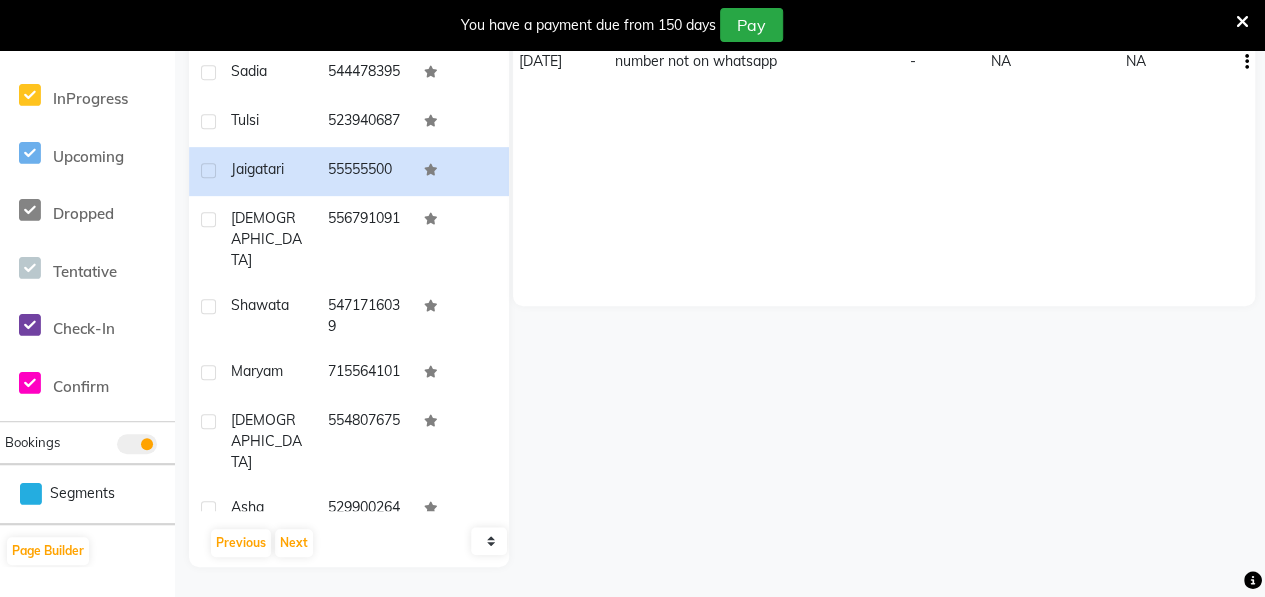 scroll, scrollTop: 0, scrollLeft: 0, axis: both 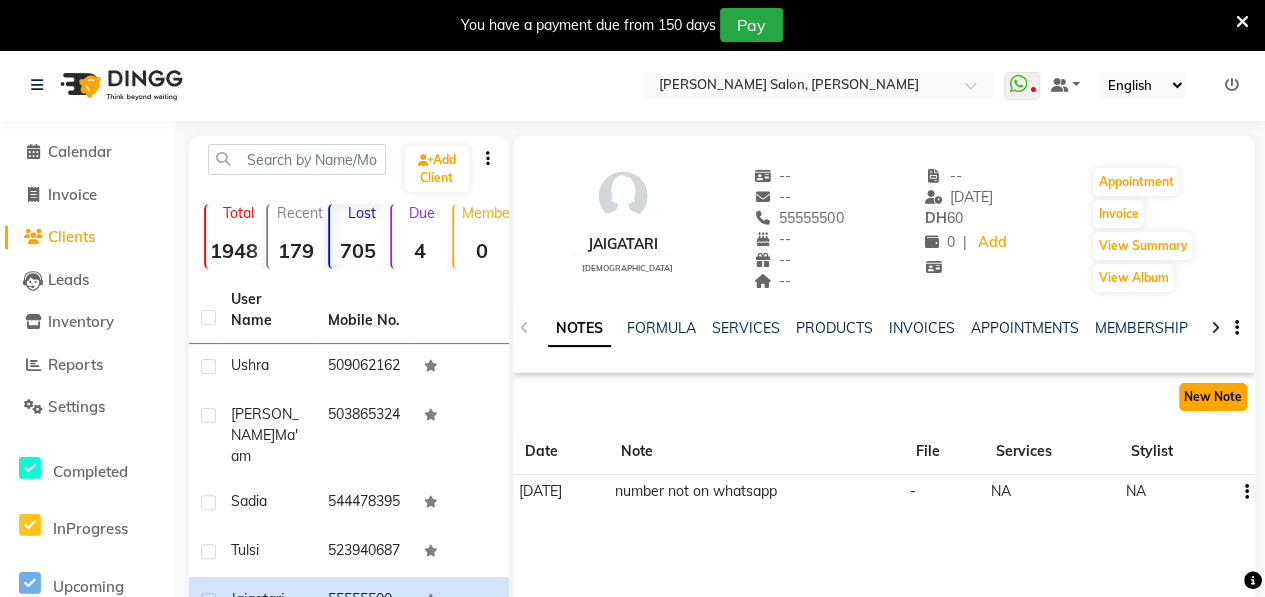 click on "New Note" 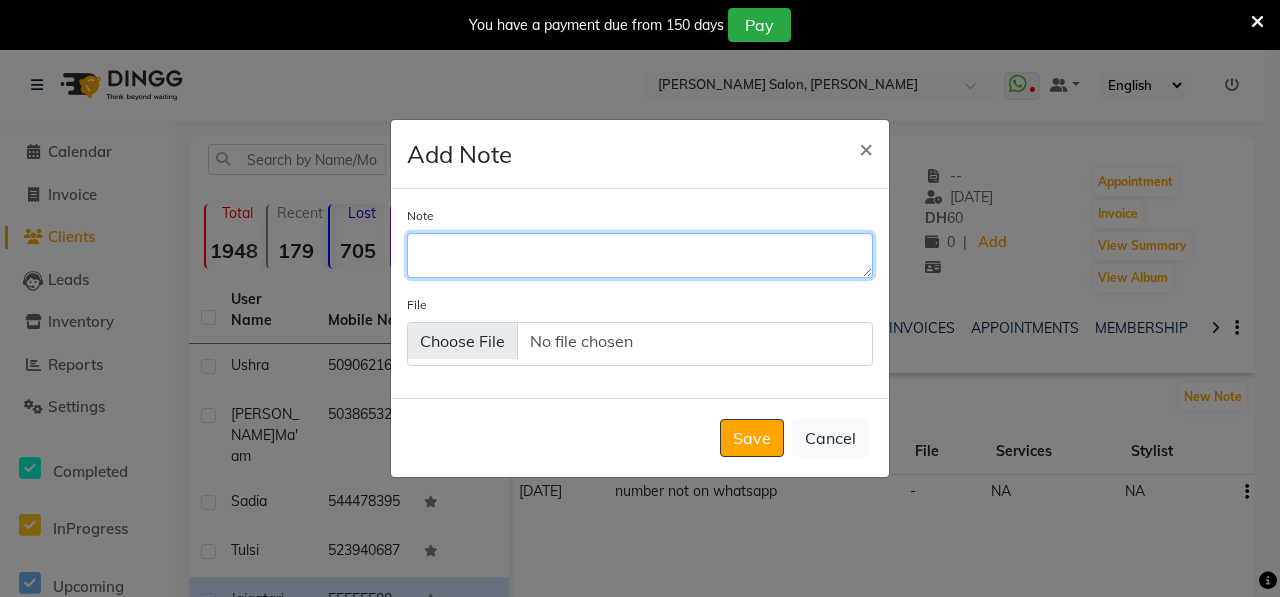click on "Note" at bounding box center [640, 255] 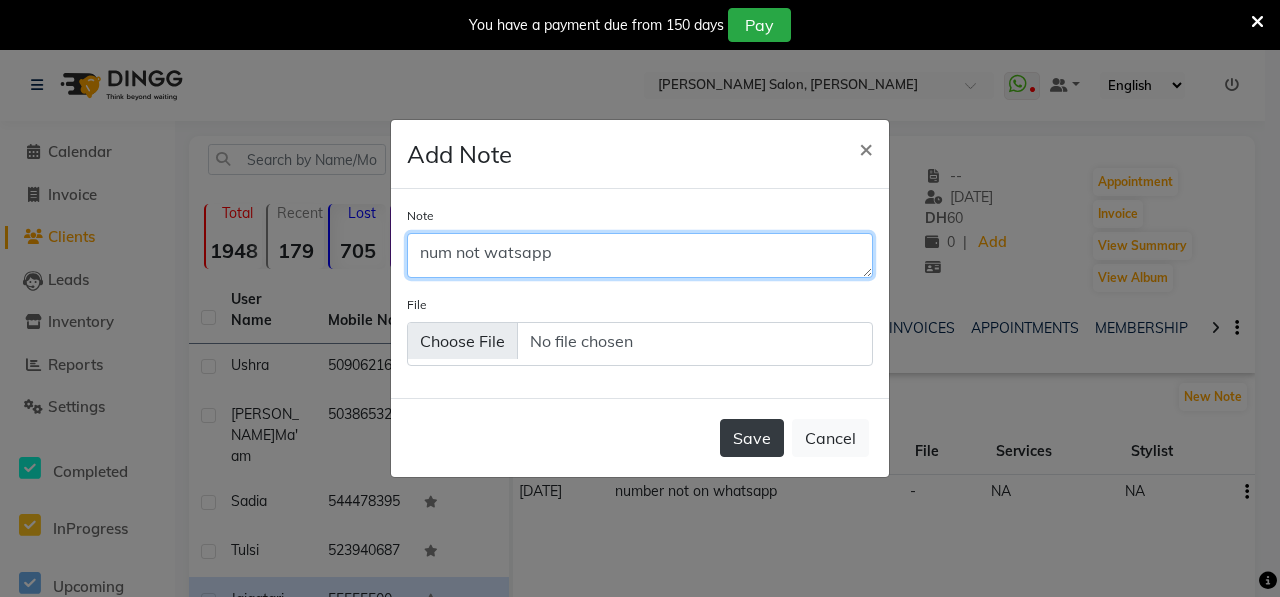 type on "num not watsapp" 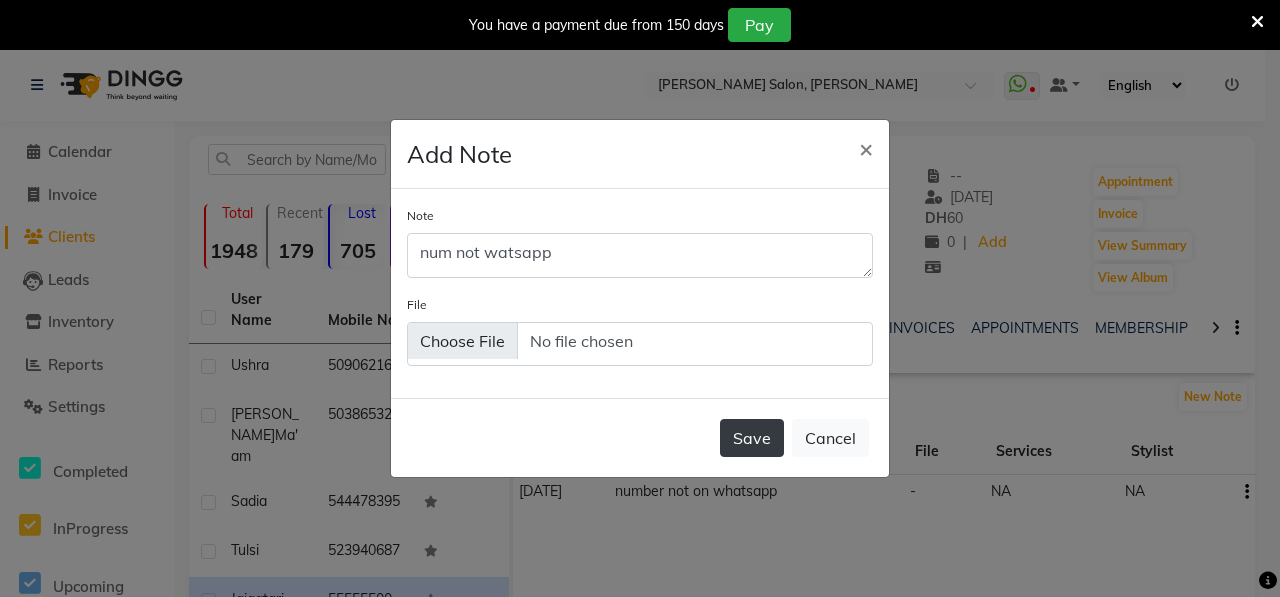 click on "Save" 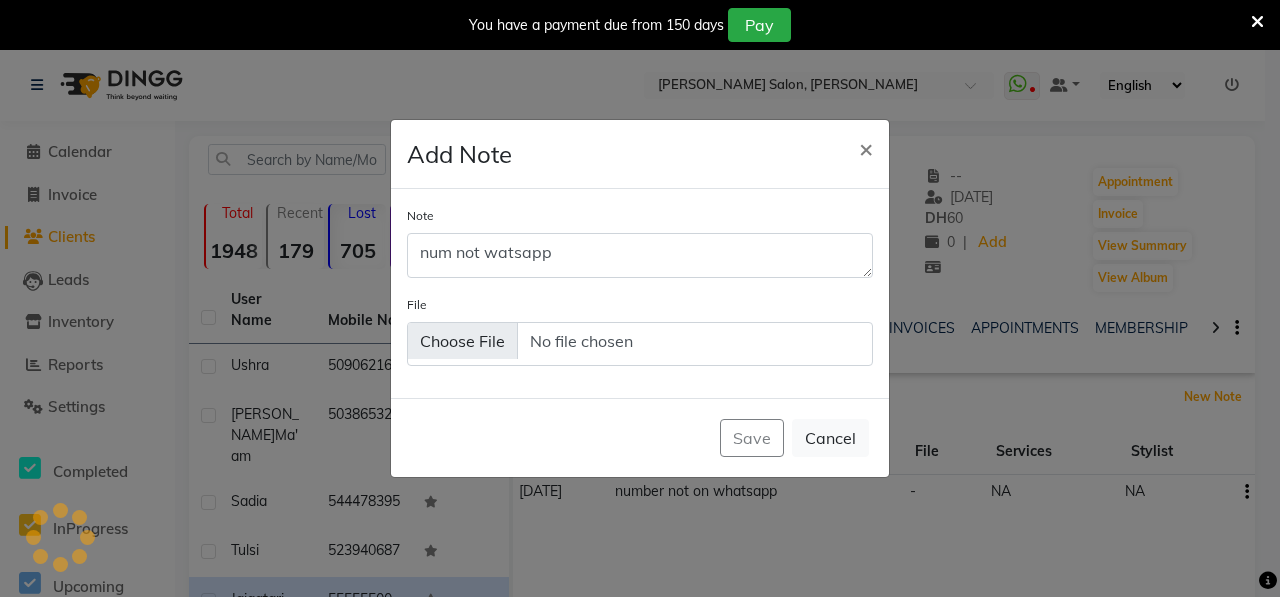 type 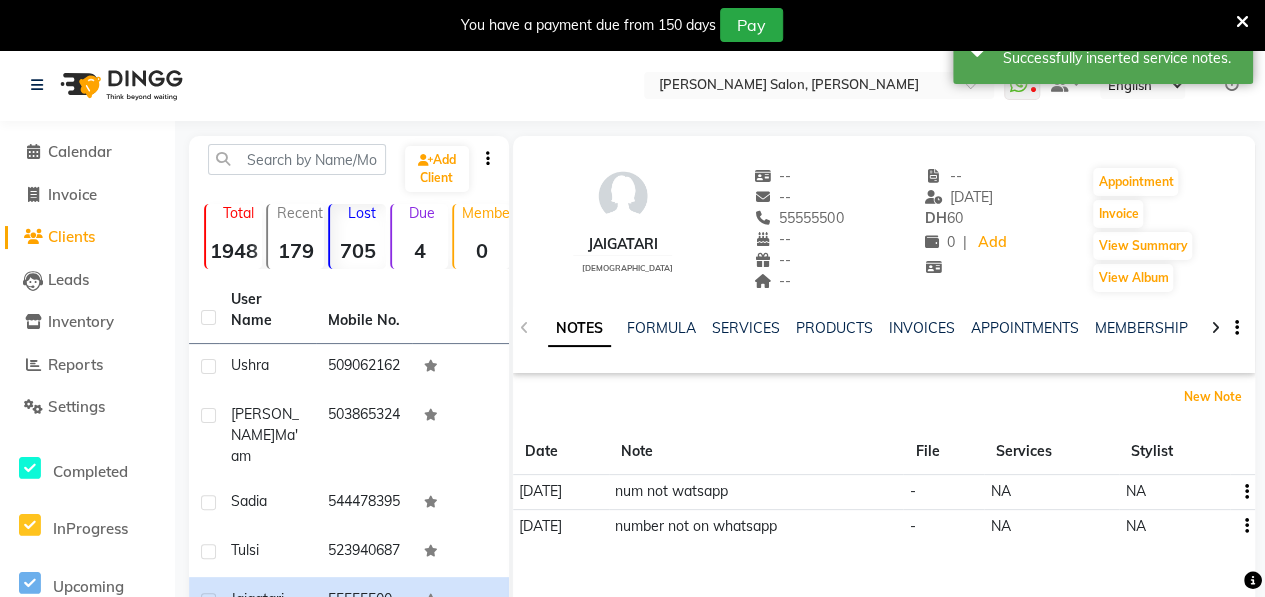 scroll, scrollTop: 430, scrollLeft: 0, axis: vertical 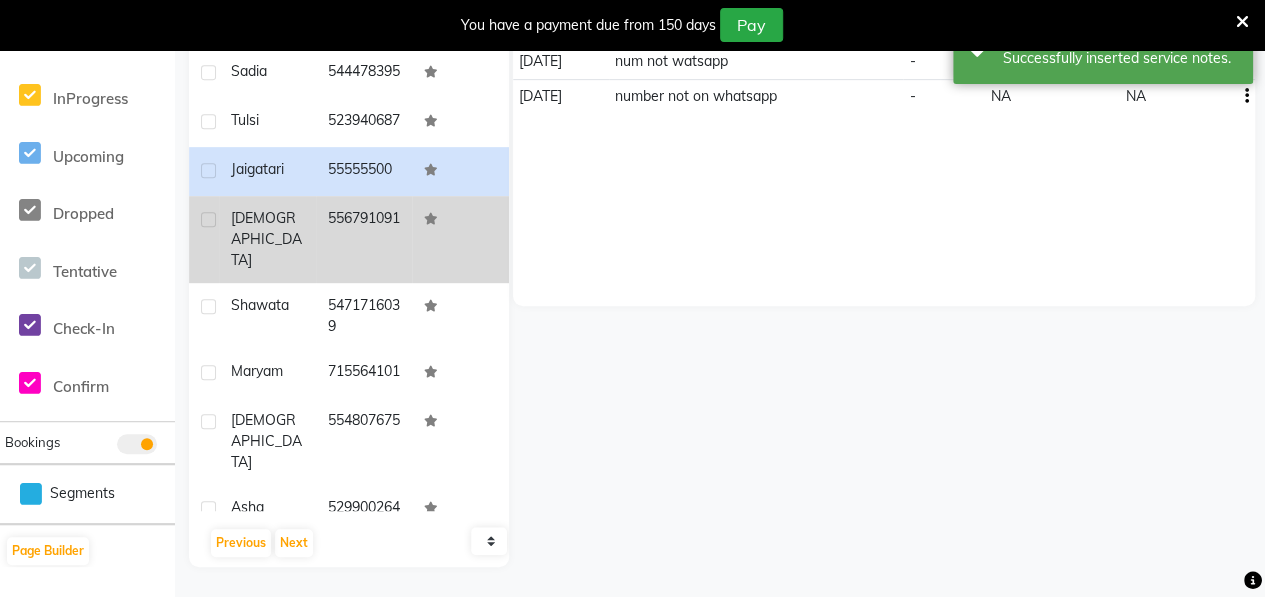 click on "[DEMOGRAPHIC_DATA]" 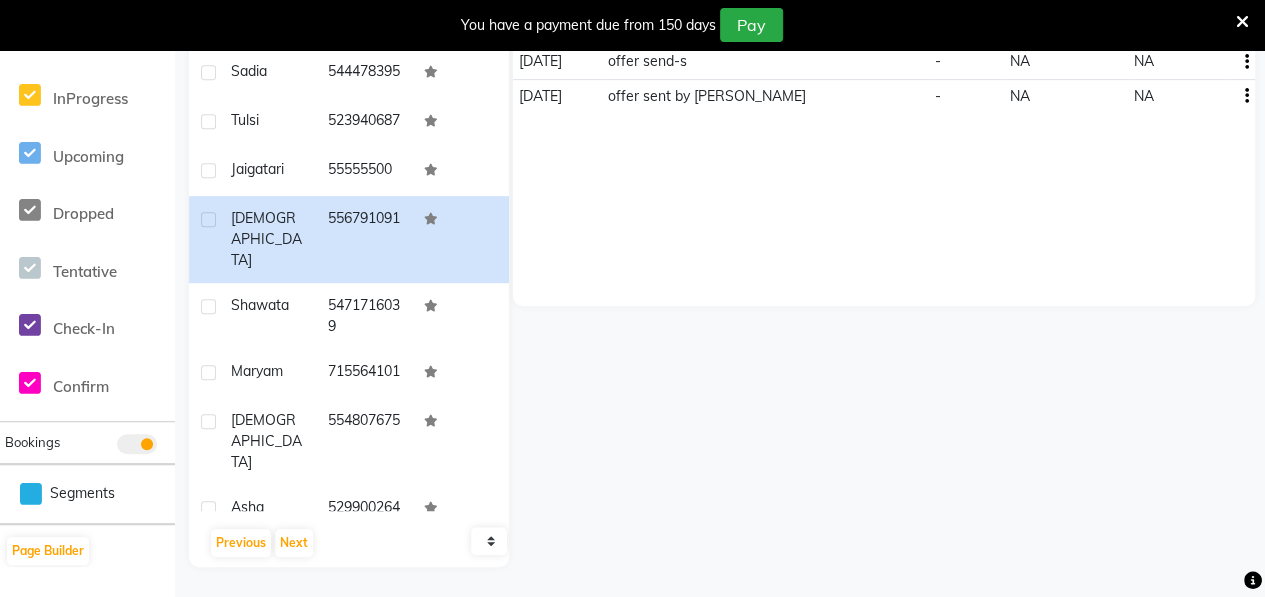 scroll, scrollTop: 395, scrollLeft: 0, axis: vertical 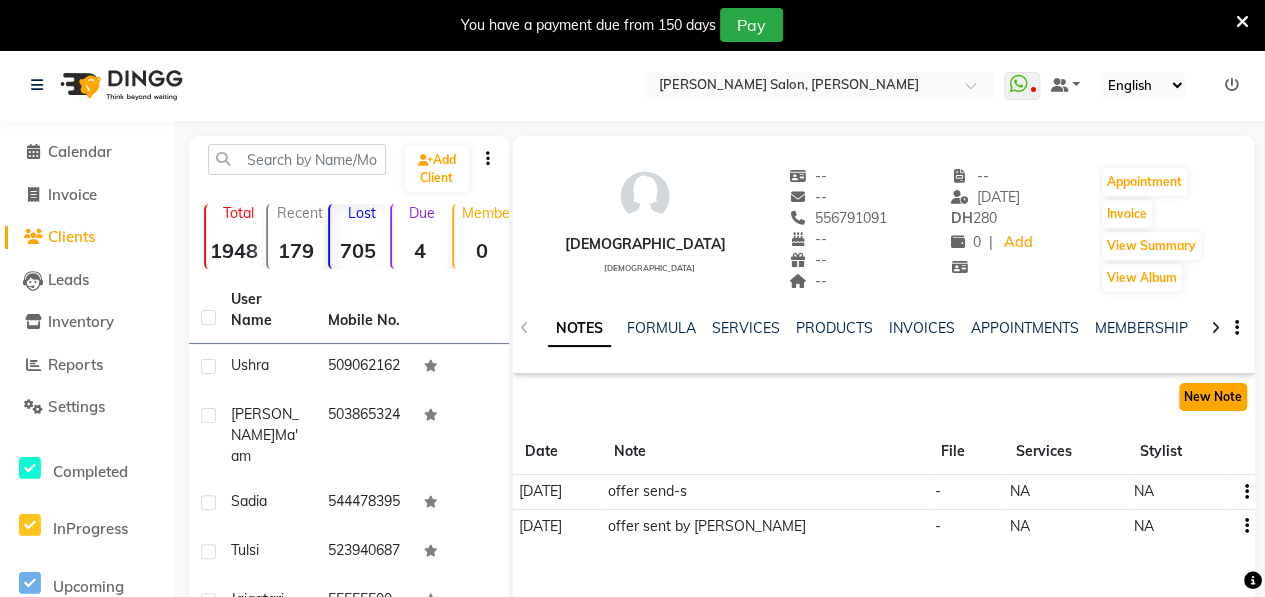 click on "New Note" 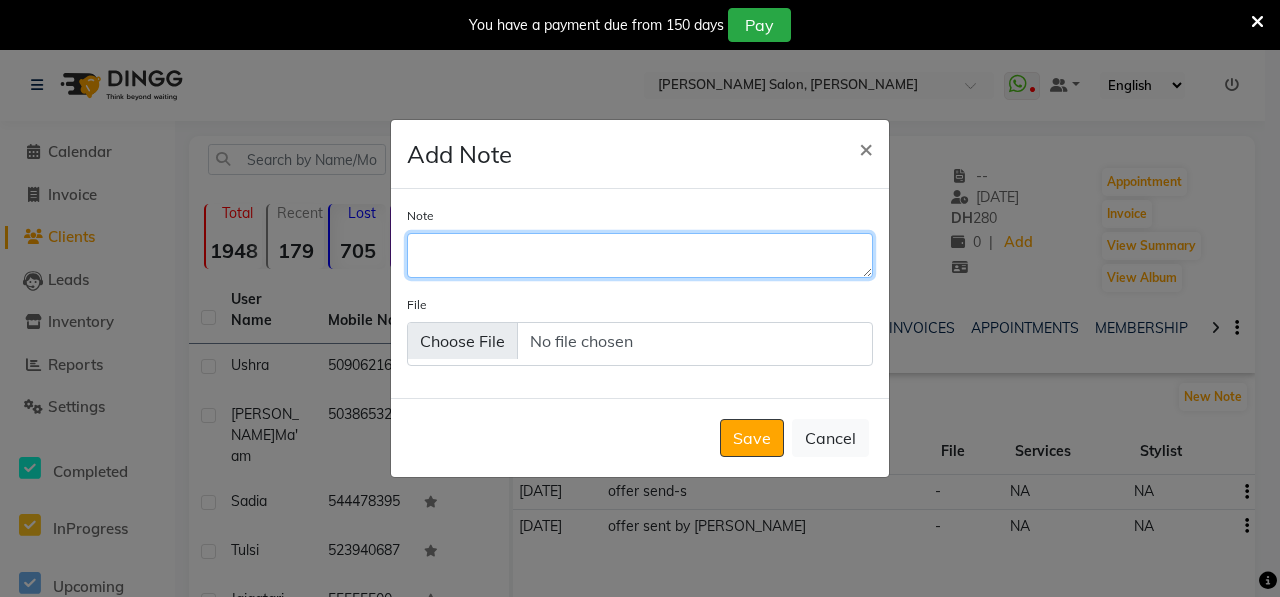 click on "Note" at bounding box center (640, 255) 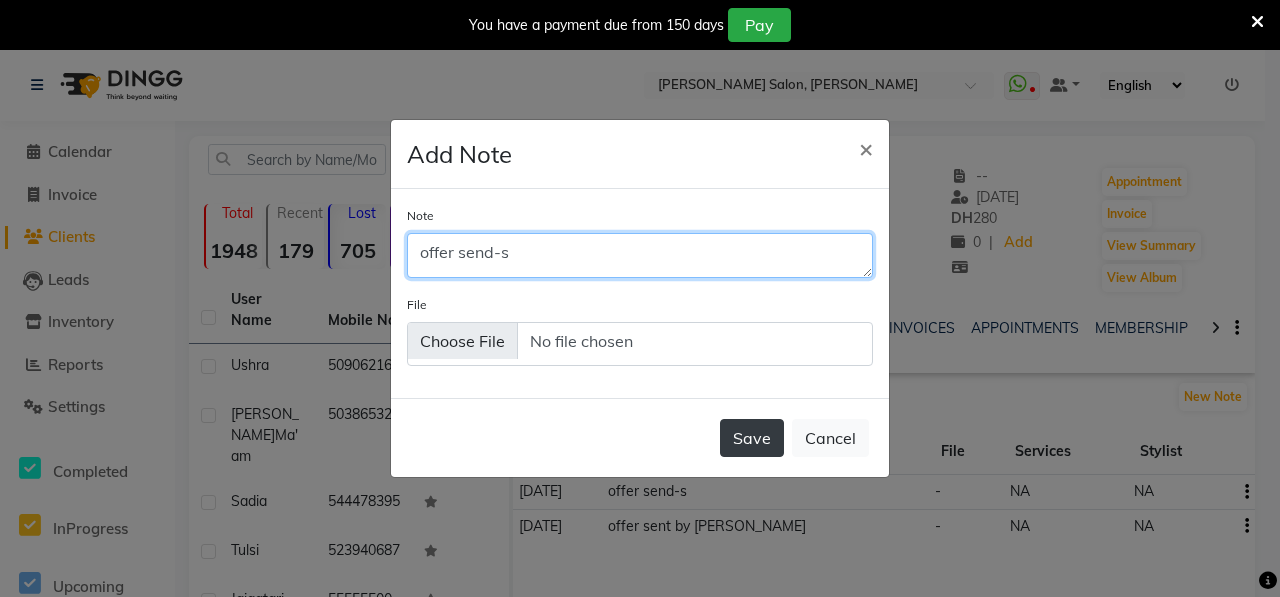 type on "offer send-s" 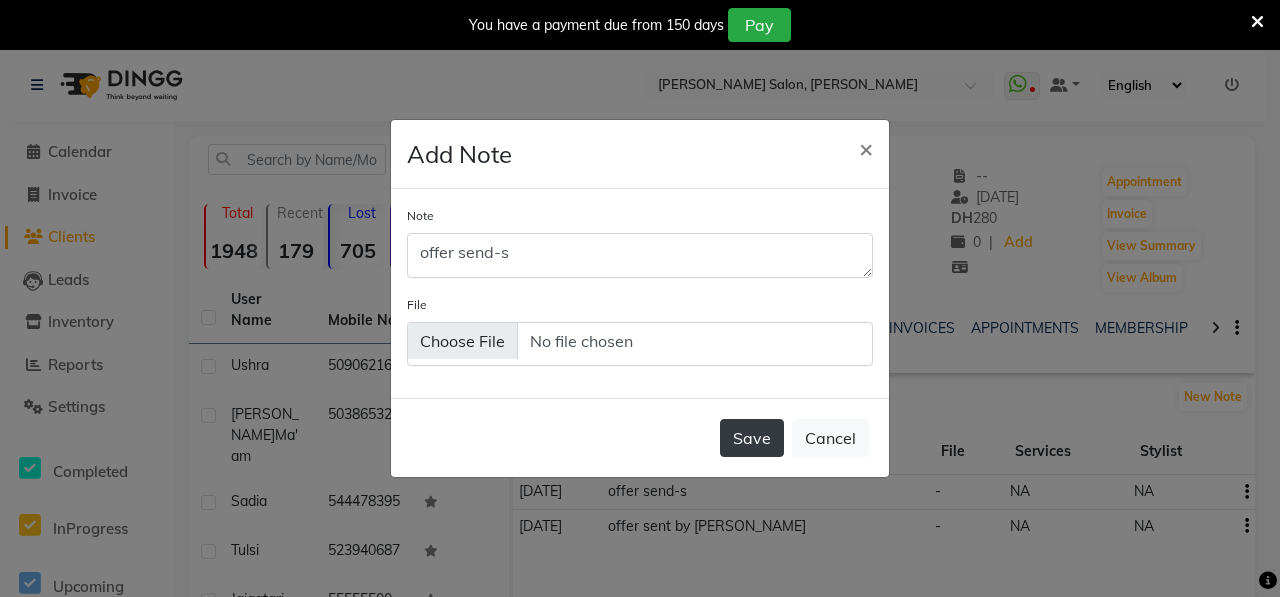 click on "Save" 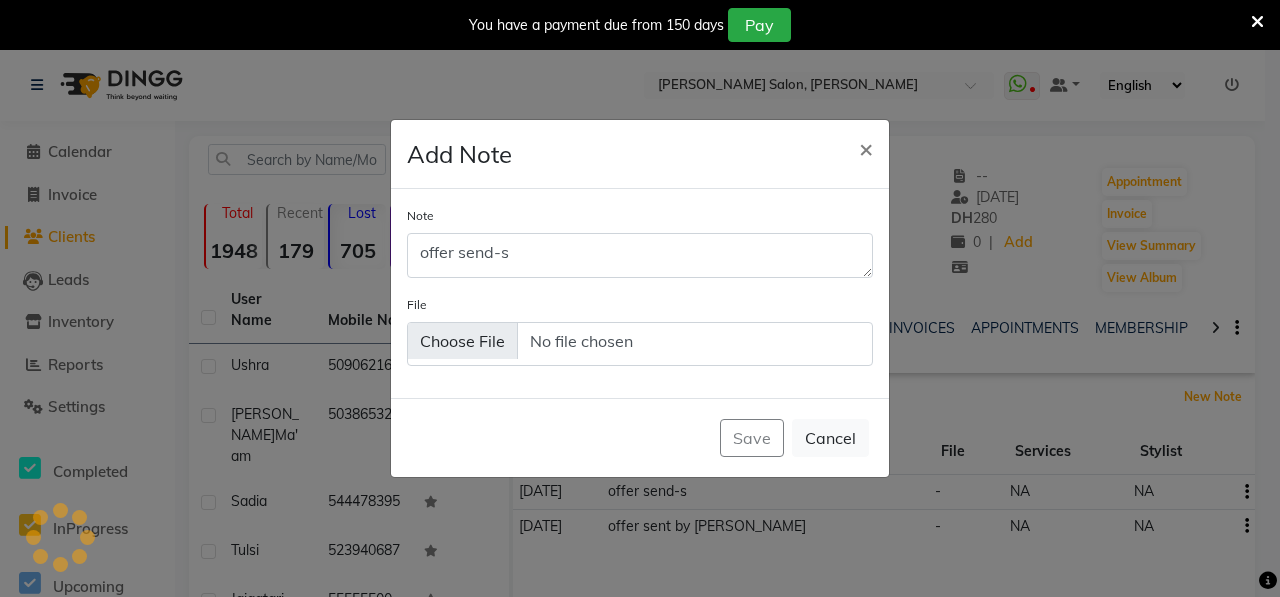 type 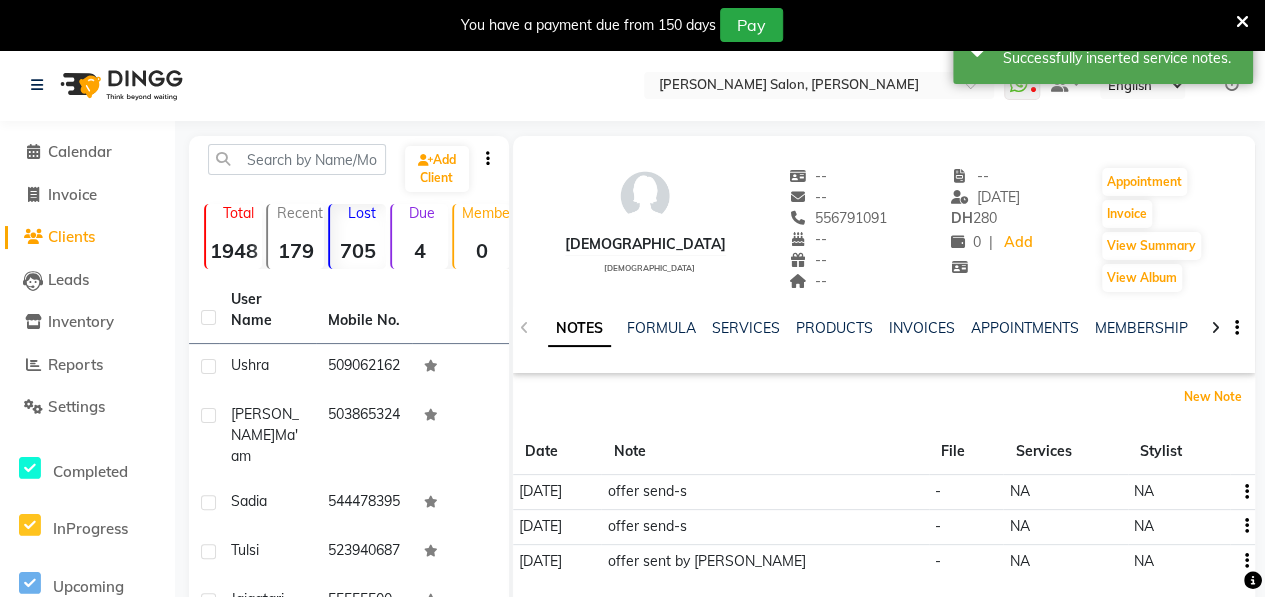 scroll, scrollTop: 430, scrollLeft: 0, axis: vertical 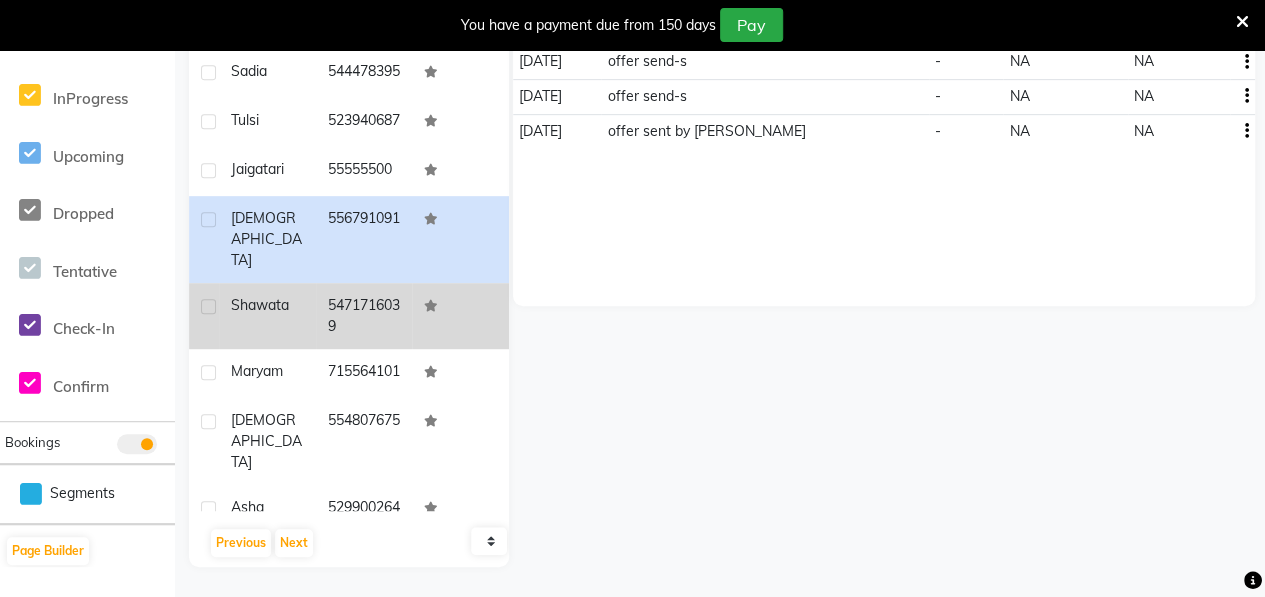 click on "Shawata" 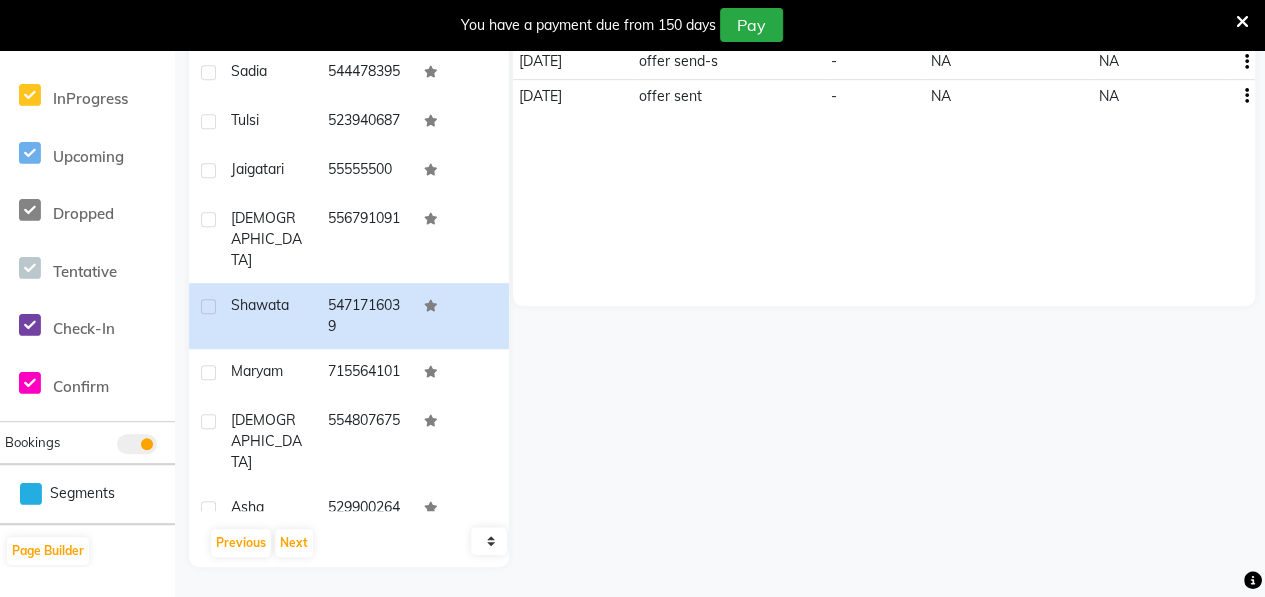scroll, scrollTop: 0, scrollLeft: 0, axis: both 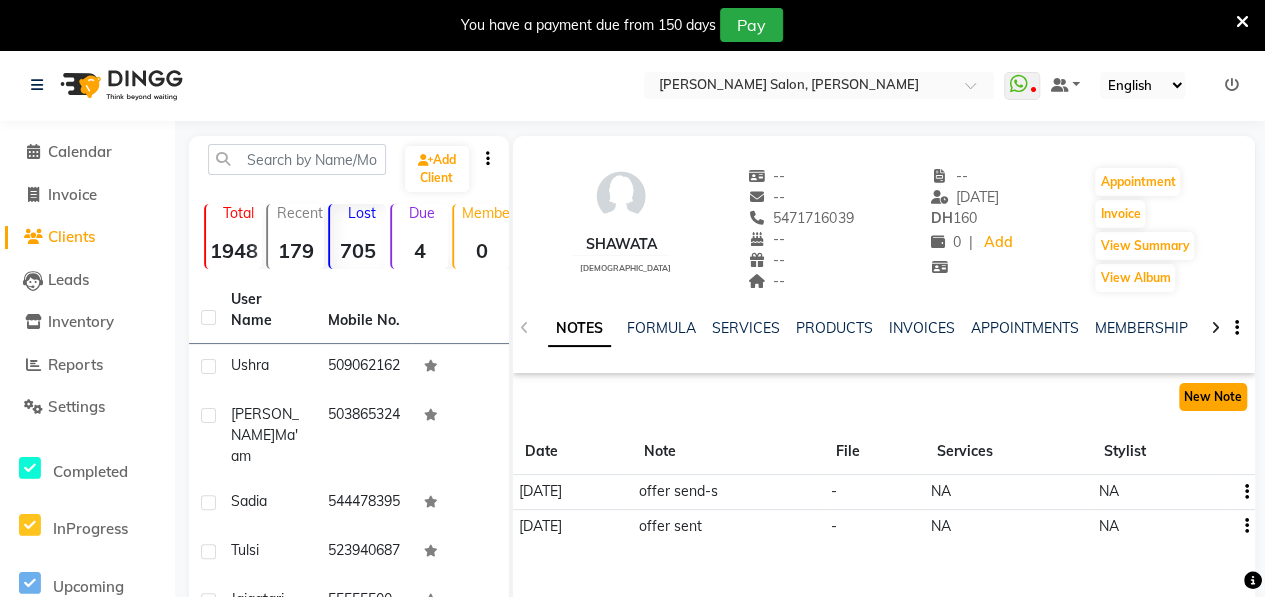 click on "New Note" 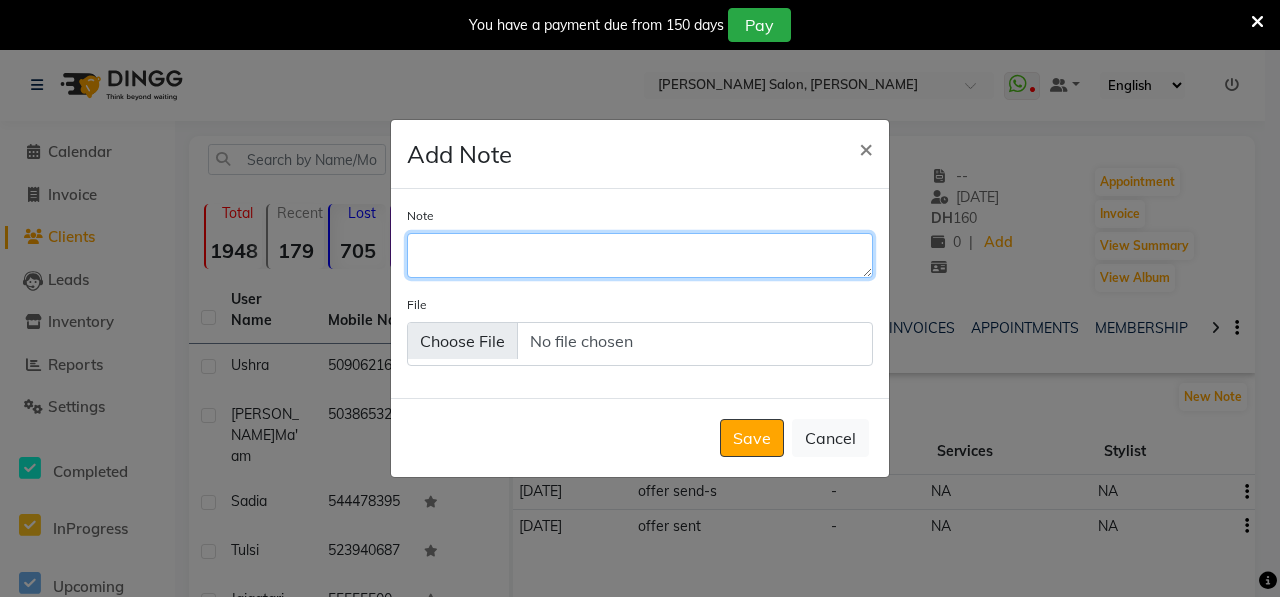 click on "Note" at bounding box center (640, 255) 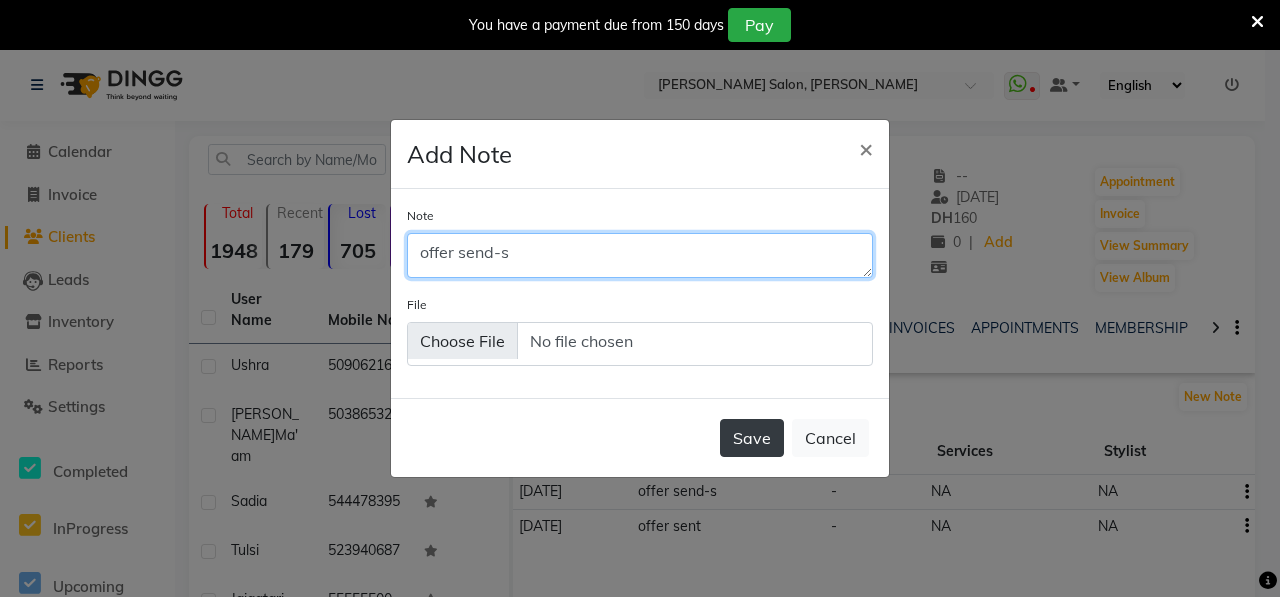 type on "offer send-s" 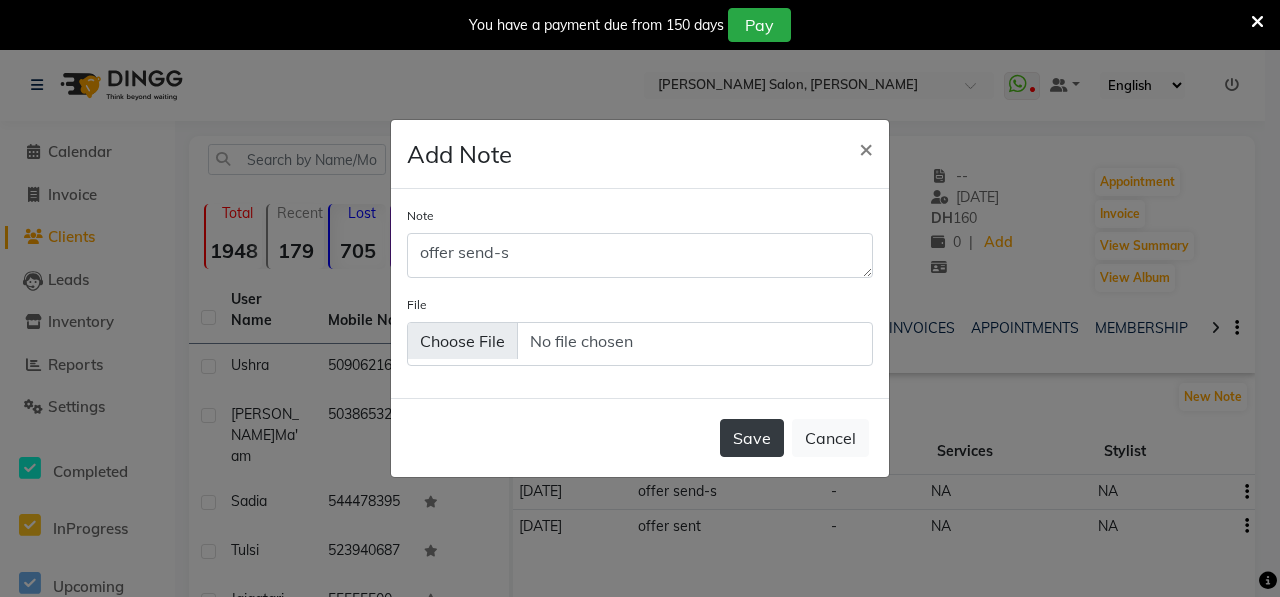 click on "Save" 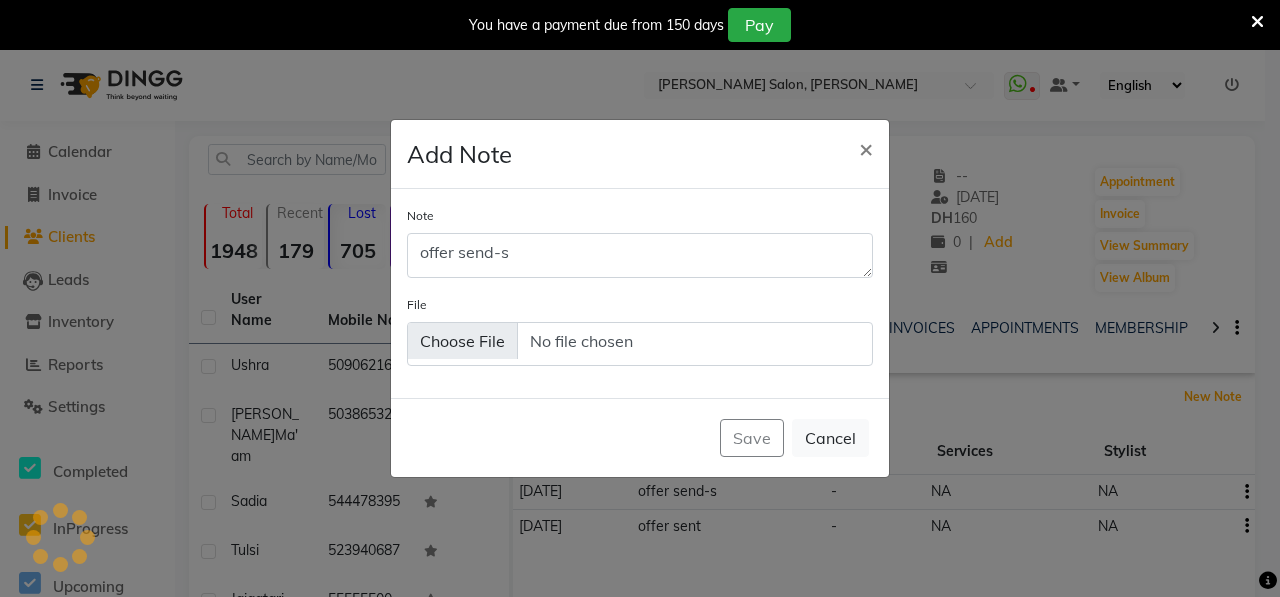 type 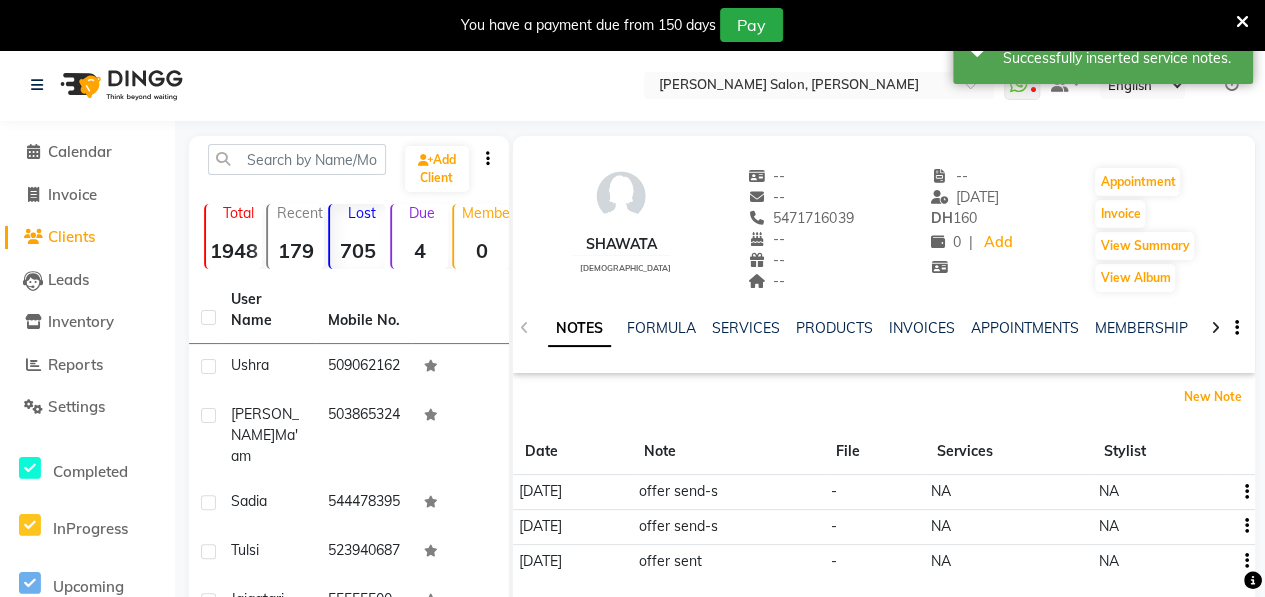 scroll, scrollTop: 430, scrollLeft: 0, axis: vertical 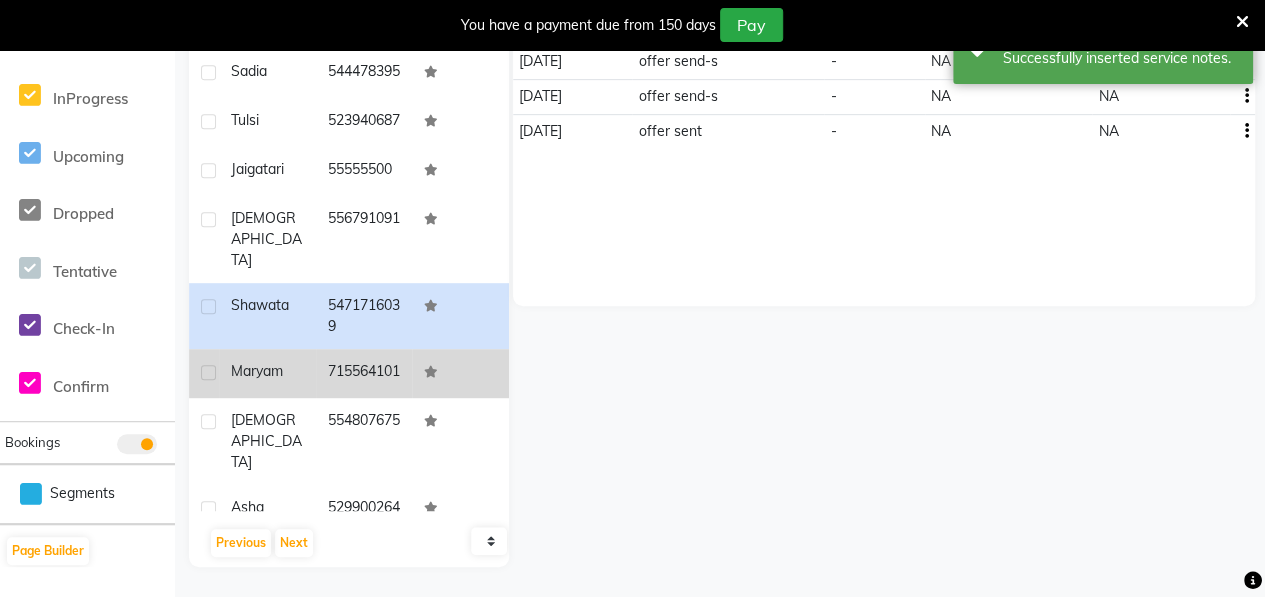 click on "Maryam" 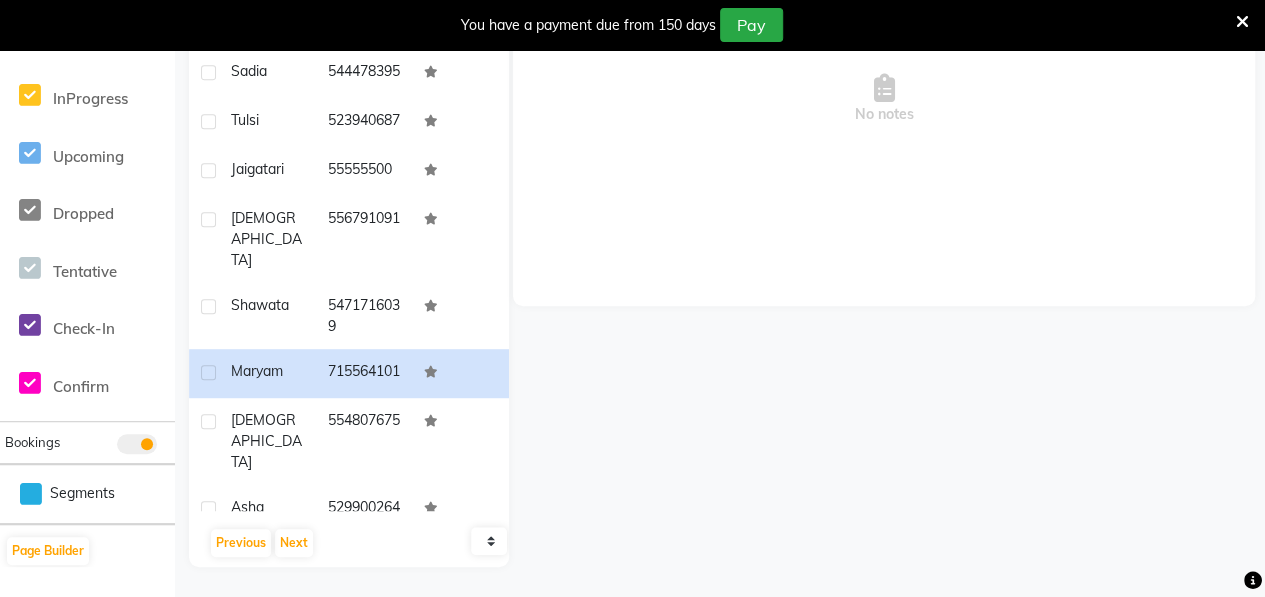 scroll, scrollTop: 0, scrollLeft: 0, axis: both 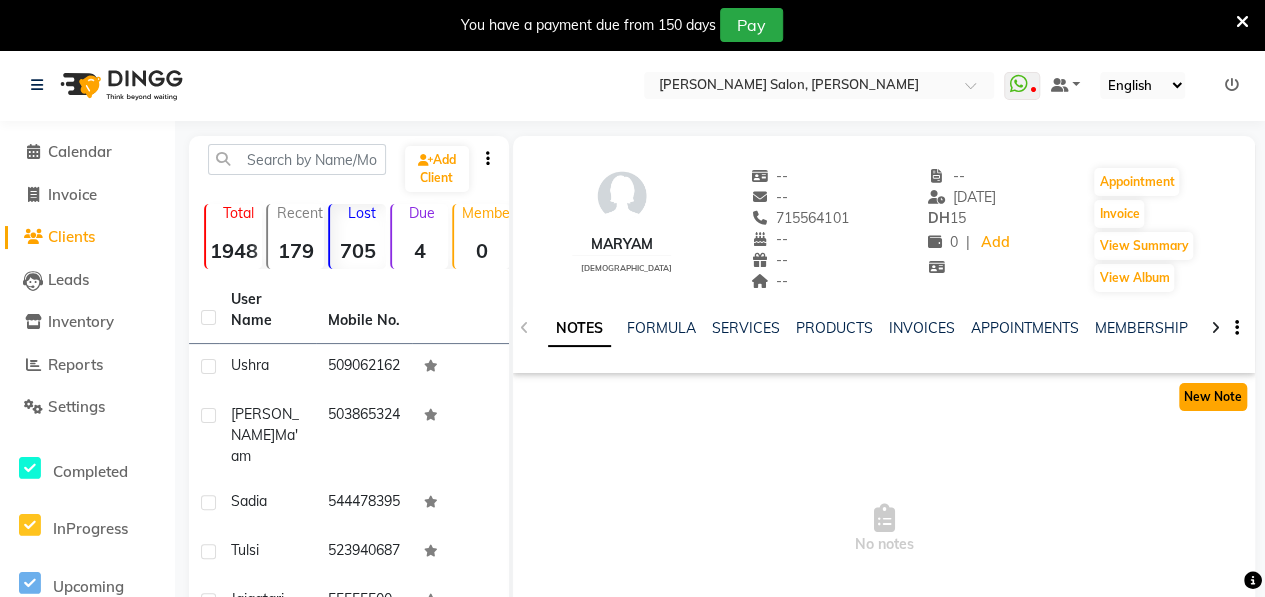 click on "New Note" 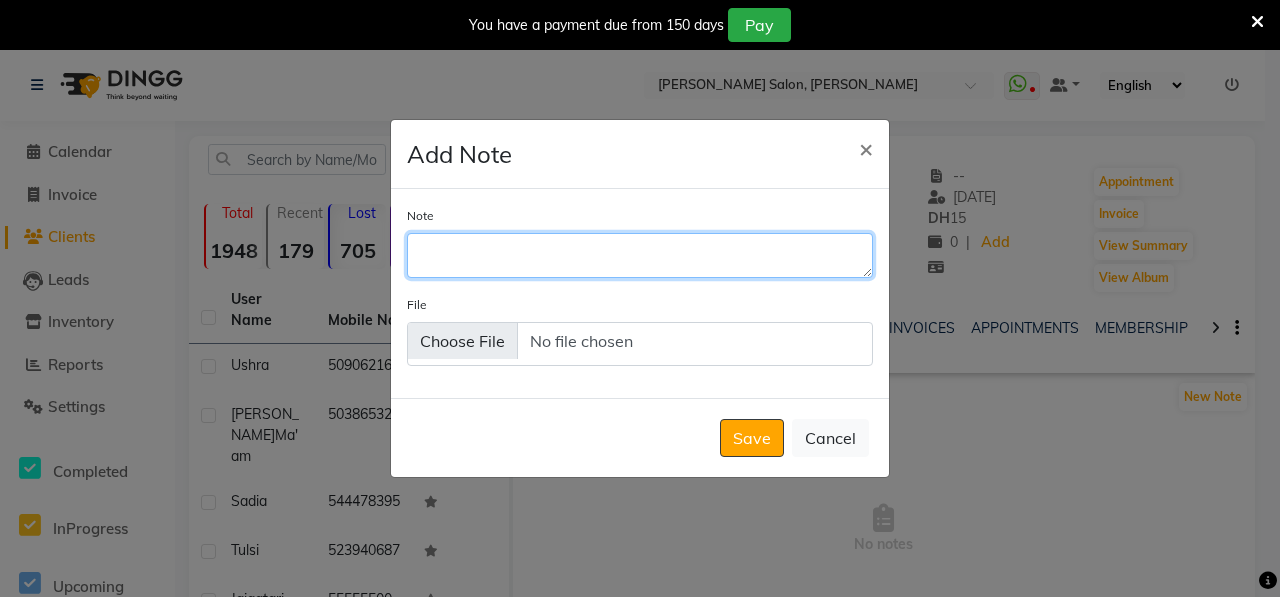 click on "Note" at bounding box center (640, 255) 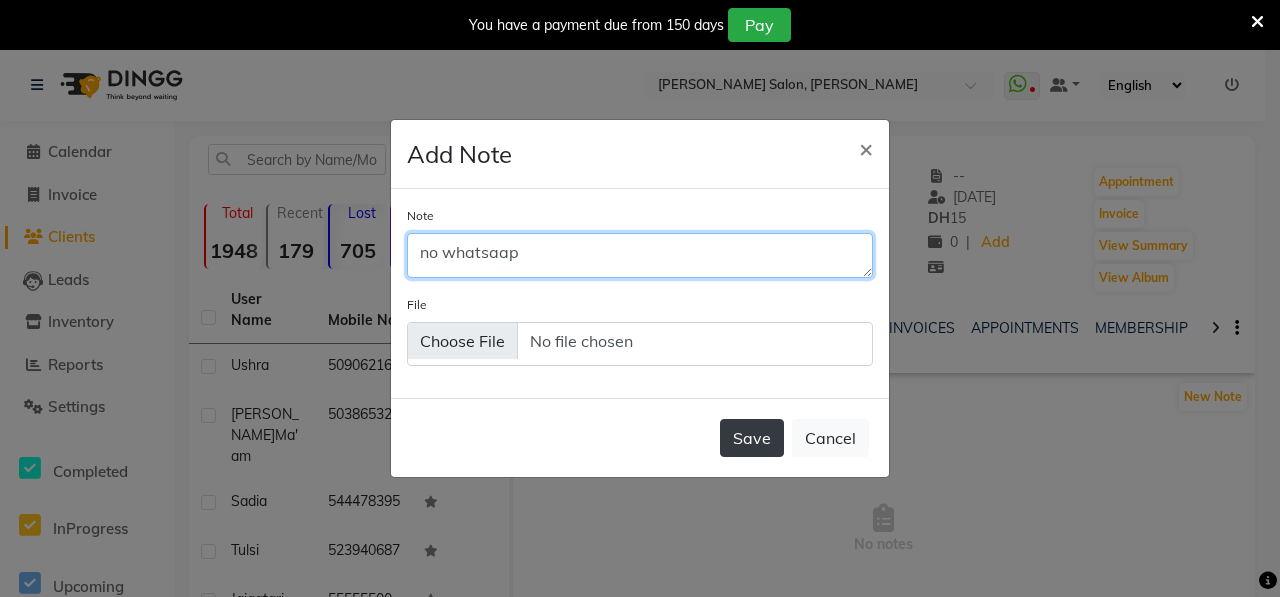 type on "no whatsaap" 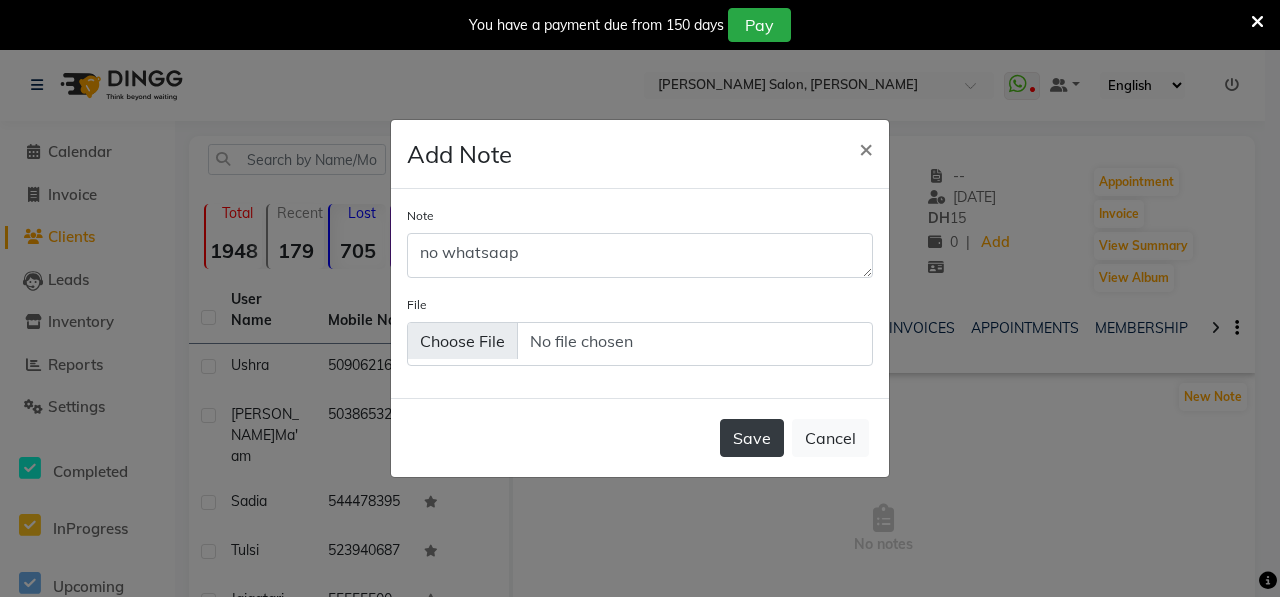 click on "Save" 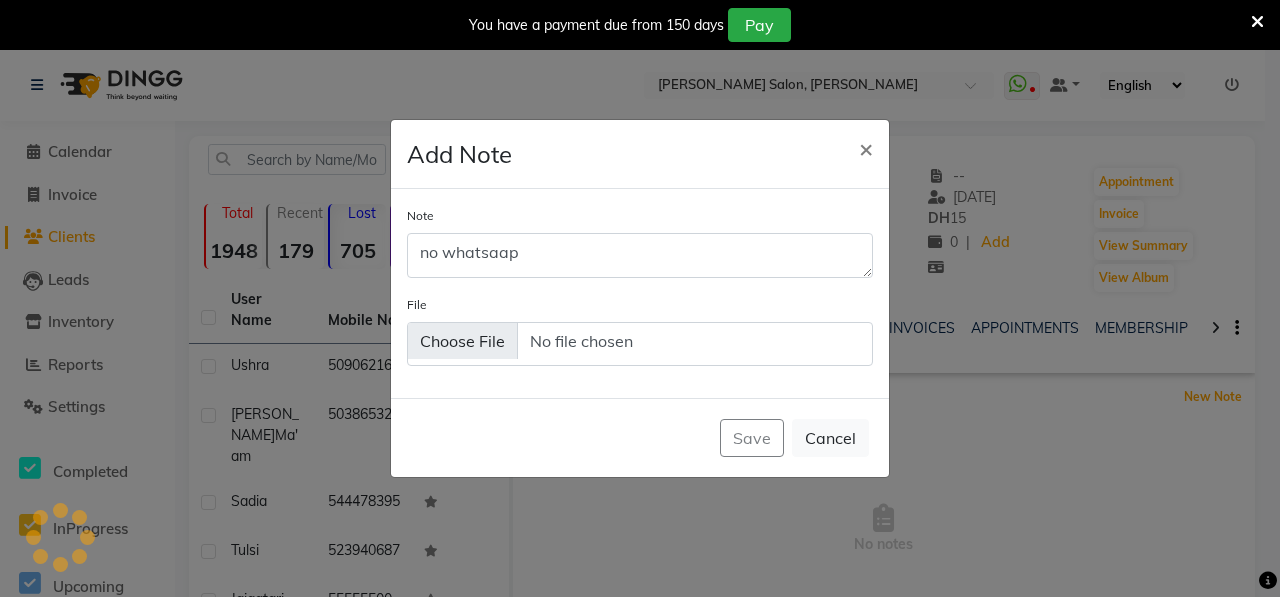 type 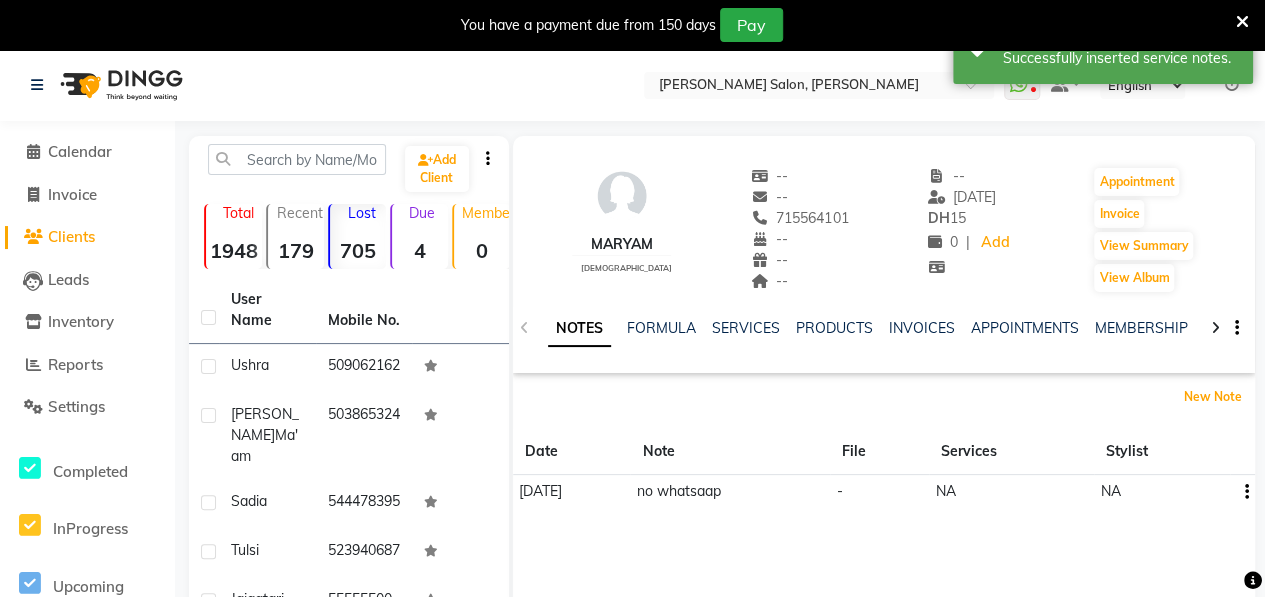 scroll, scrollTop: 430, scrollLeft: 0, axis: vertical 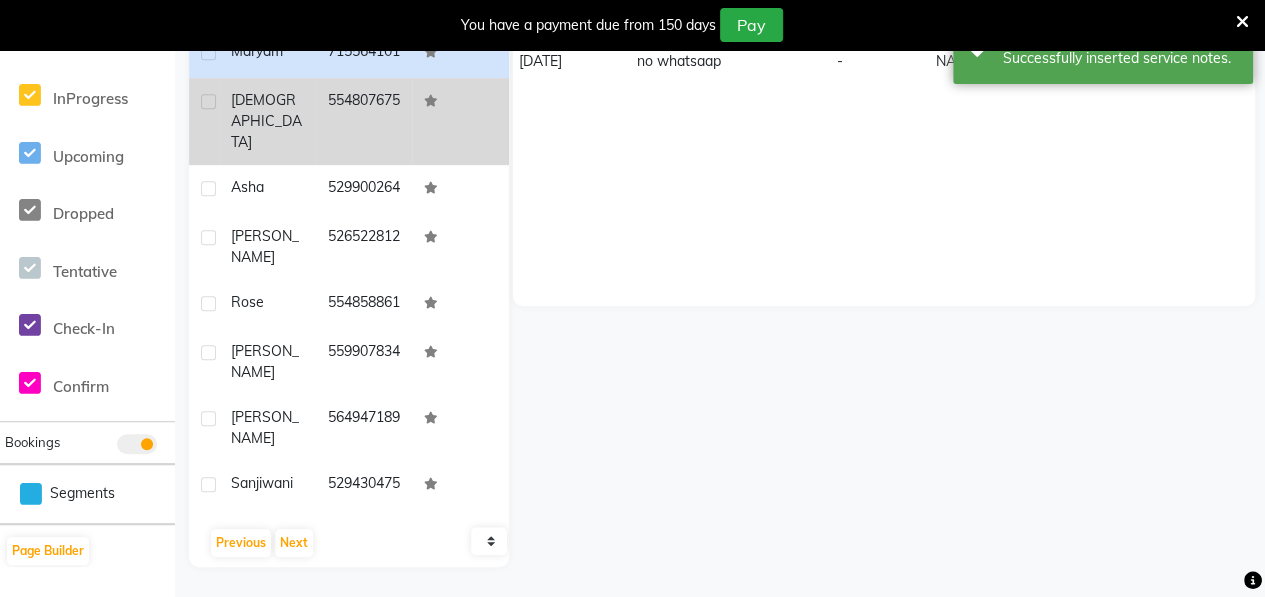 click on "[DEMOGRAPHIC_DATA]" 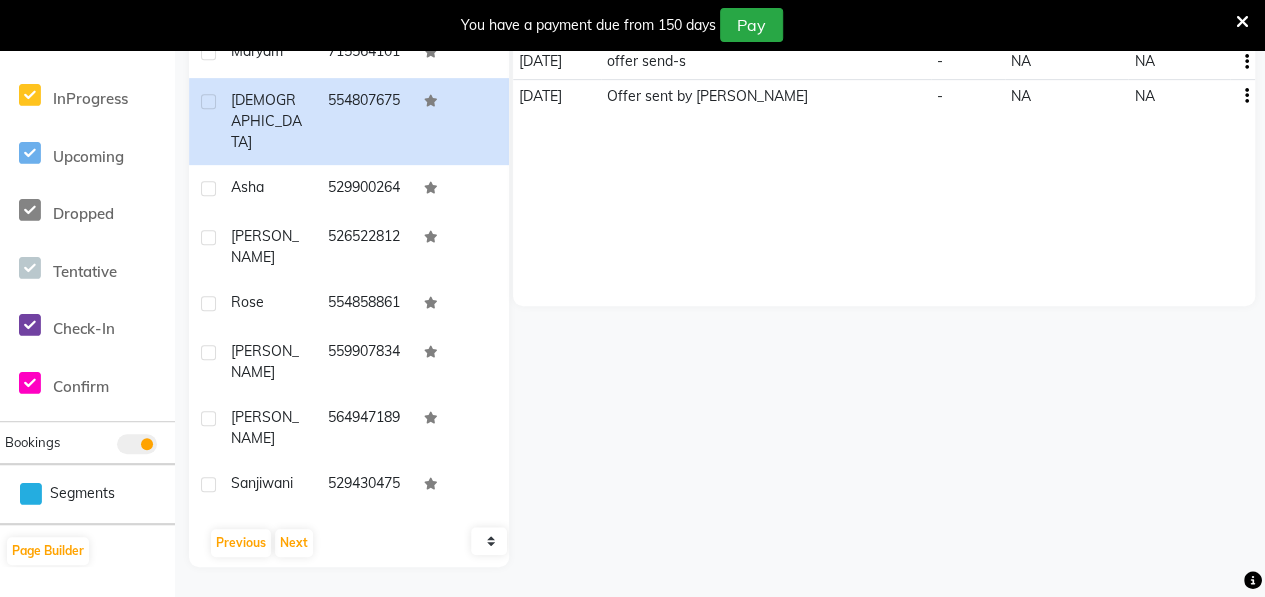 scroll, scrollTop: 0, scrollLeft: 0, axis: both 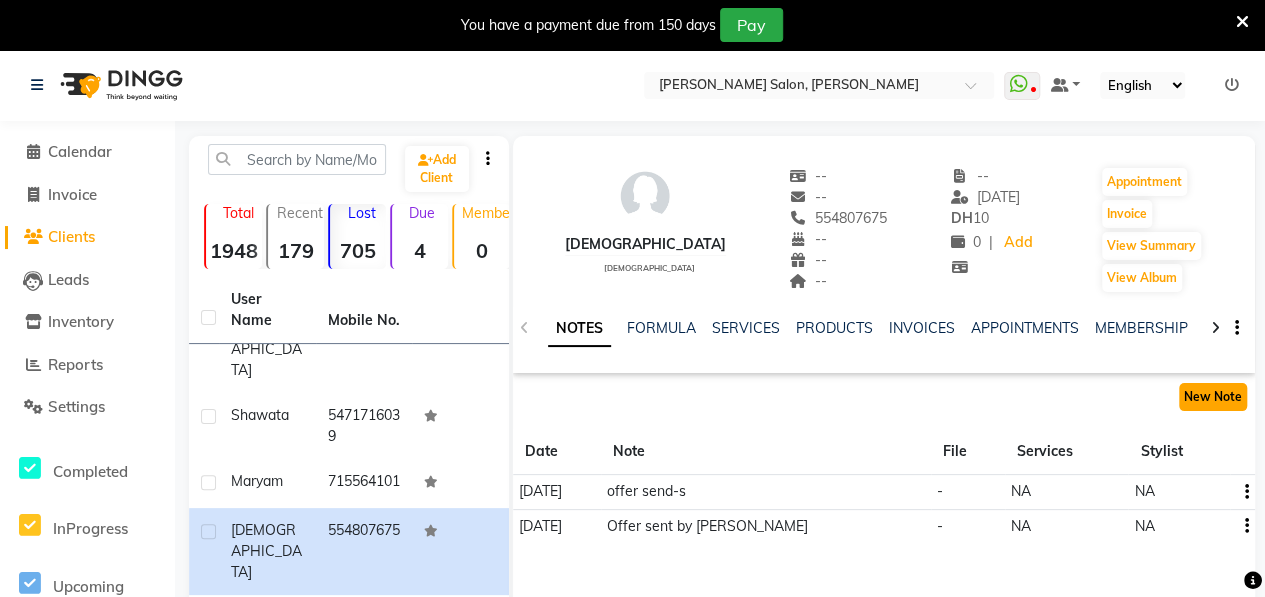 click on "New Note" 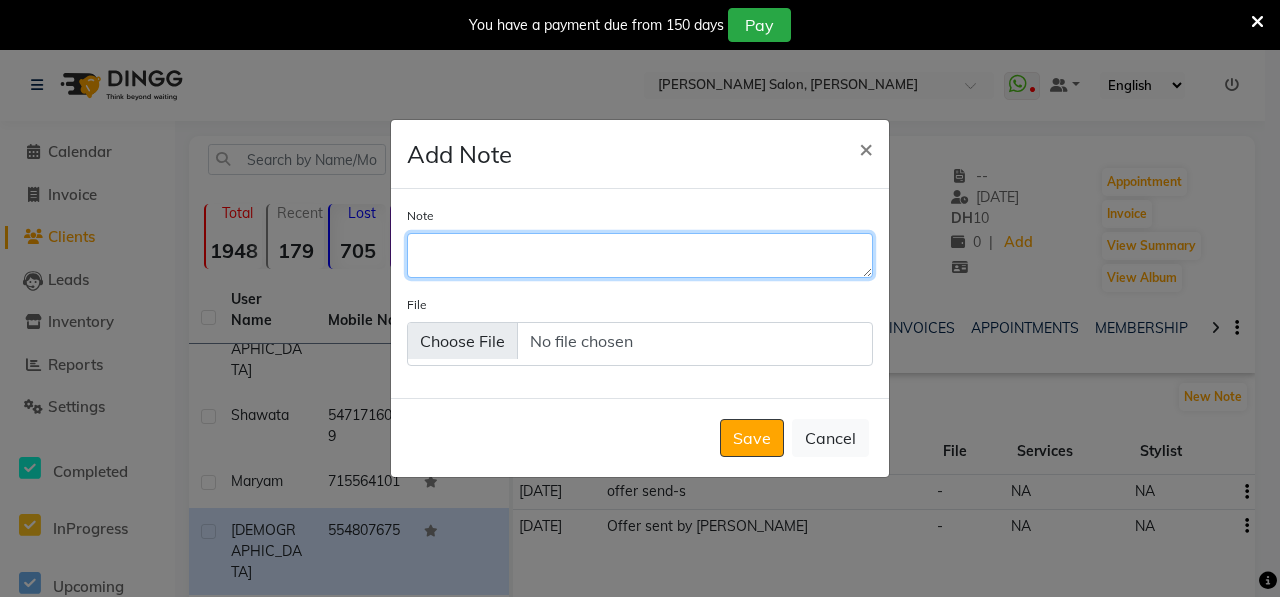 click on "Note" at bounding box center [640, 255] 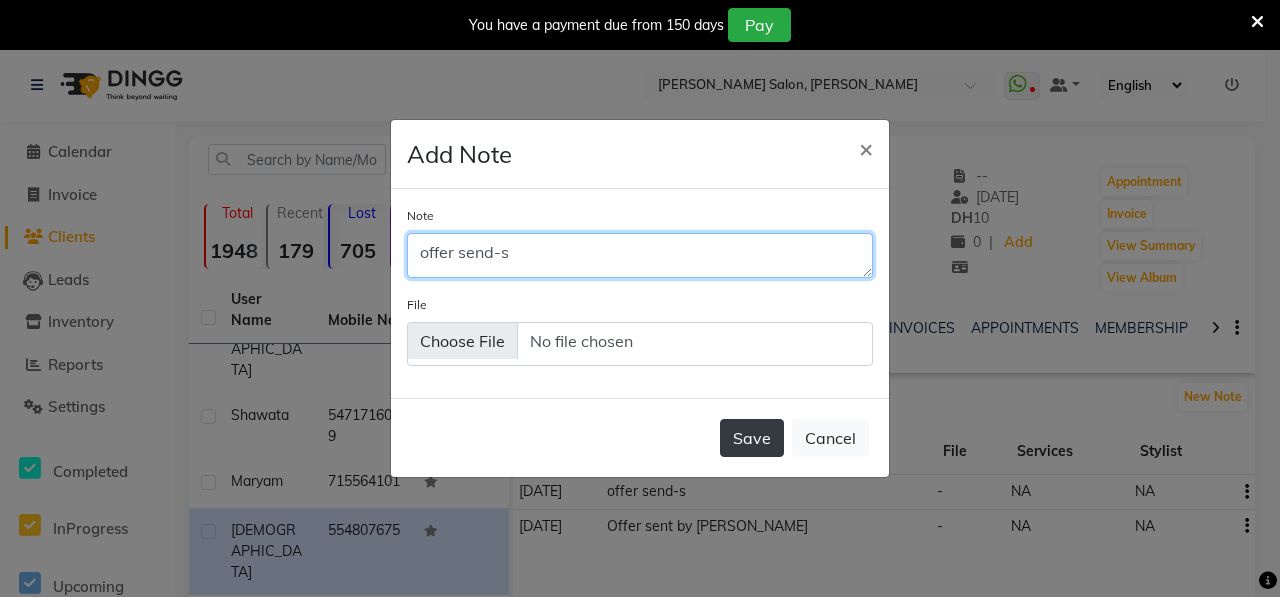type on "offer send-s" 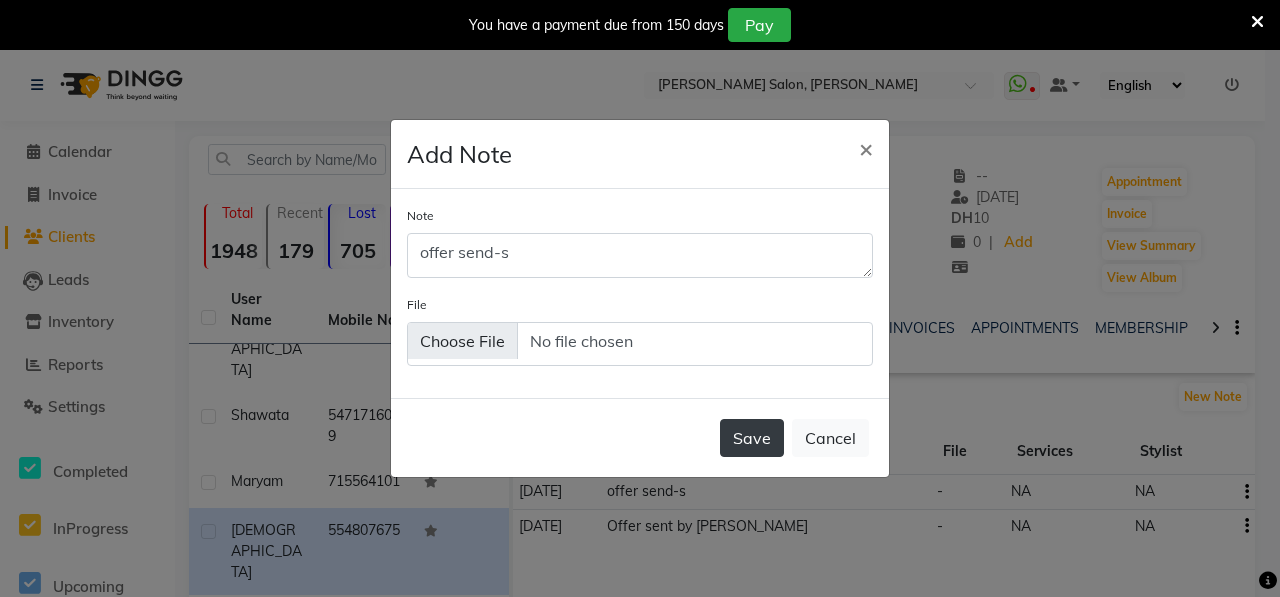 click on "Save" 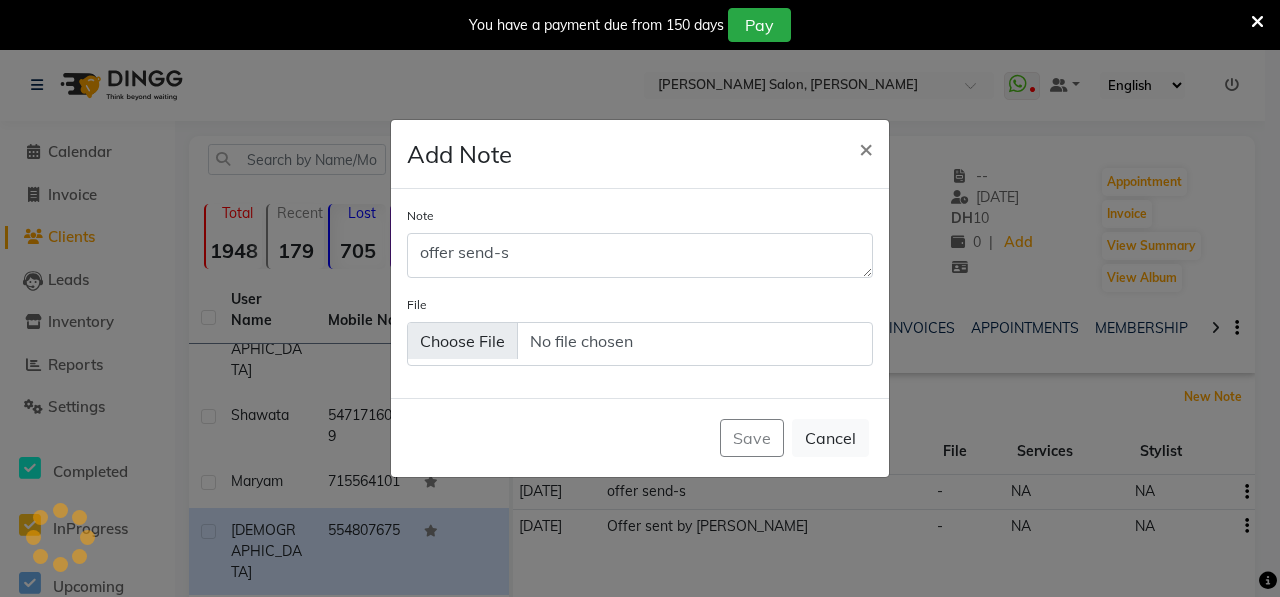 type 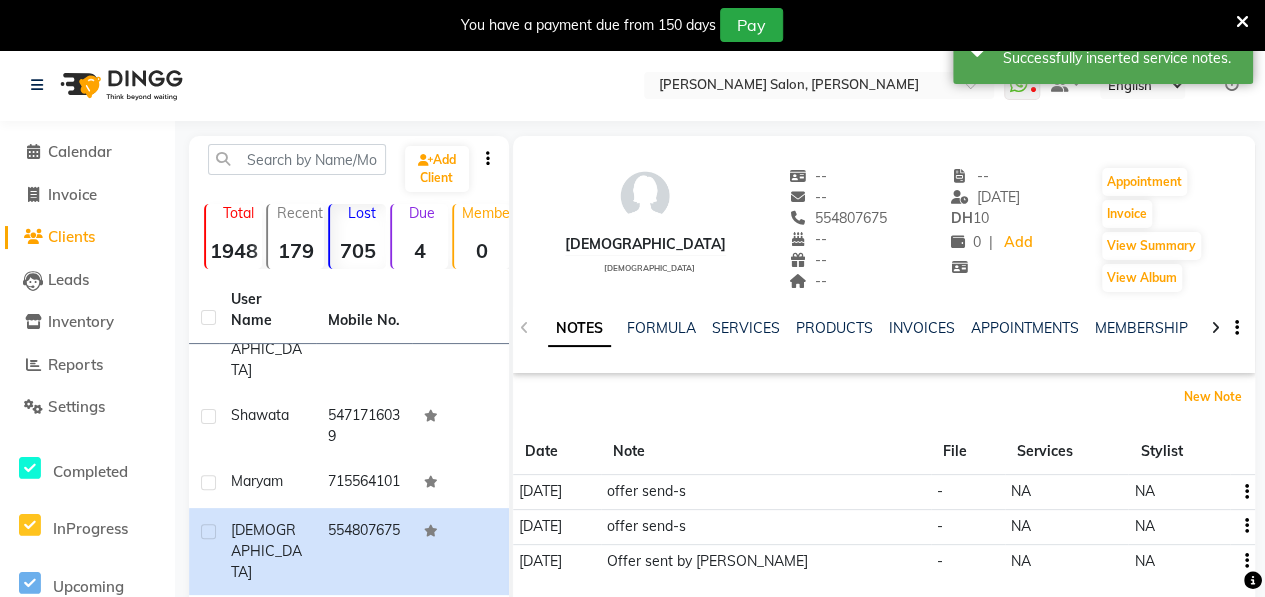 scroll, scrollTop: 430, scrollLeft: 0, axis: vertical 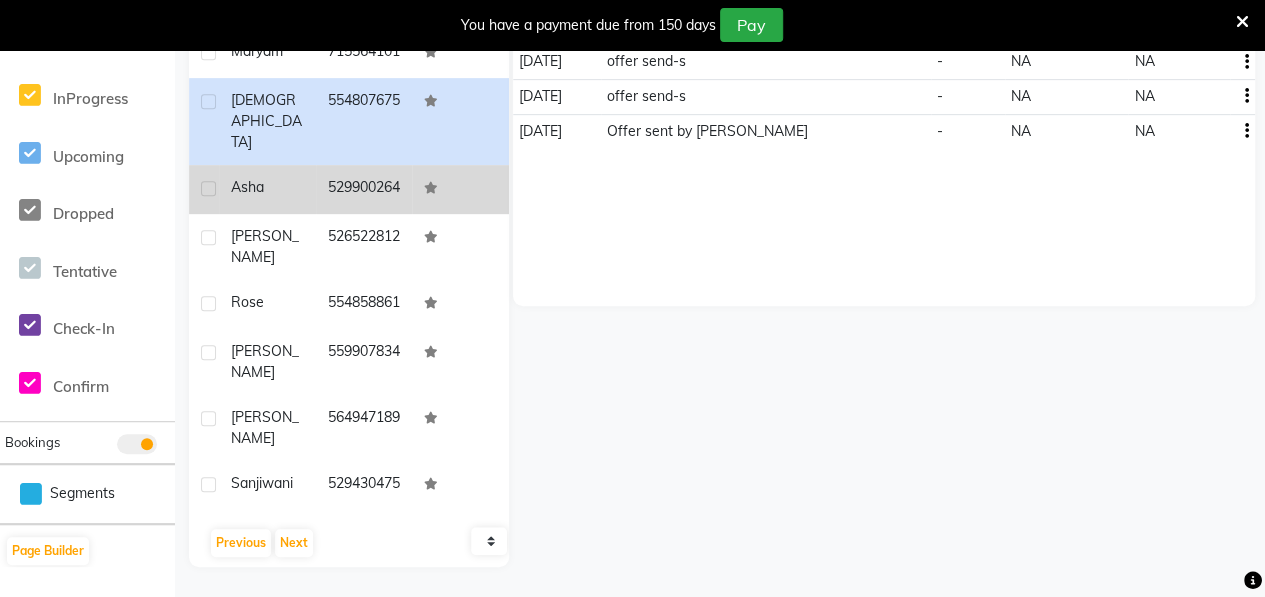 click on "Asha" 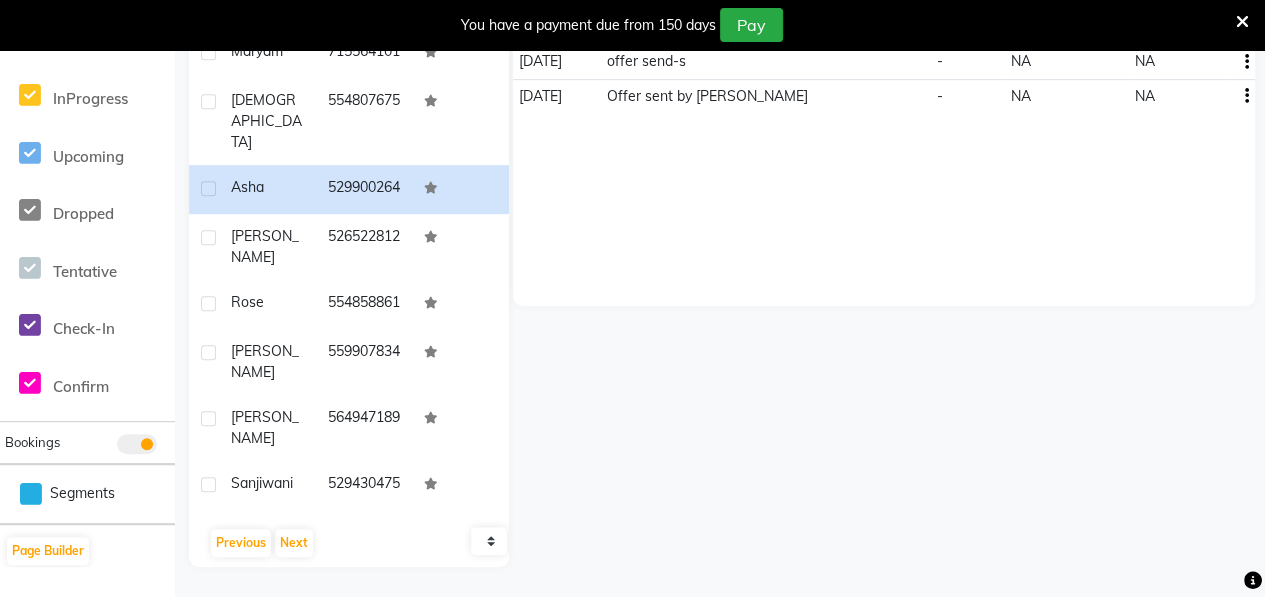 scroll, scrollTop: 0, scrollLeft: 0, axis: both 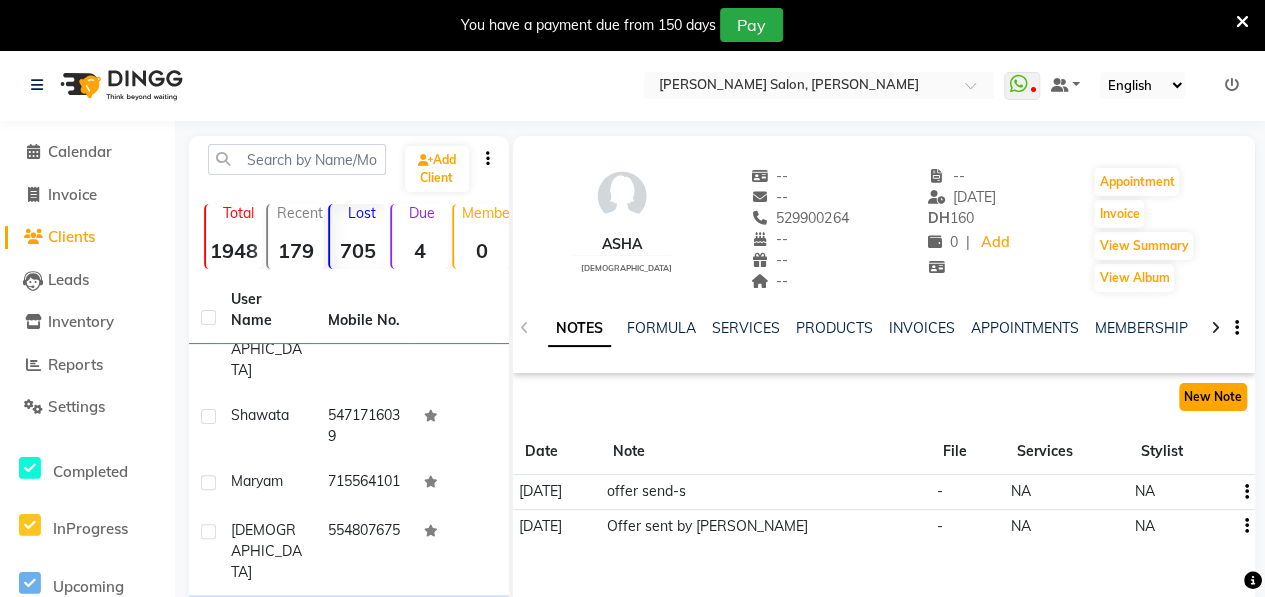 click on "New Note" 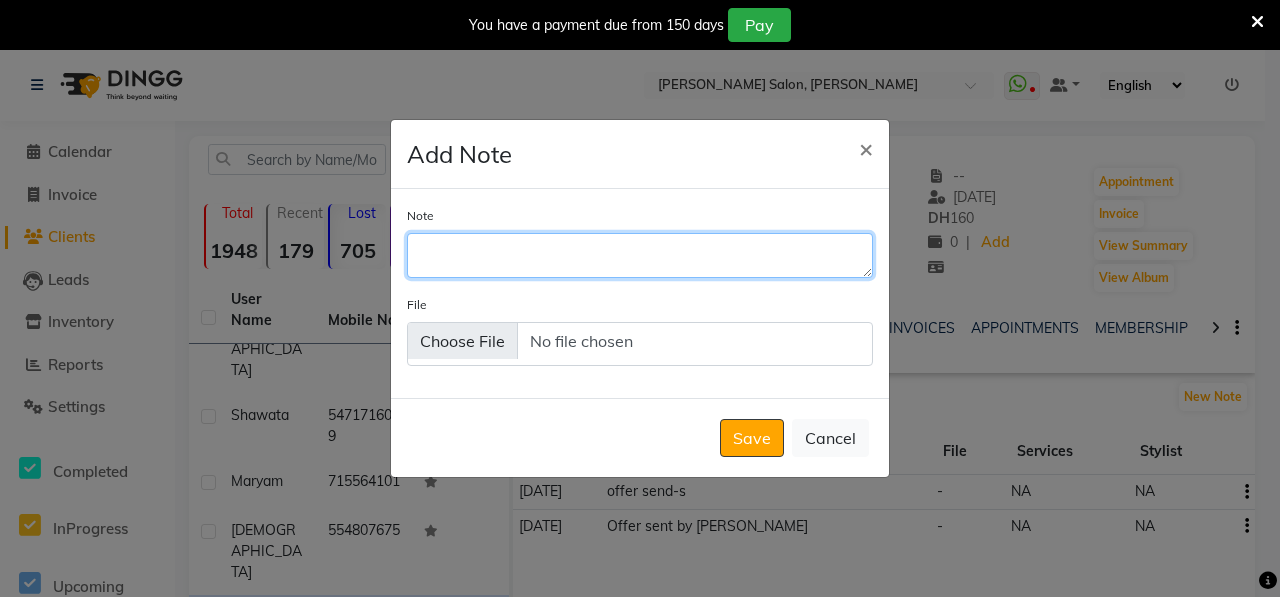 click on "Note" at bounding box center (640, 255) 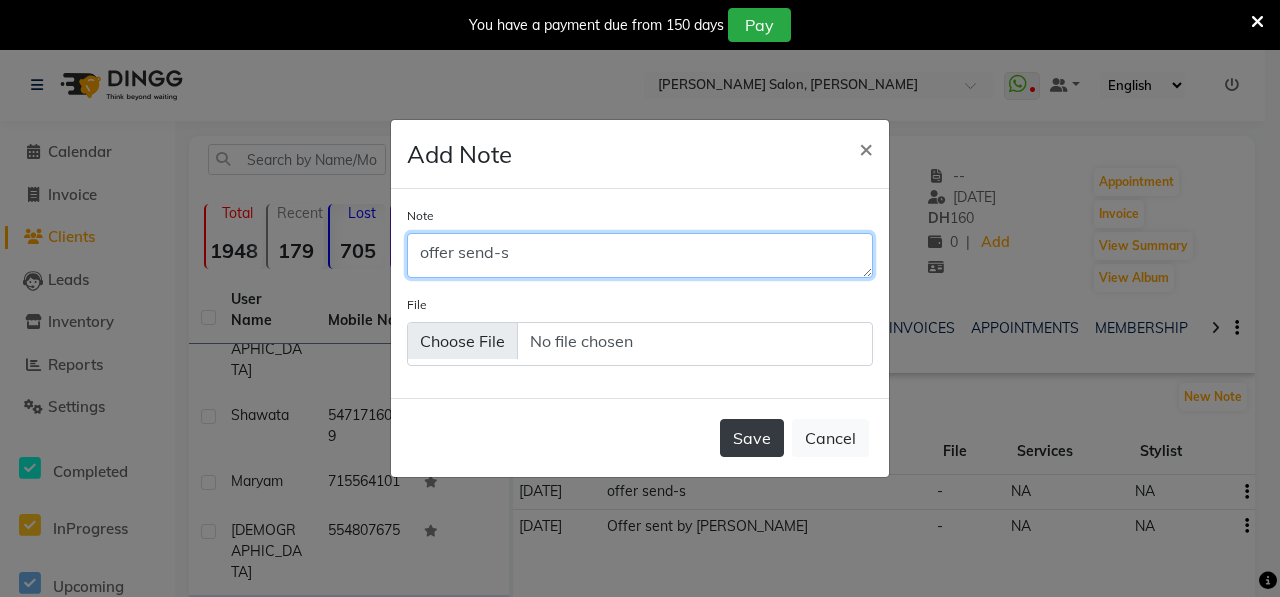 type on "offer send-s" 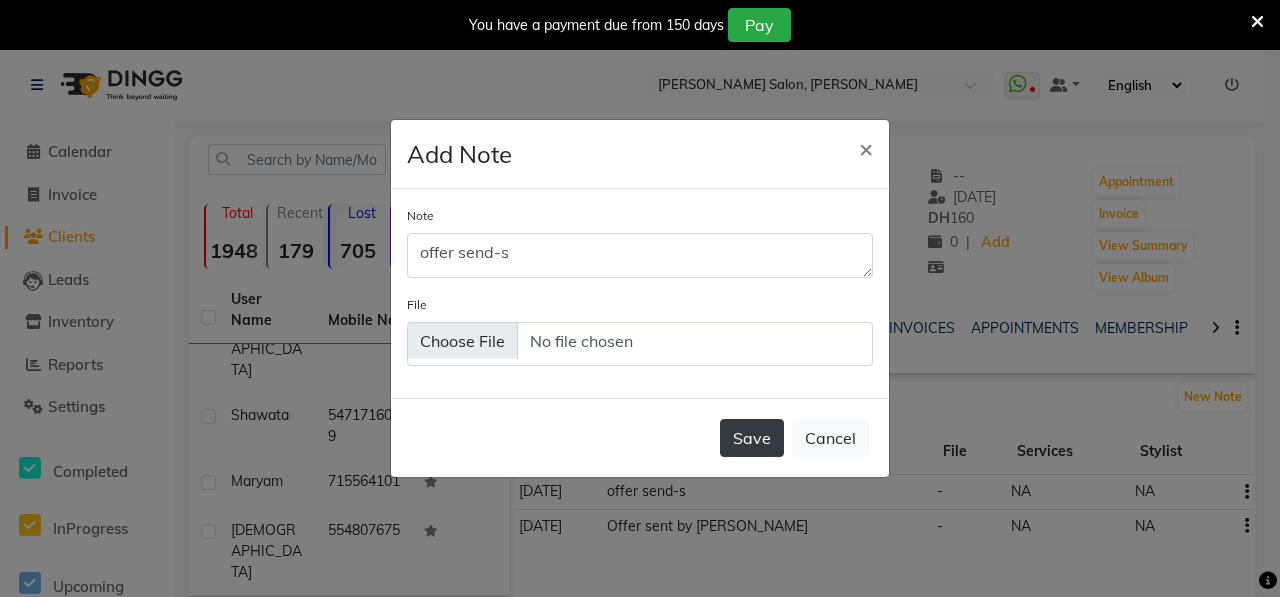 click on "Save" 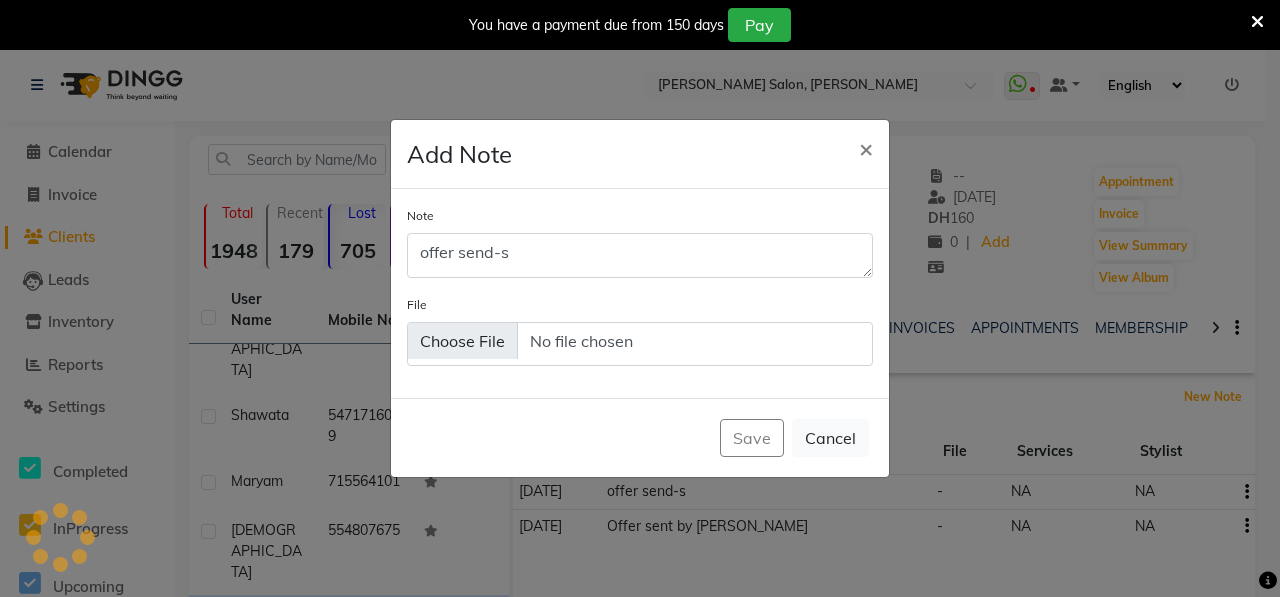 type 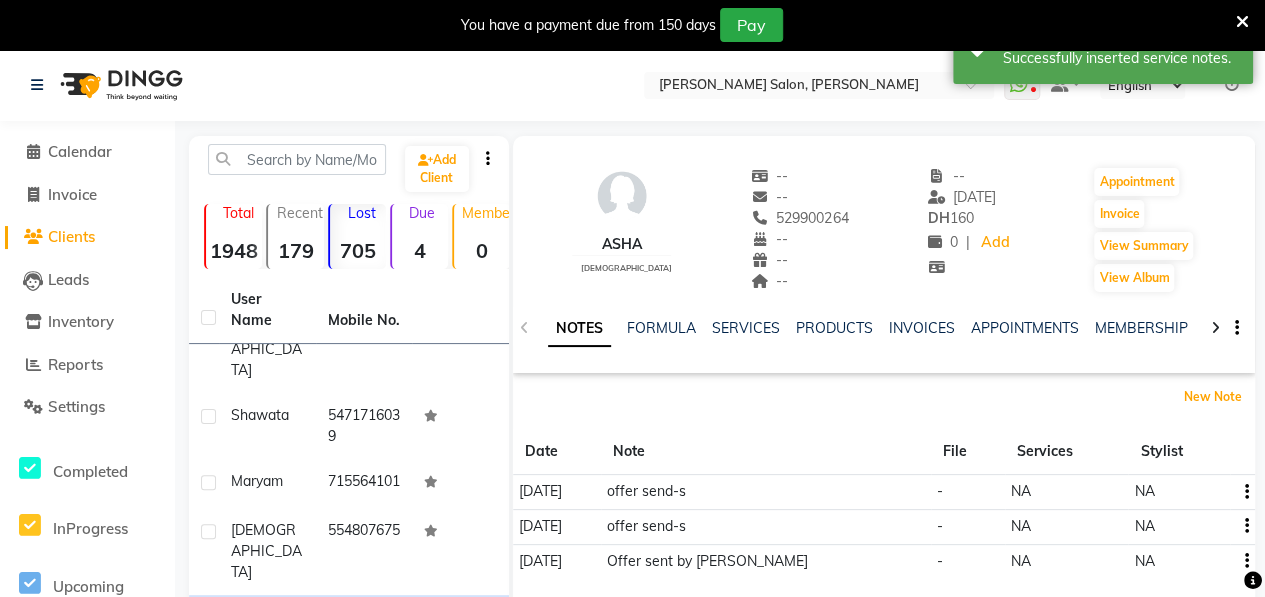 scroll, scrollTop: 430, scrollLeft: 0, axis: vertical 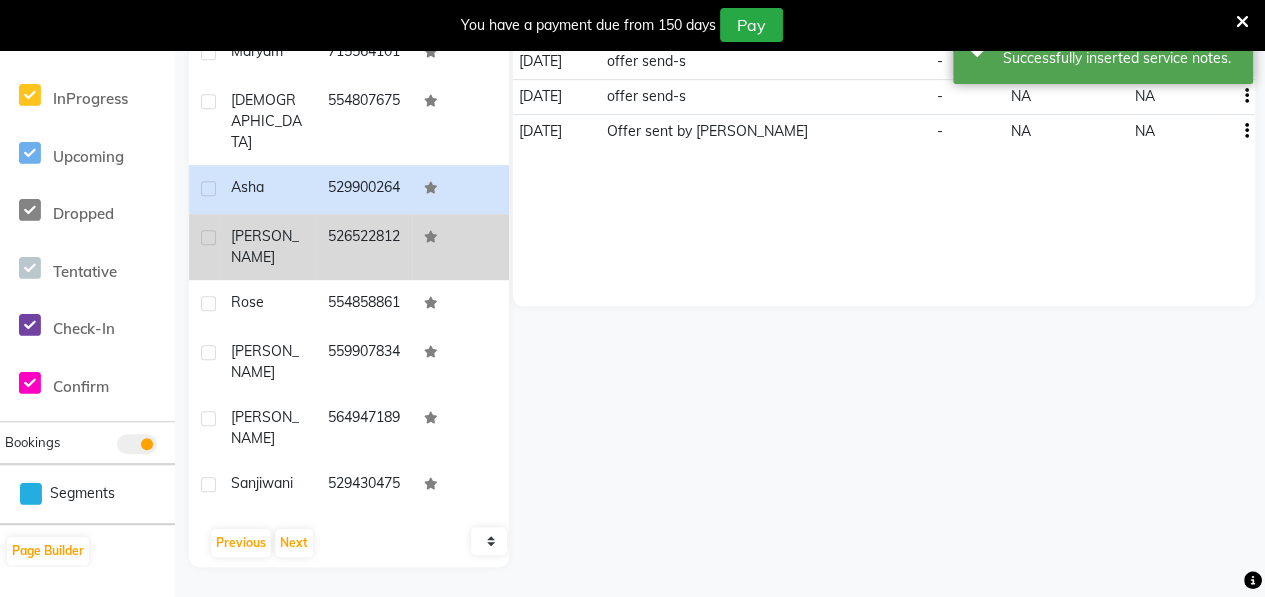click on "[PERSON_NAME]" 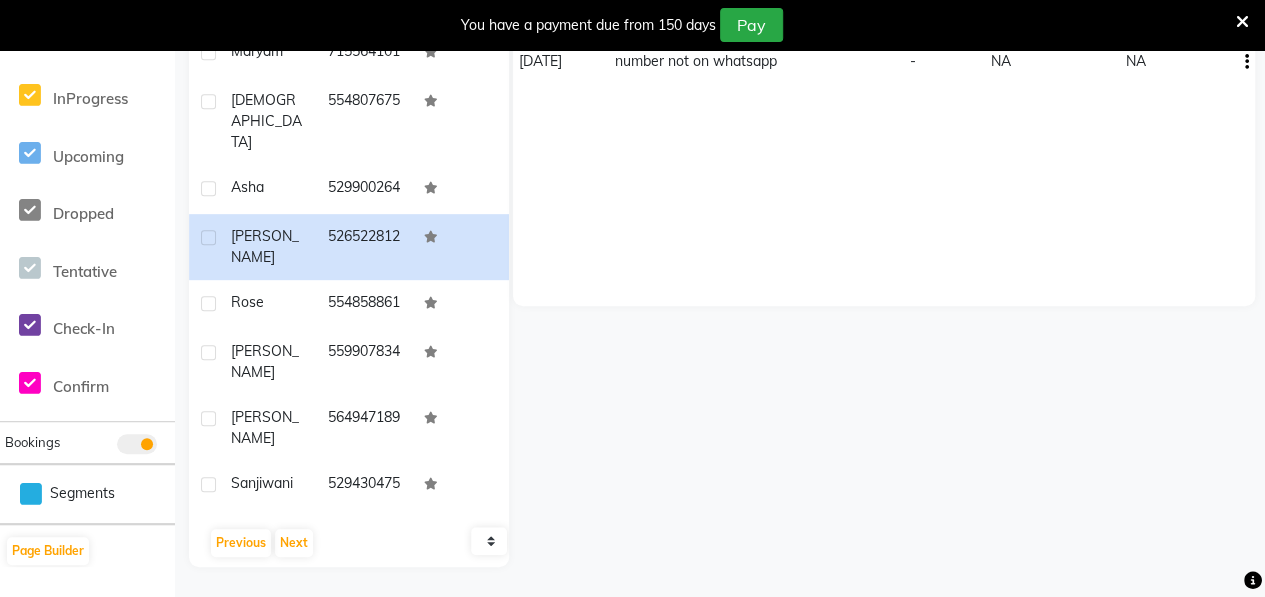 scroll, scrollTop: 0, scrollLeft: 0, axis: both 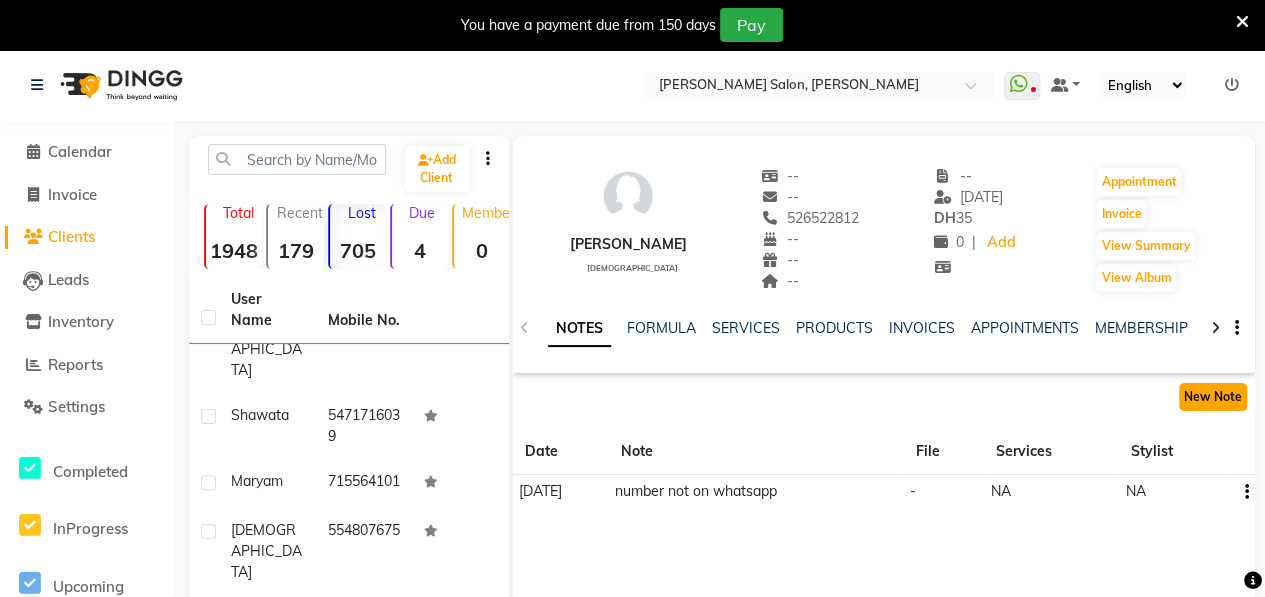 click on "New Note" 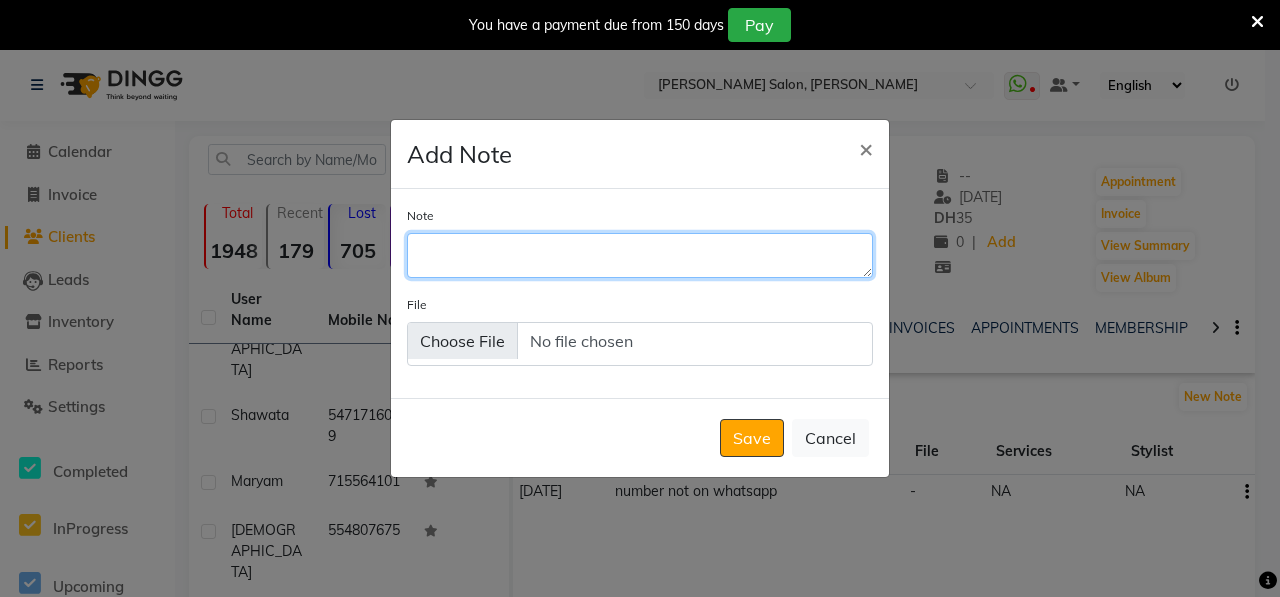 click on "Note" at bounding box center [640, 255] 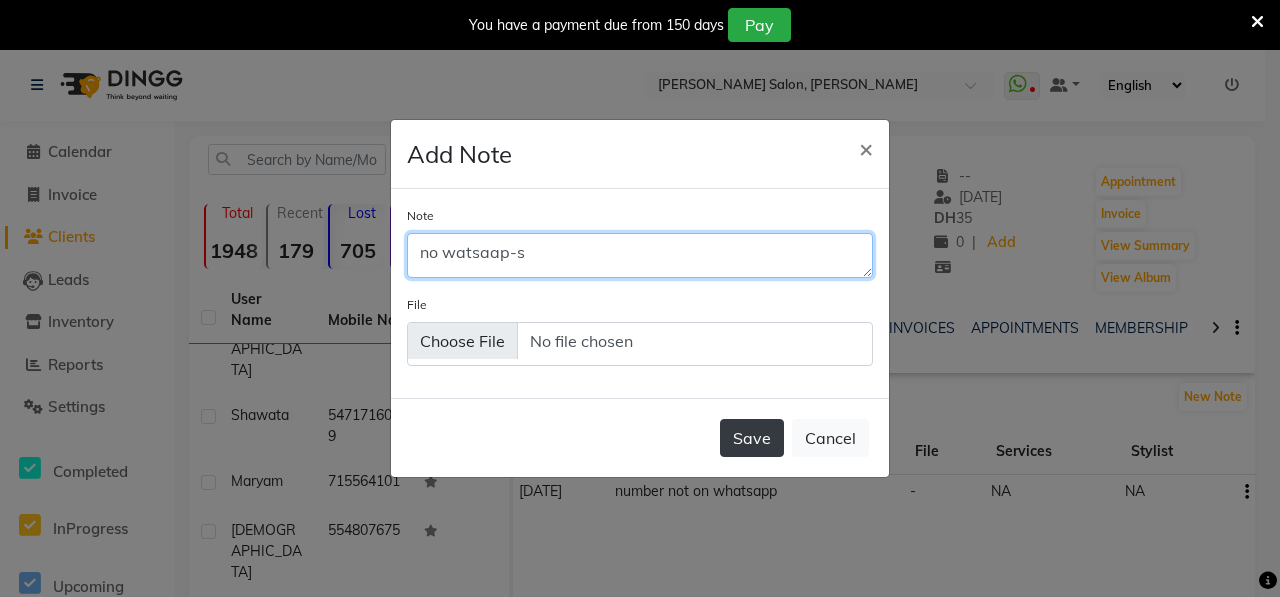 type on "no watsaap-s" 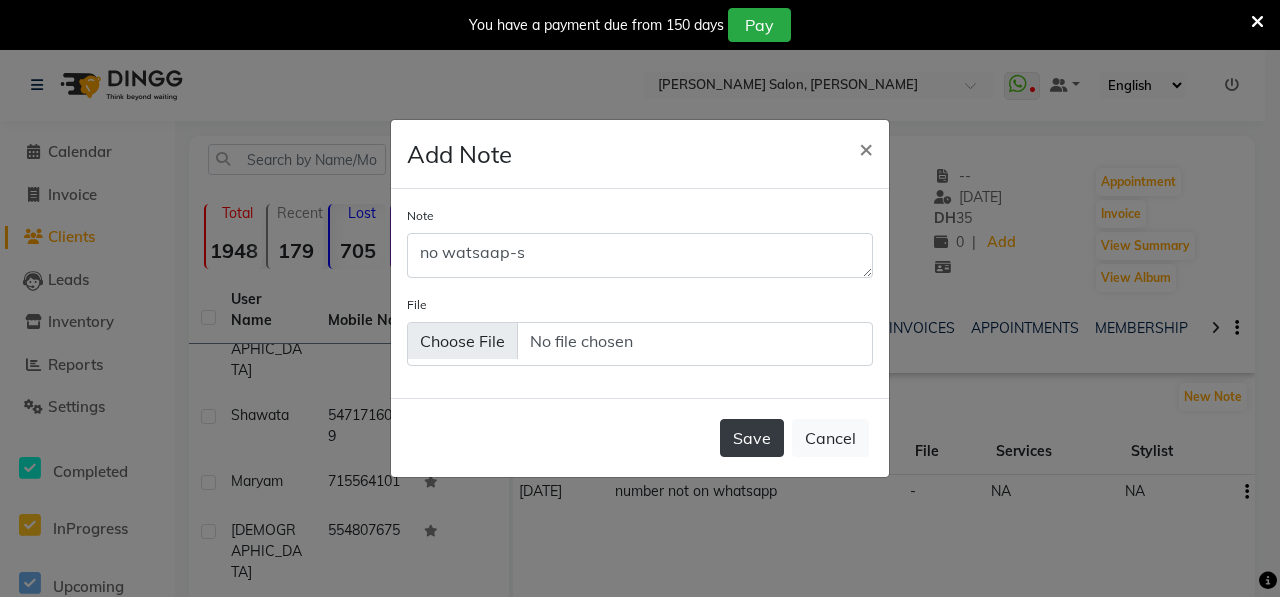 click on "Save" 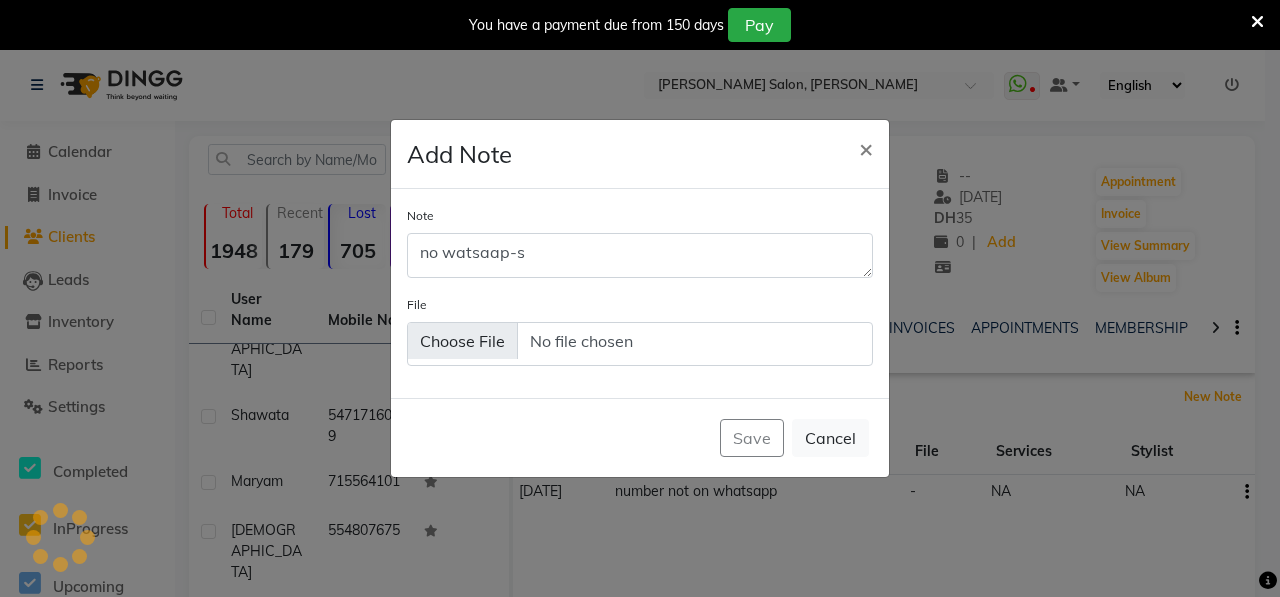 type 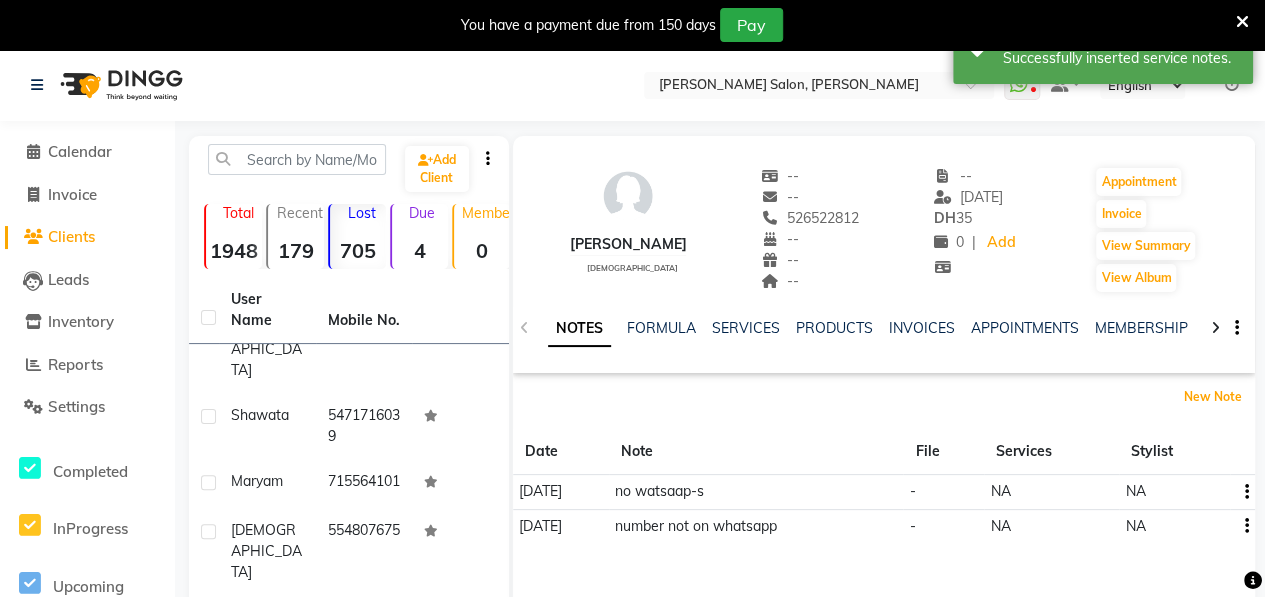 scroll, scrollTop: 430, scrollLeft: 0, axis: vertical 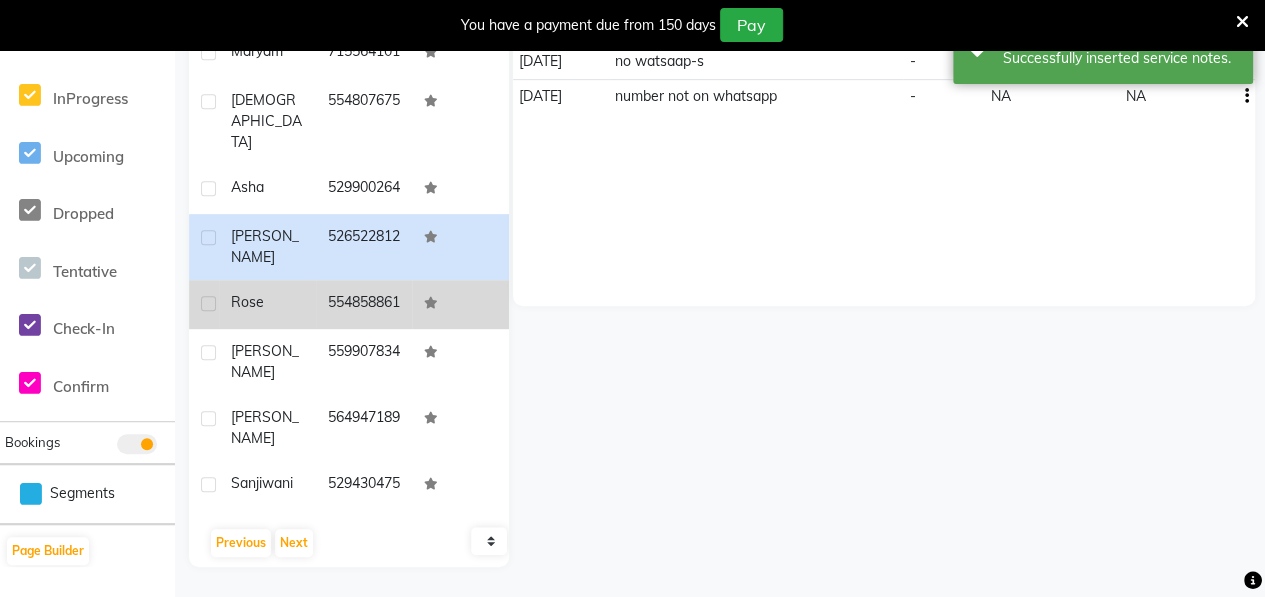 click on "Rose" 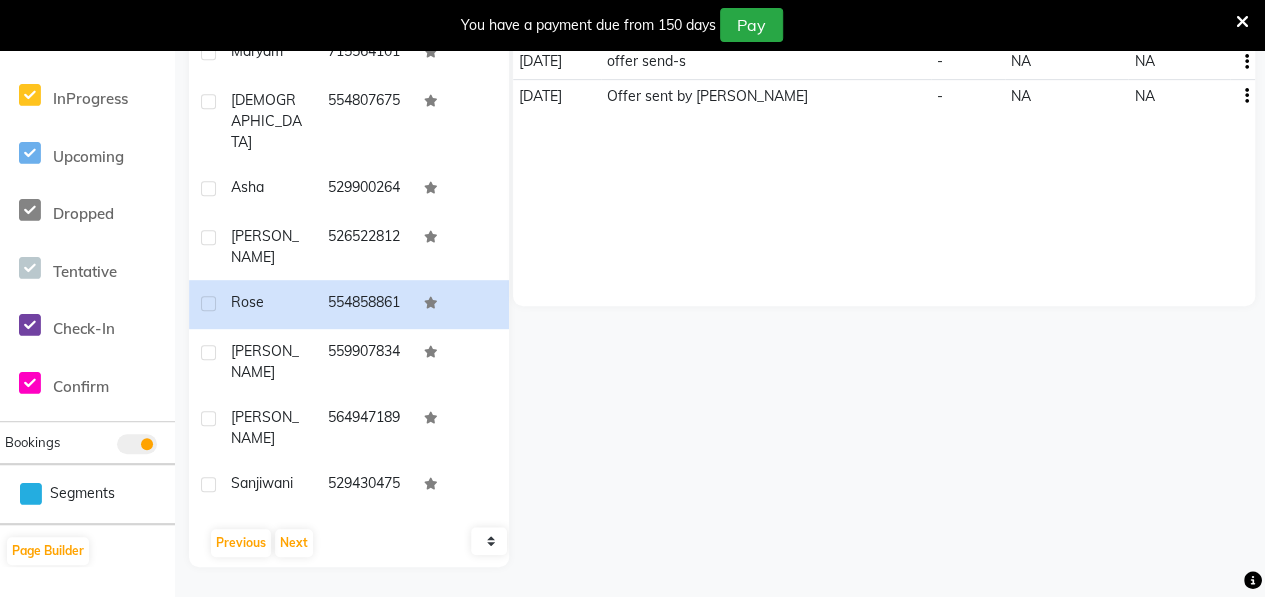 scroll, scrollTop: 0, scrollLeft: 0, axis: both 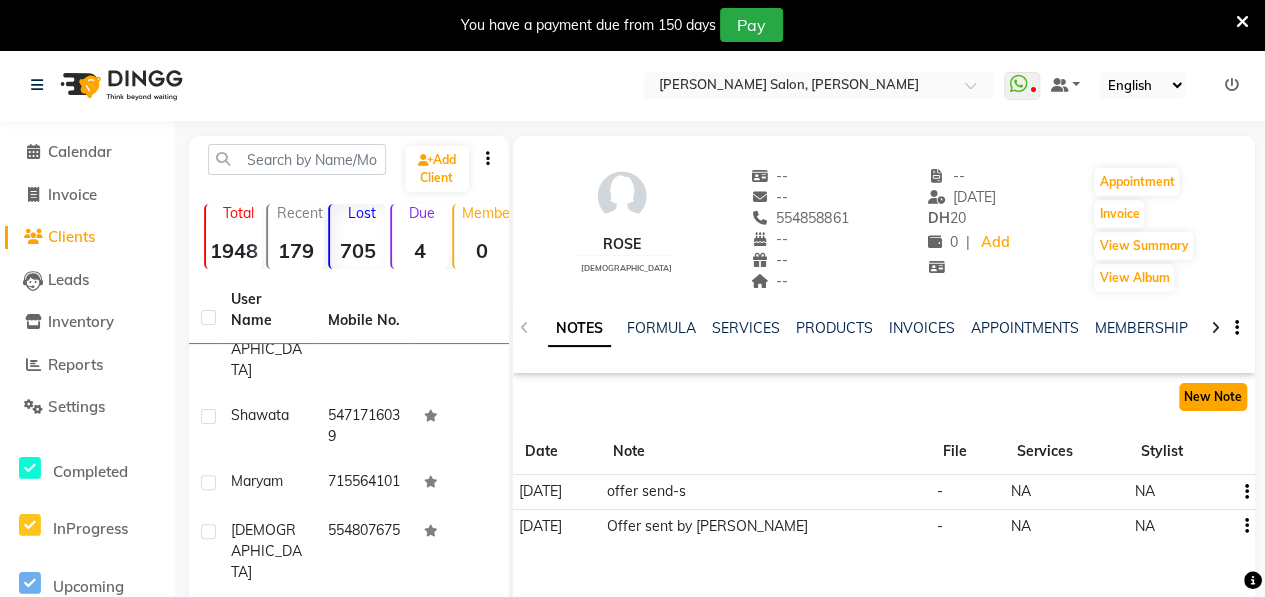 click on "New Note" 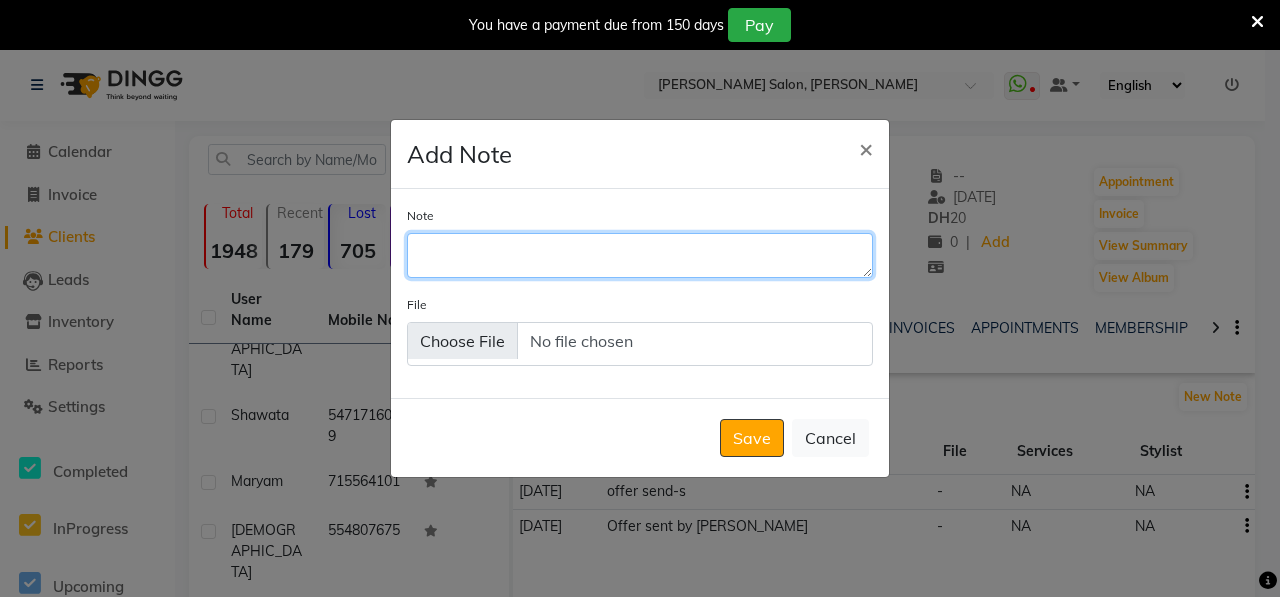 click on "Note" at bounding box center (640, 255) 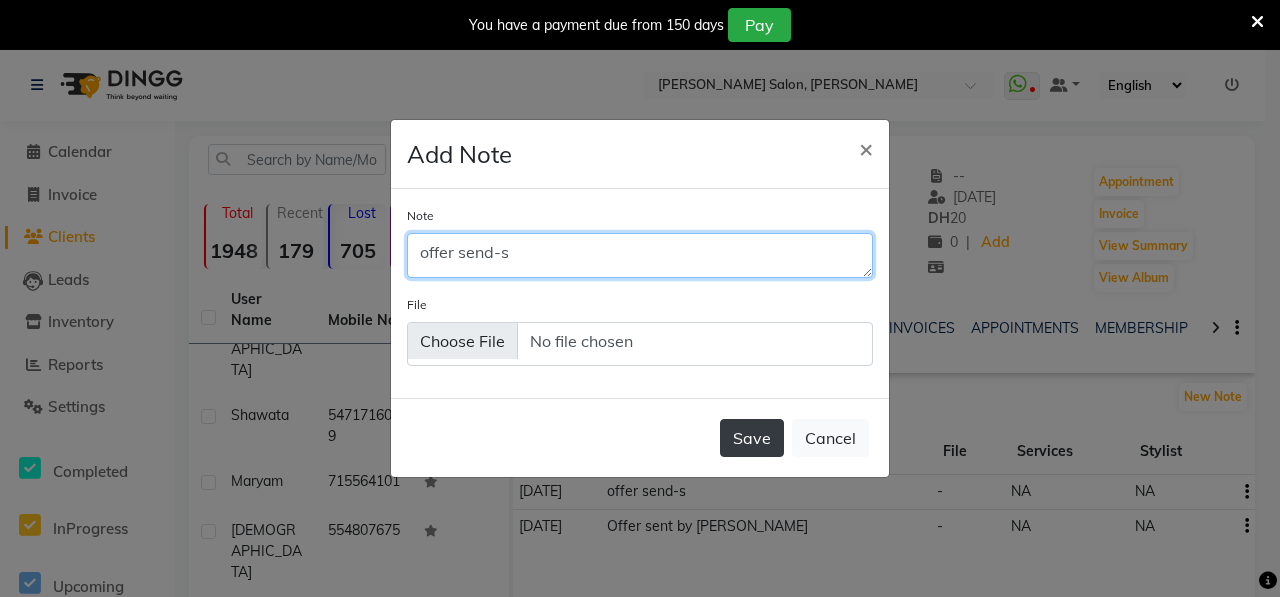 type on "offer send-s" 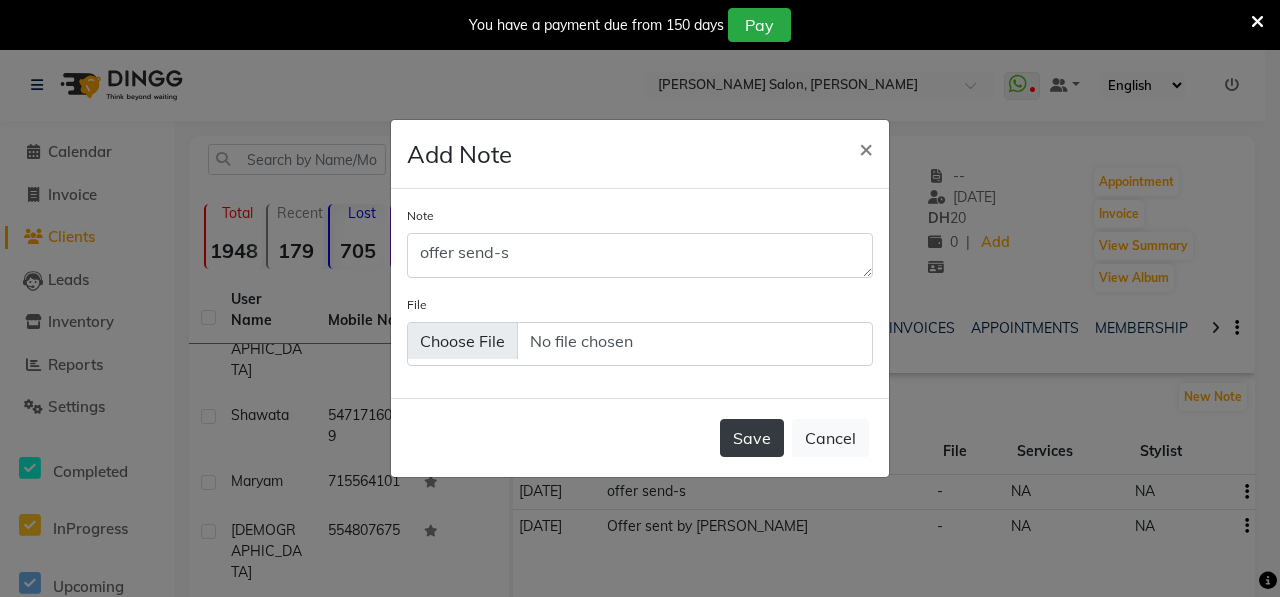 click on "Save" 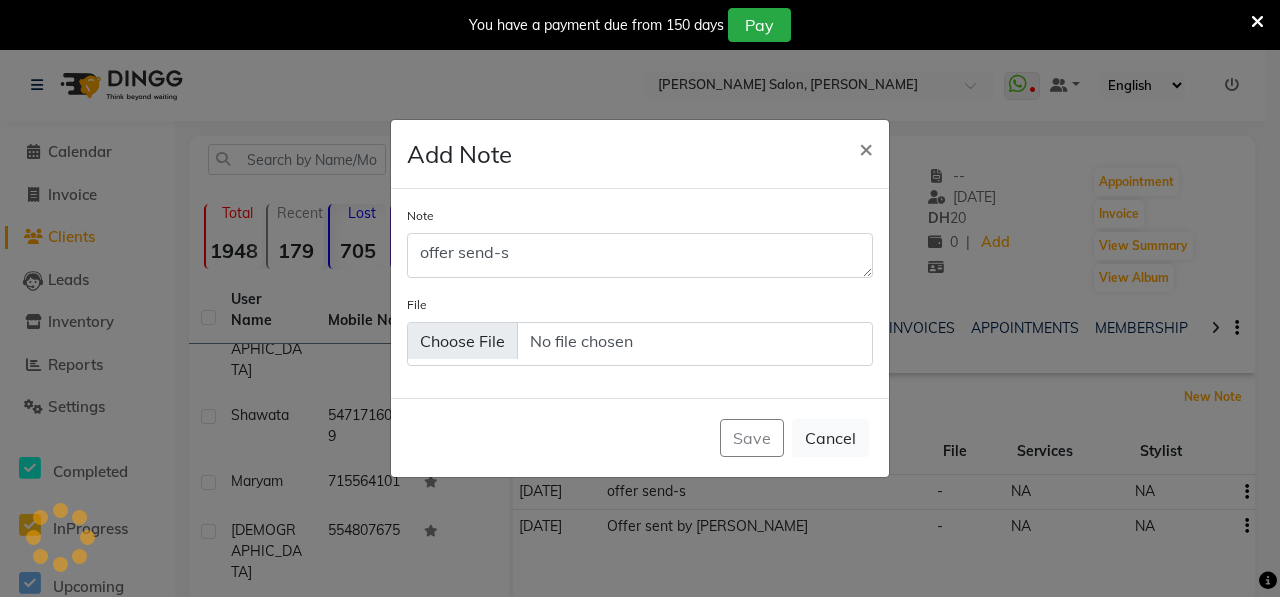 type 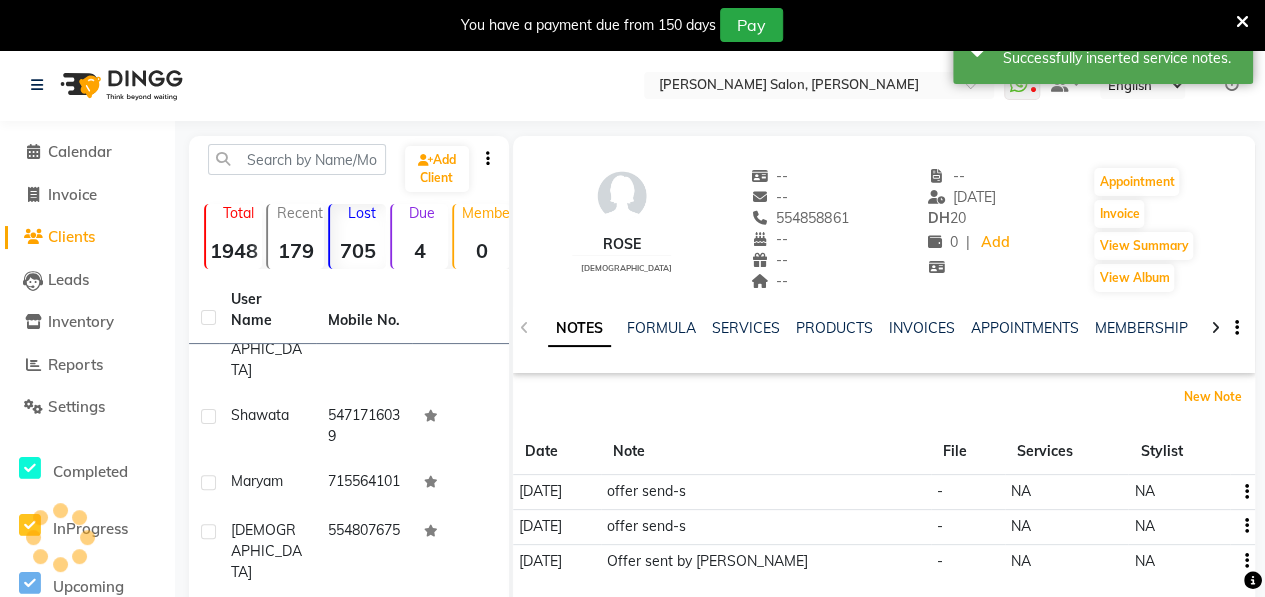 scroll, scrollTop: 430, scrollLeft: 0, axis: vertical 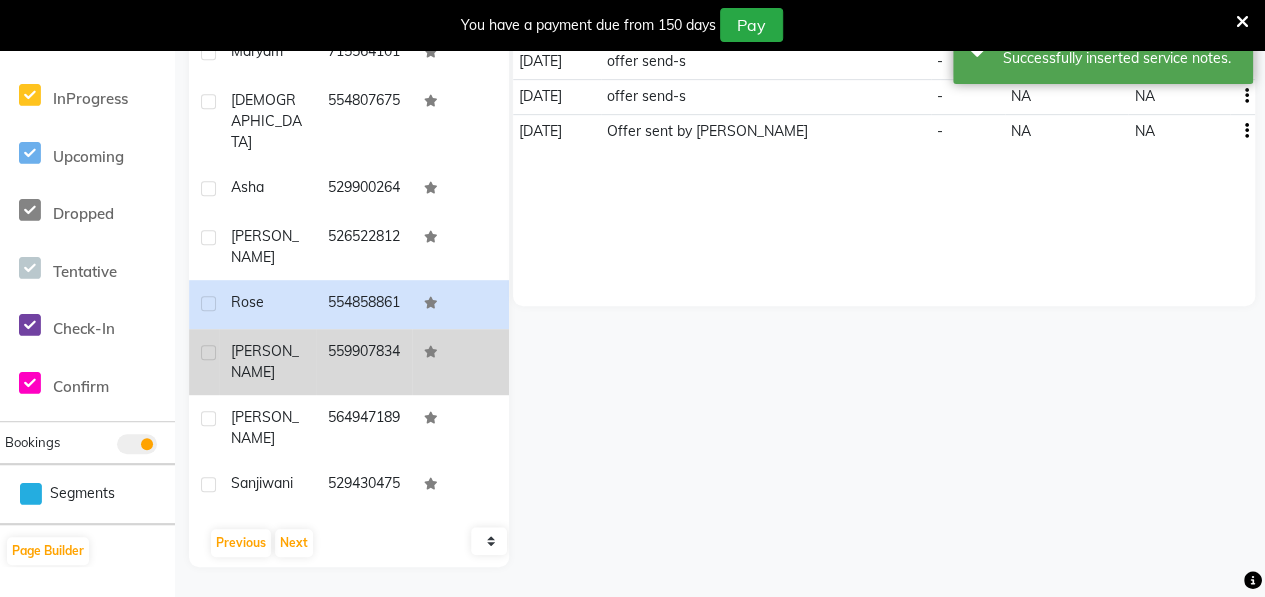 click on "[PERSON_NAME]" 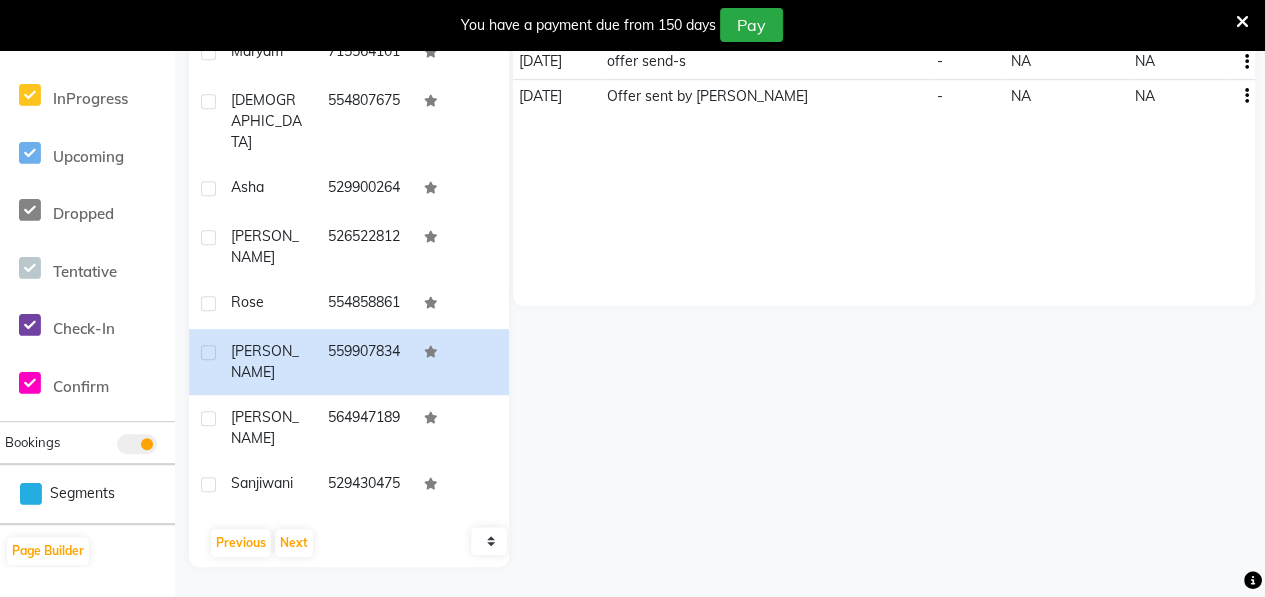 scroll, scrollTop: 0, scrollLeft: 0, axis: both 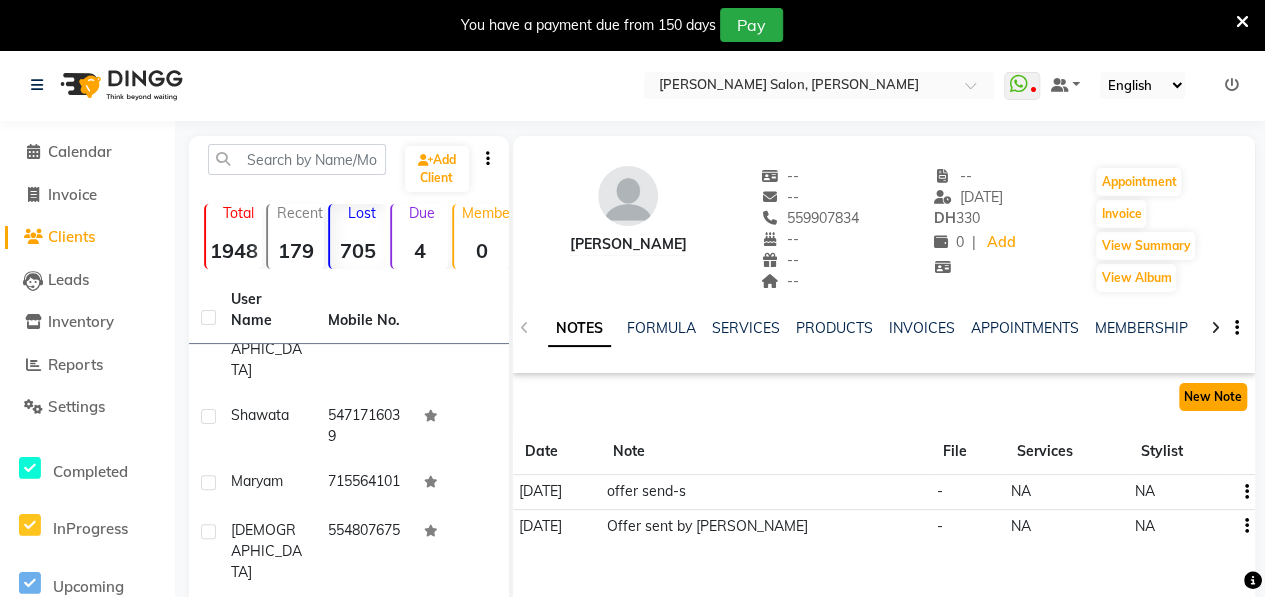 click on "New Note" 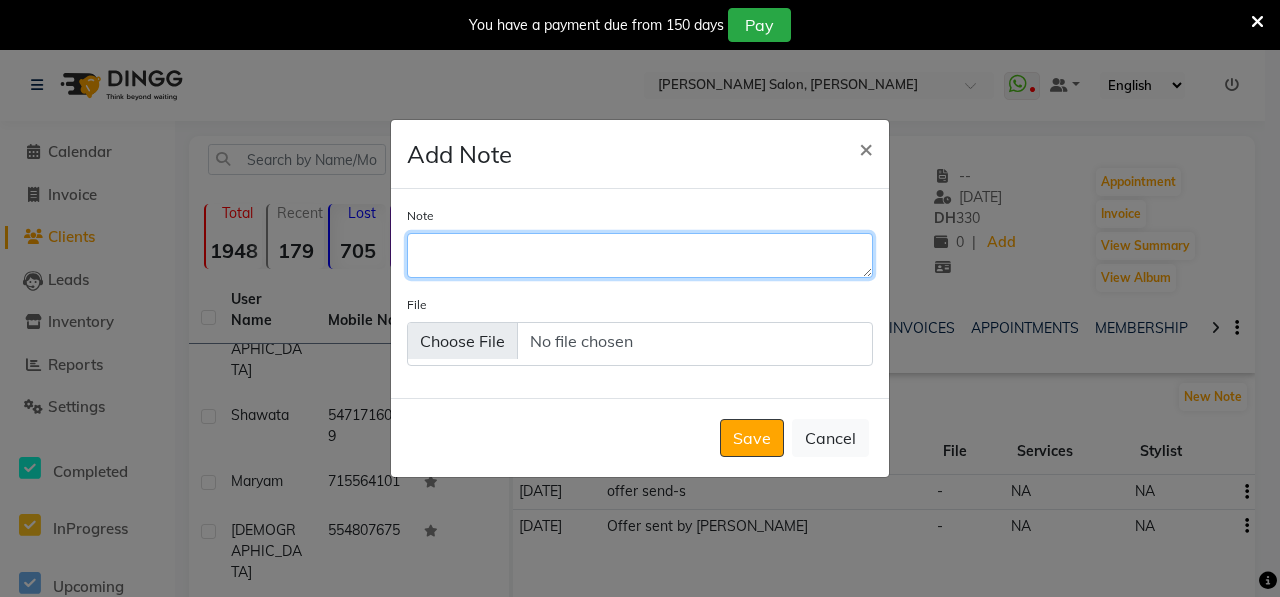 click on "Note" at bounding box center (640, 255) 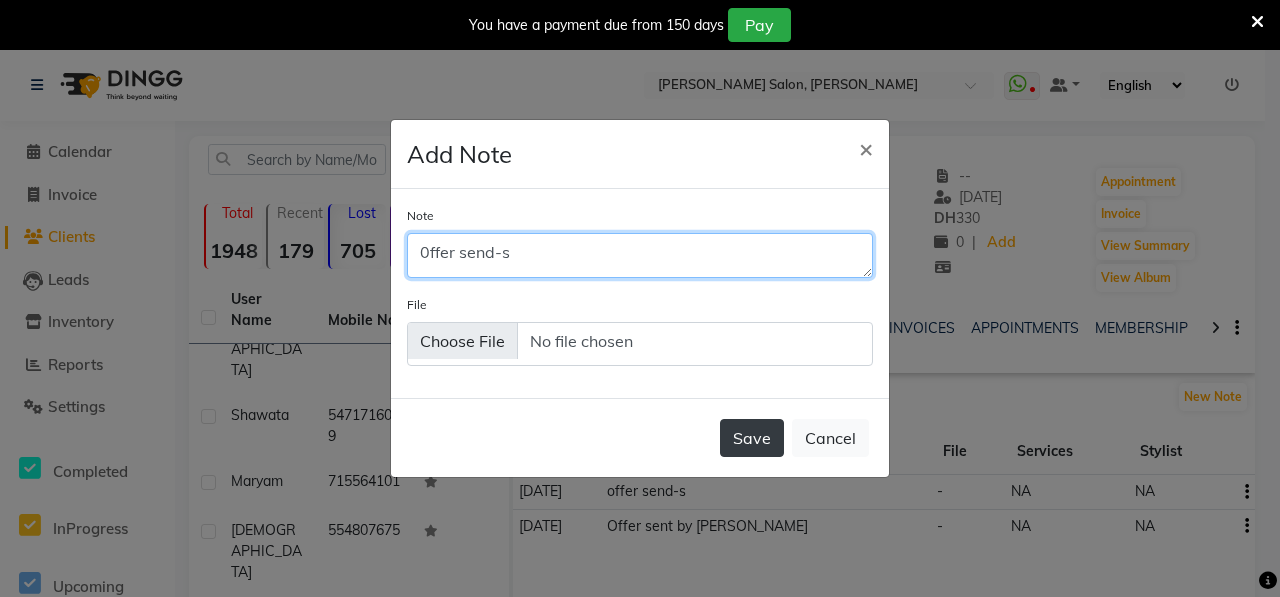 type on "0ffer send-s" 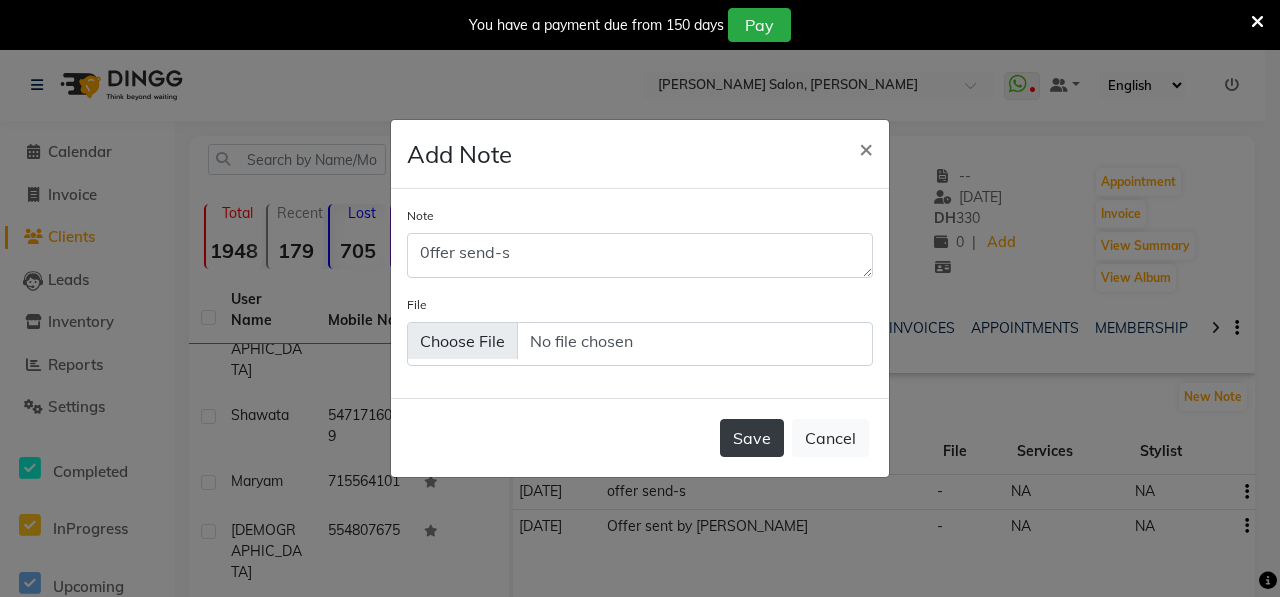 click on "Save" 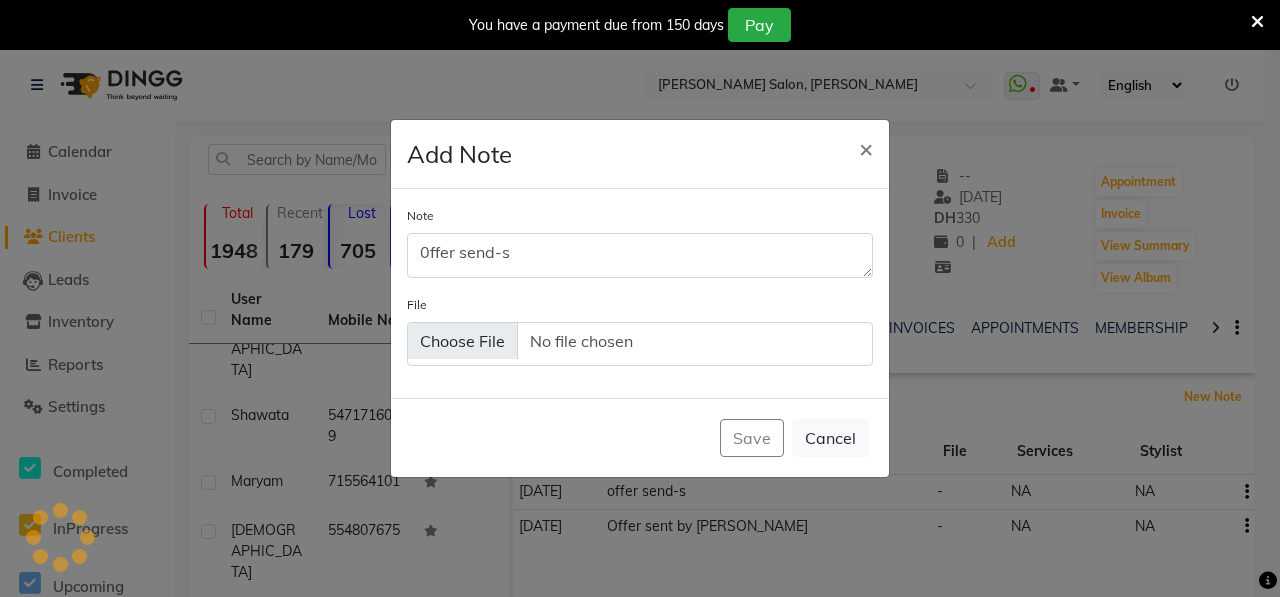 type 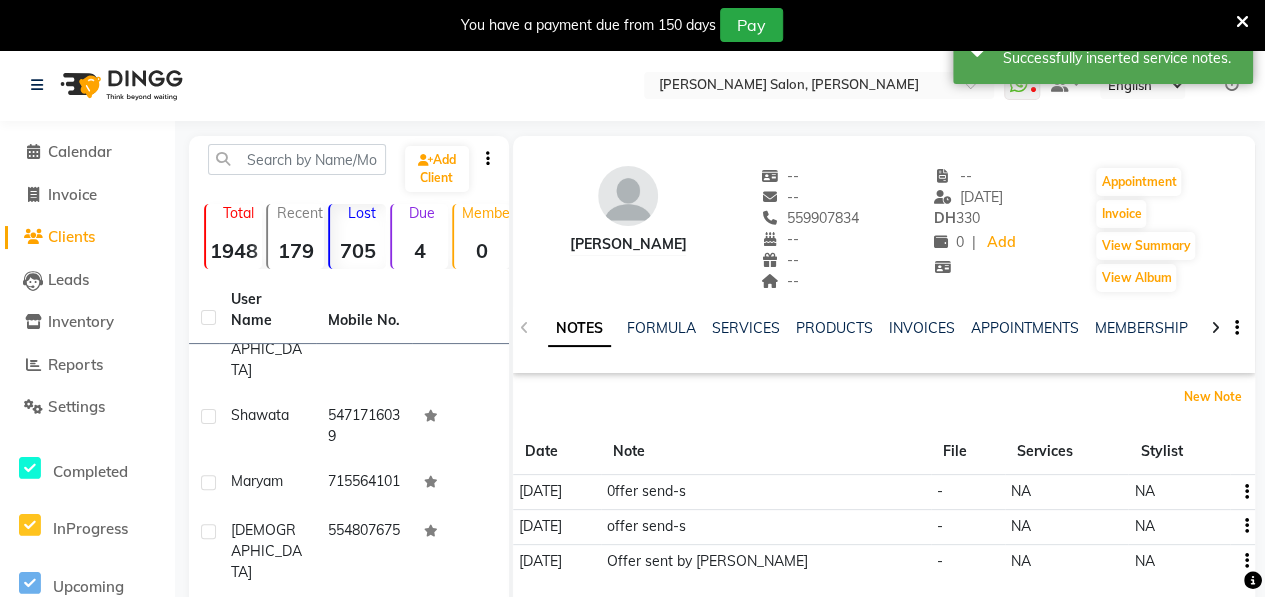 scroll, scrollTop: 430, scrollLeft: 0, axis: vertical 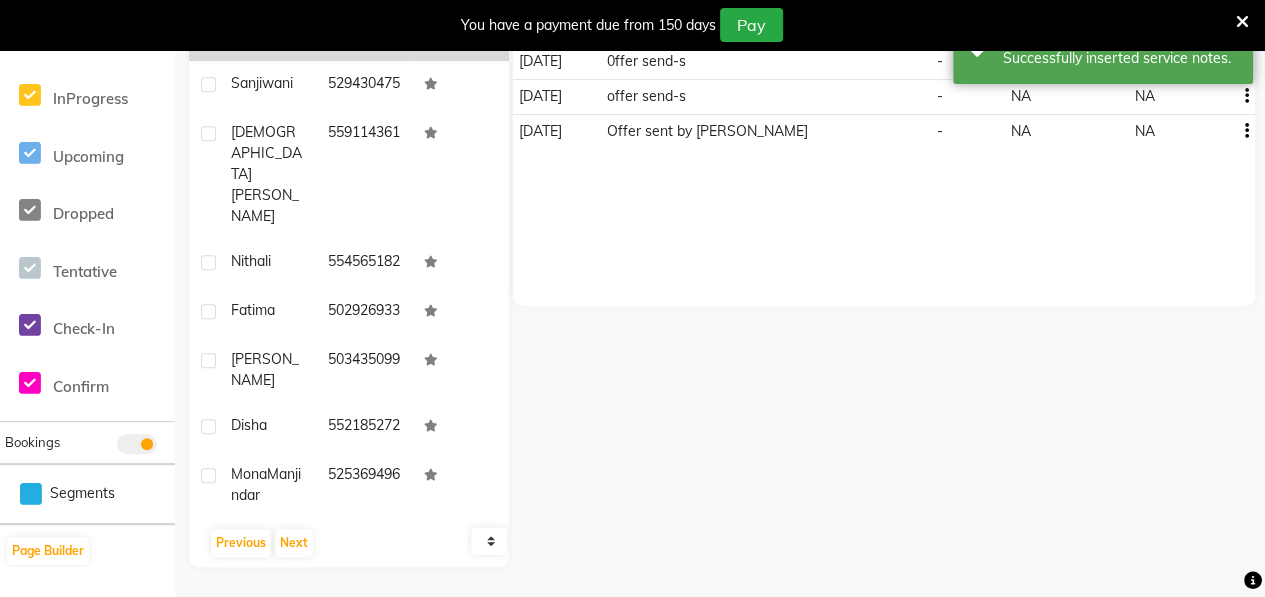 click on "[PERSON_NAME]" 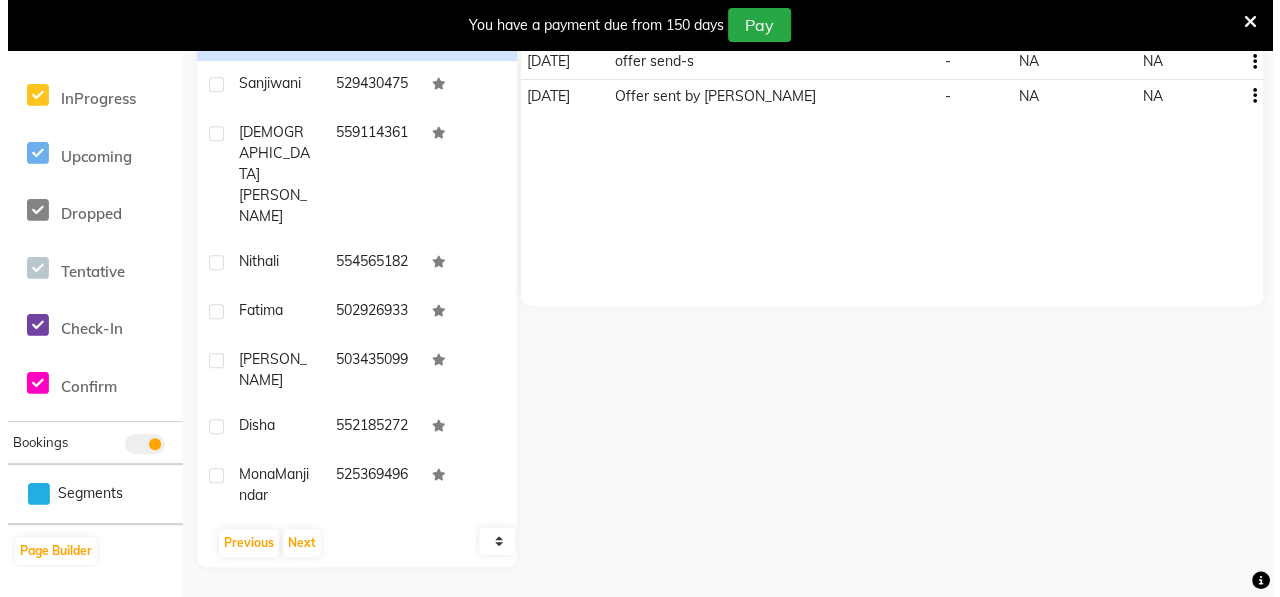 scroll, scrollTop: 0, scrollLeft: 0, axis: both 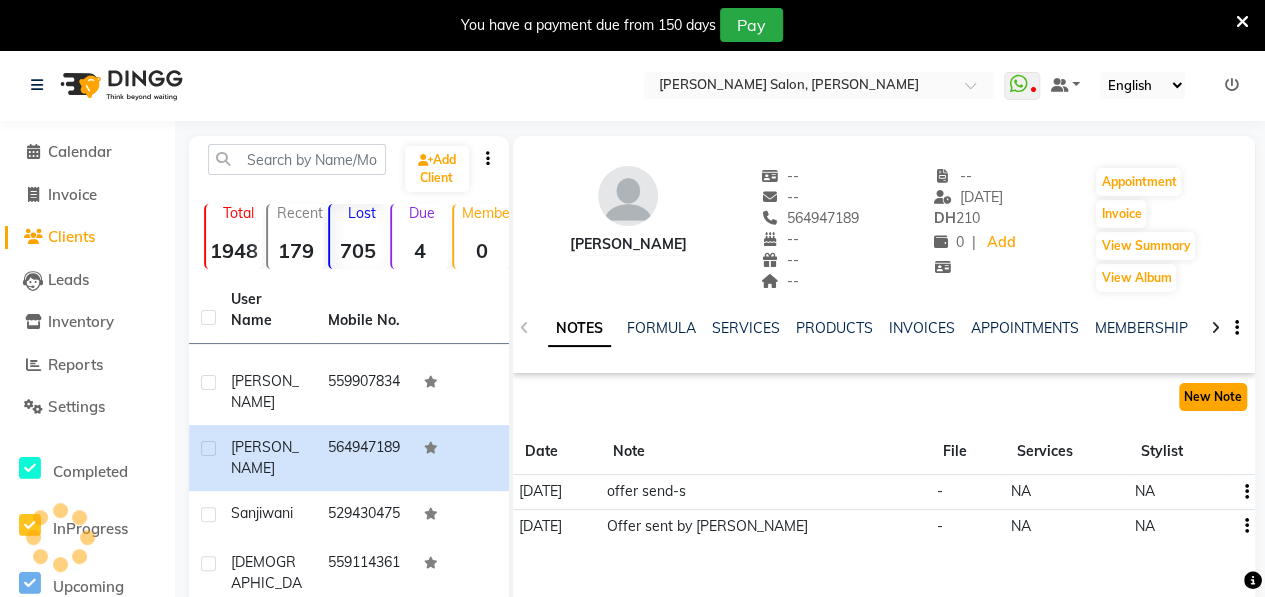 click on "New Note" 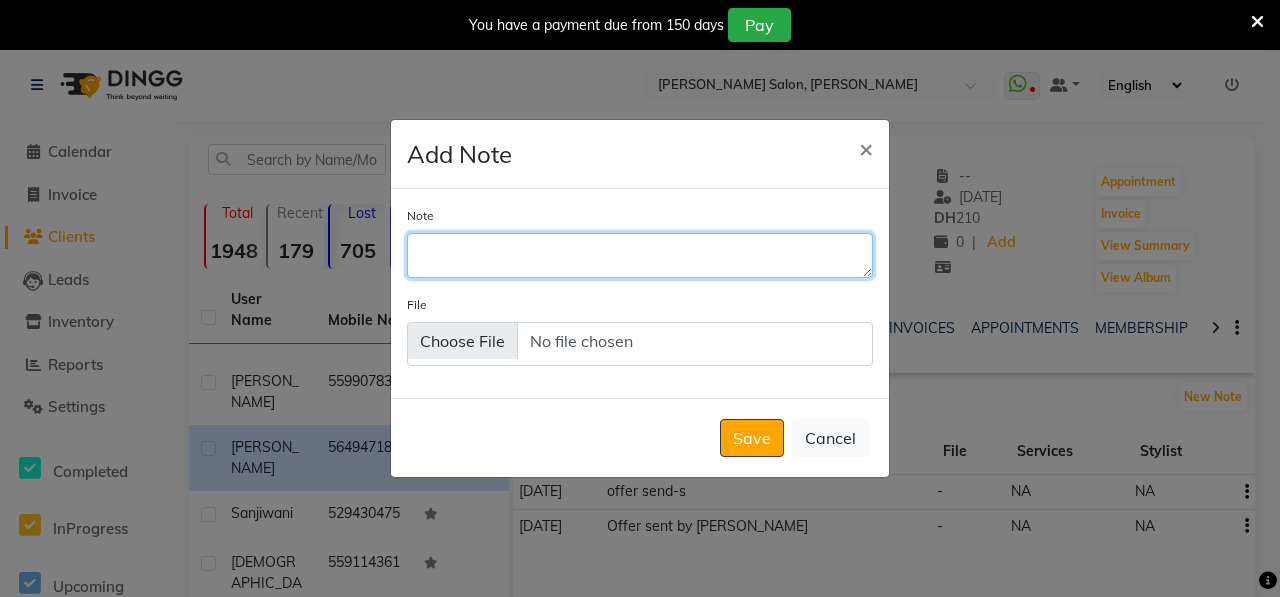 click on "Note" at bounding box center (640, 255) 